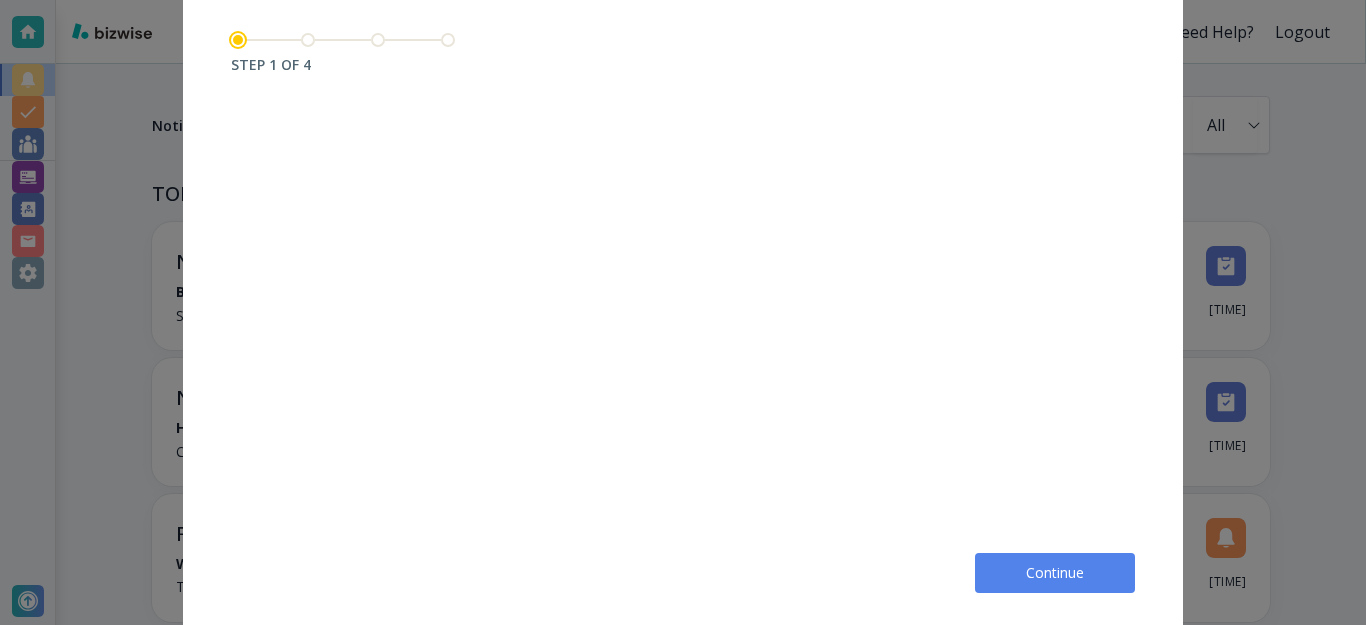 scroll, scrollTop: 0, scrollLeft: 0, axis: both 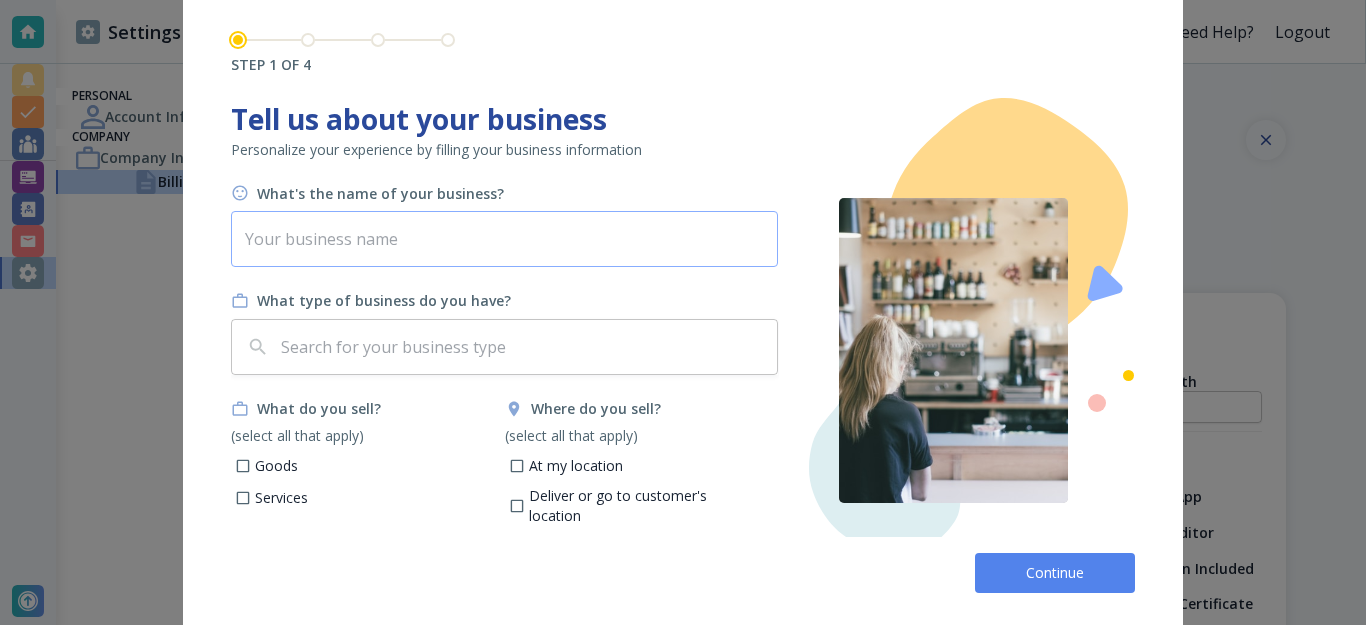 click at bounding box center (504, 239) 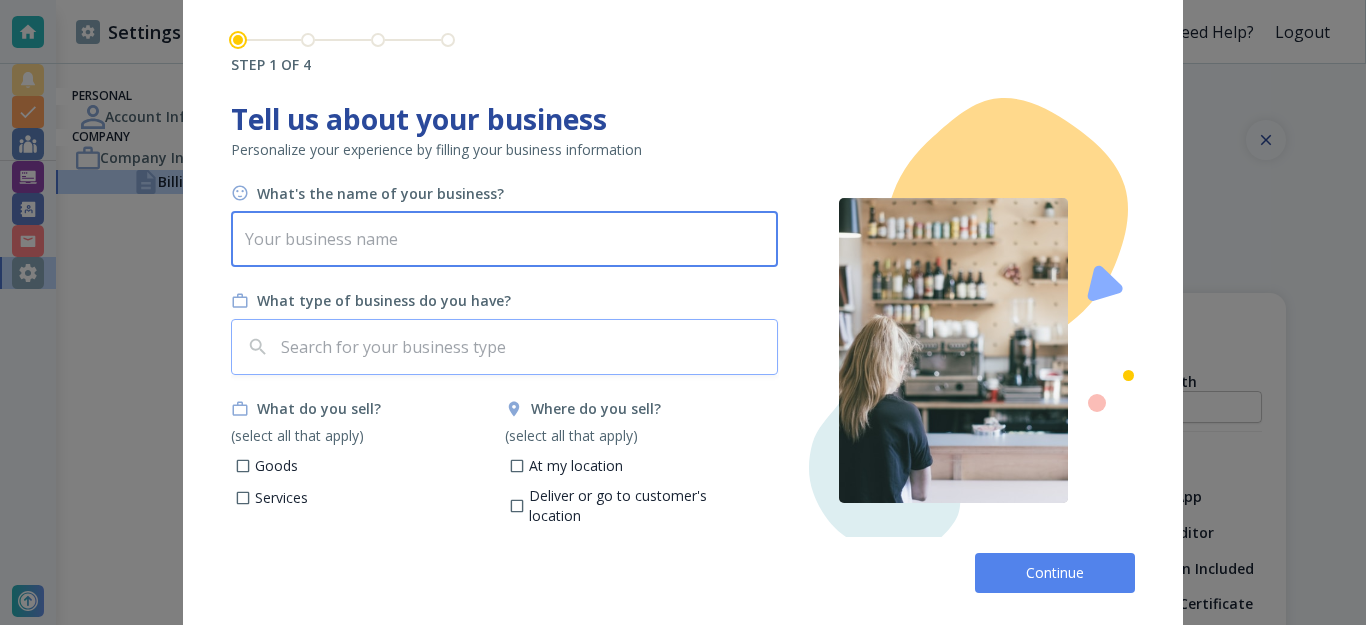 paste on "walkingshoesclub" 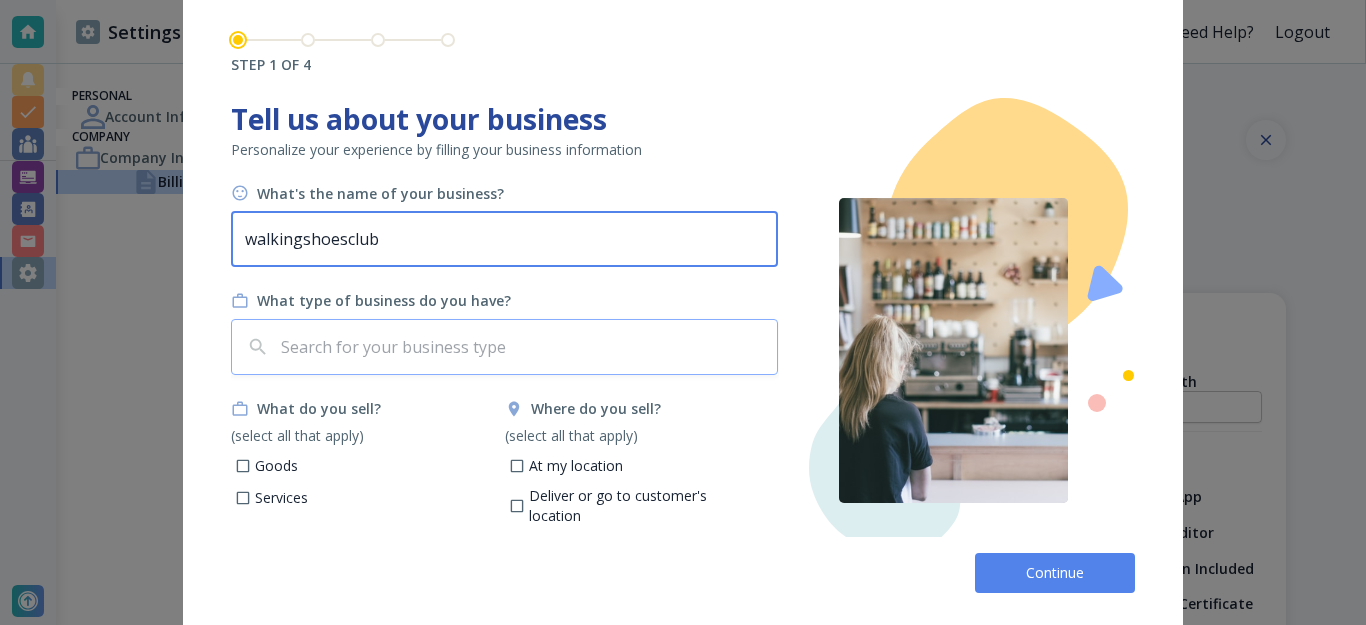 type on "walkingshoesclub" 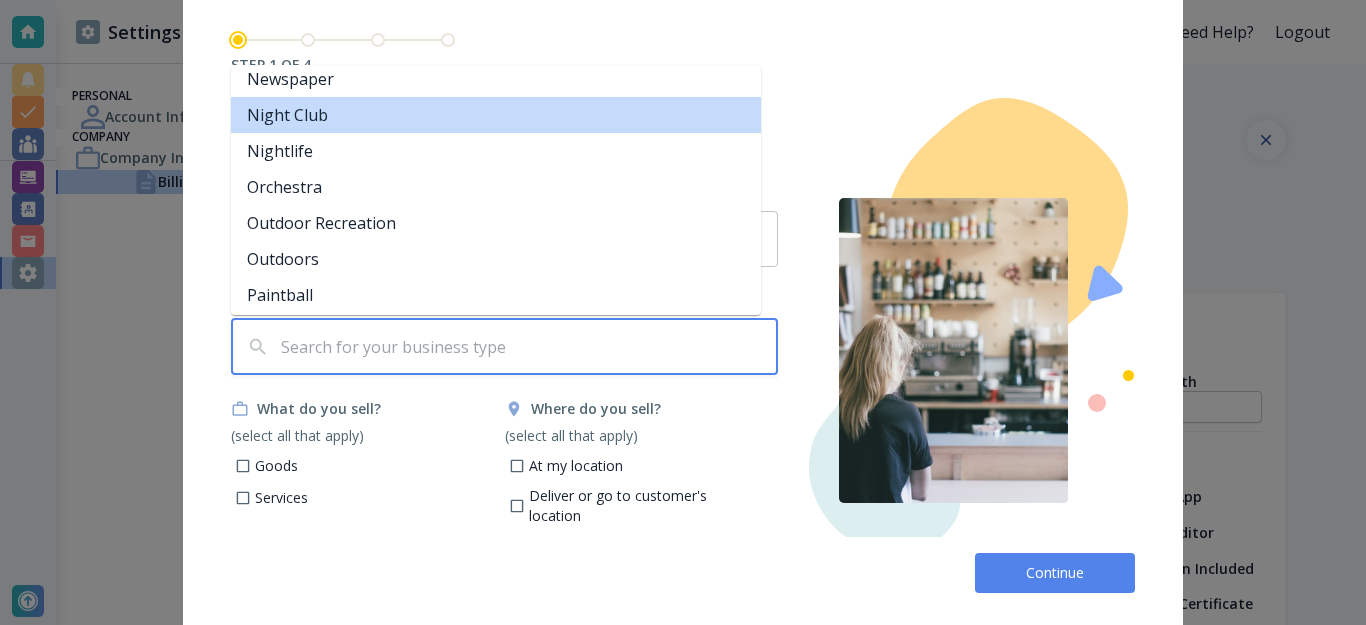 scroll, scrollTop: 2700, scrollLeft: 0, axis: vertical 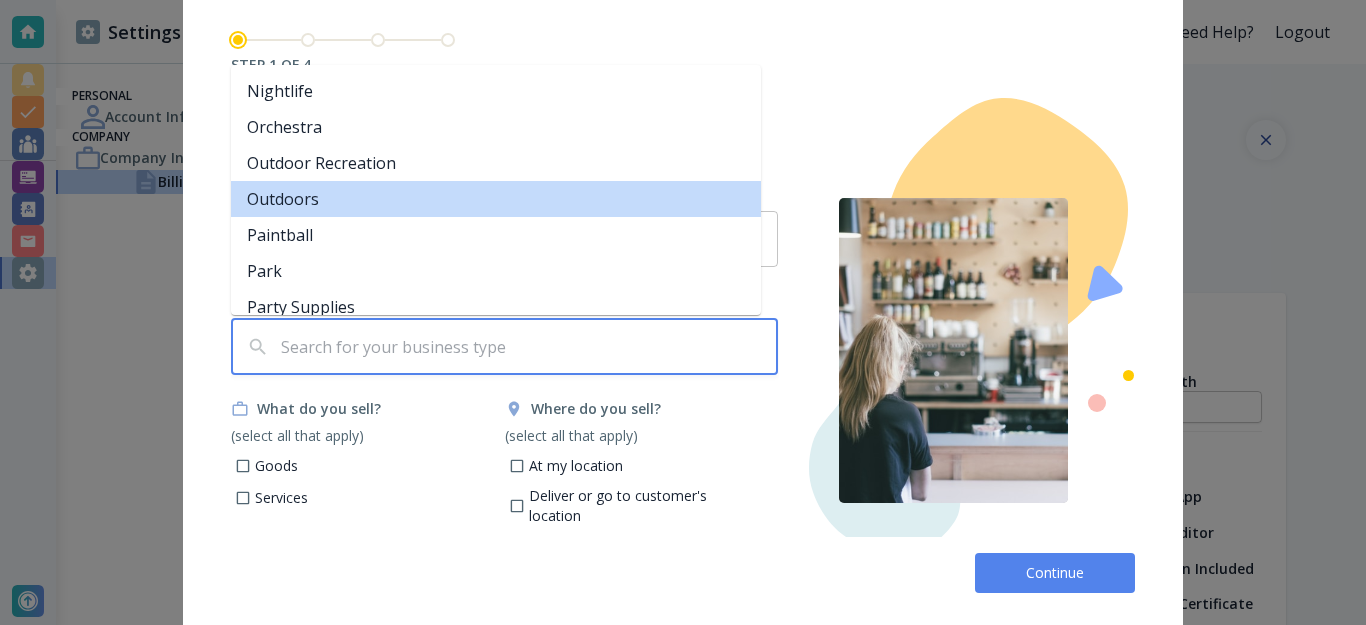 click on "Outdoors" at bounding box center (496, 199) 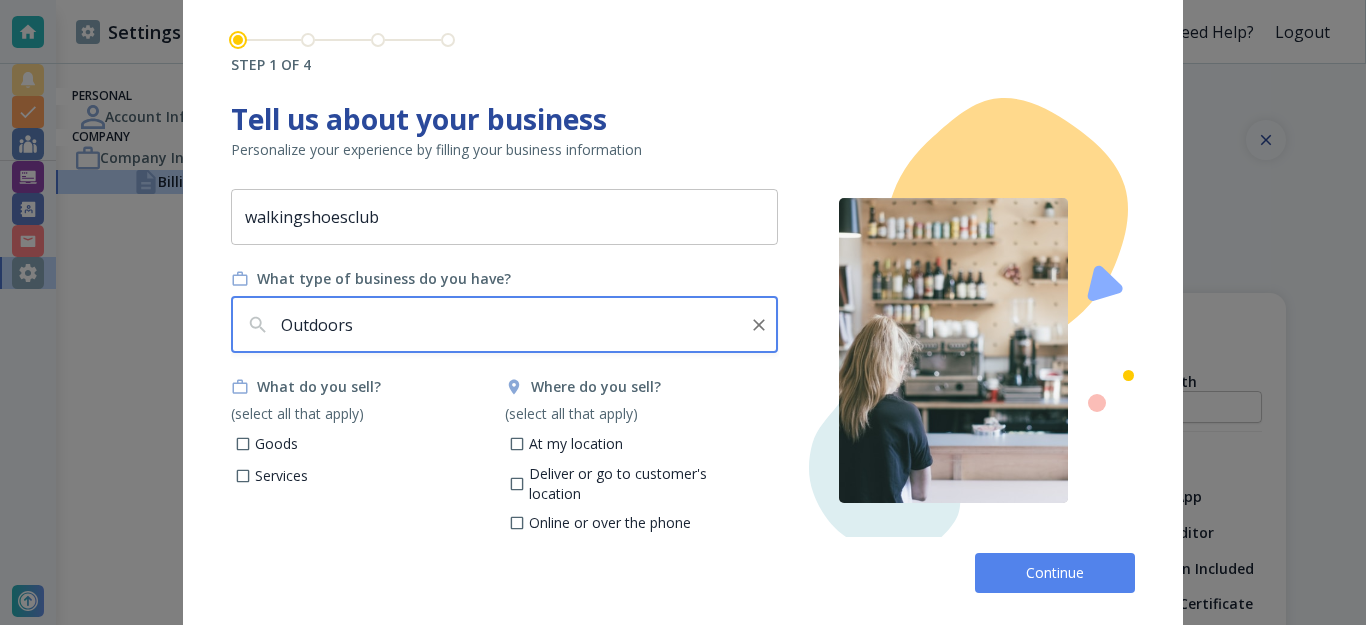 scroll, scrollTop: 28, scrollLeft: 0, axis: vertical 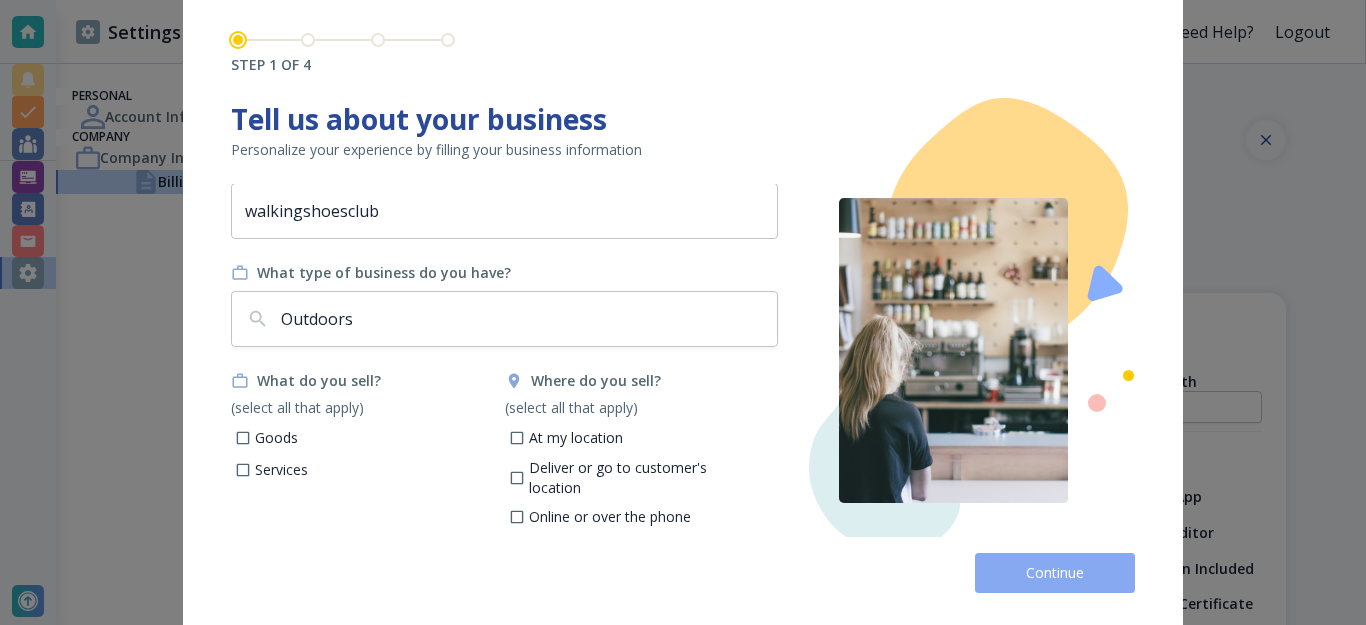 click on "Continue" at bounding box center (1055, 573) 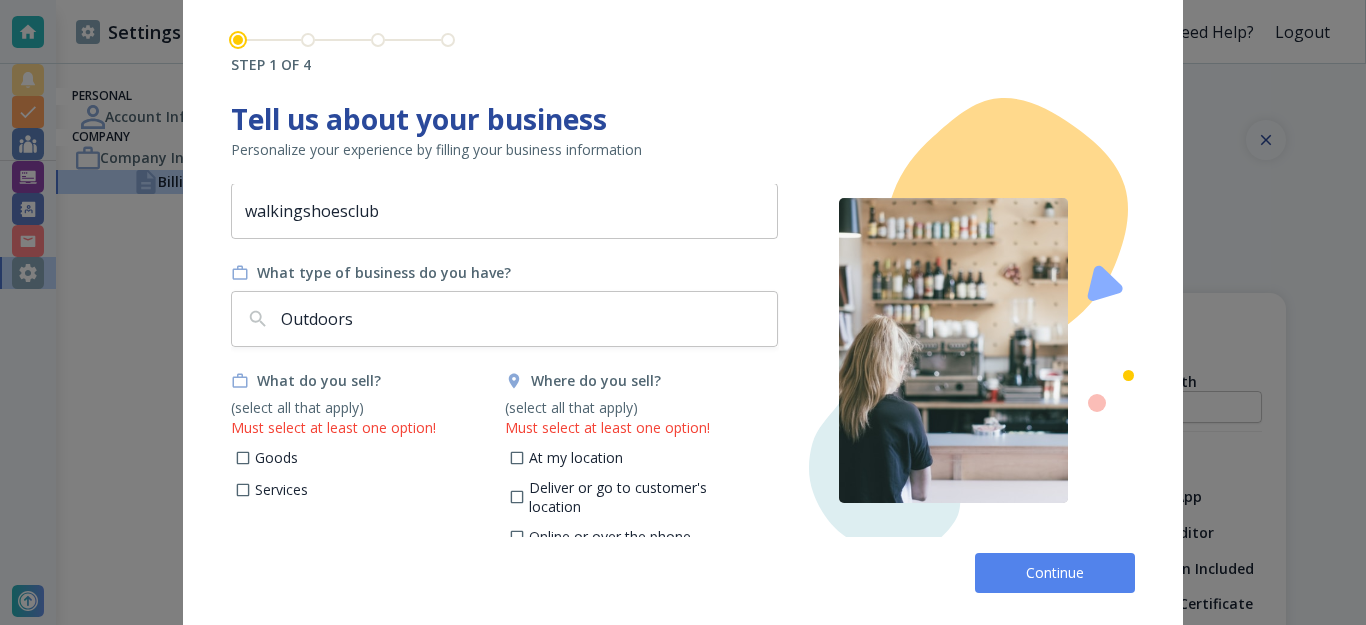 click on "Goods" at bounding box center (276, 458) 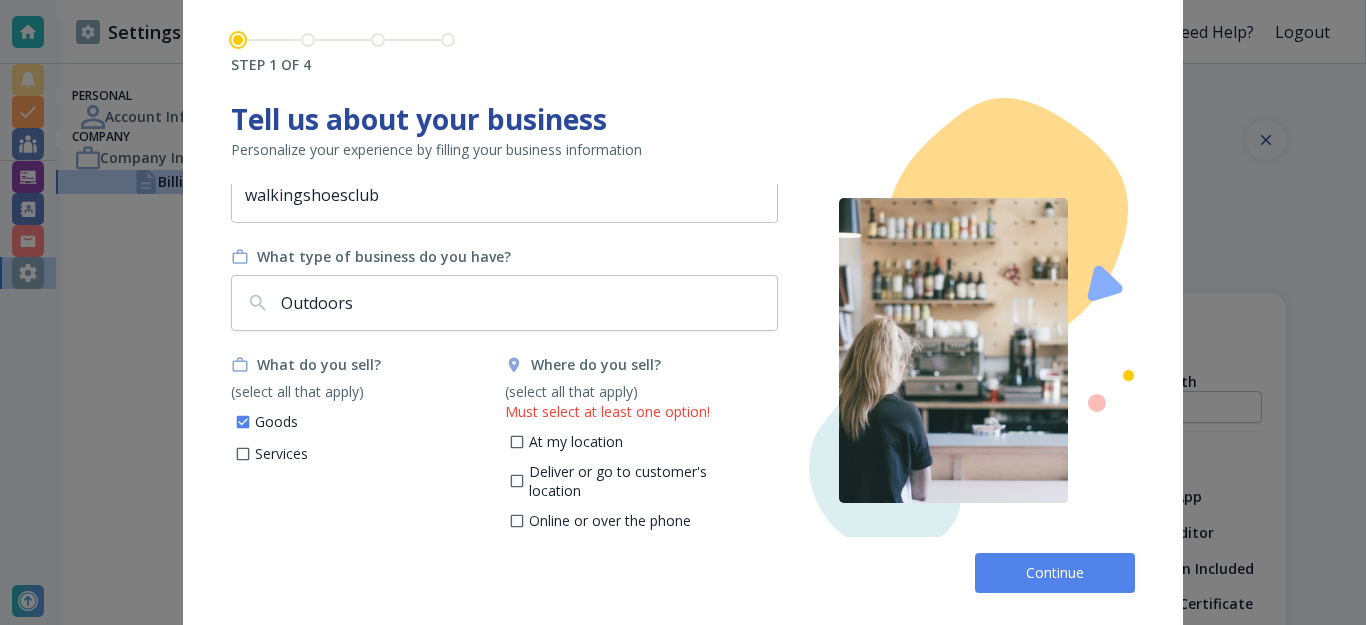 scroll, scrollTop: 48, scrollLeft: 0, axis: vertical 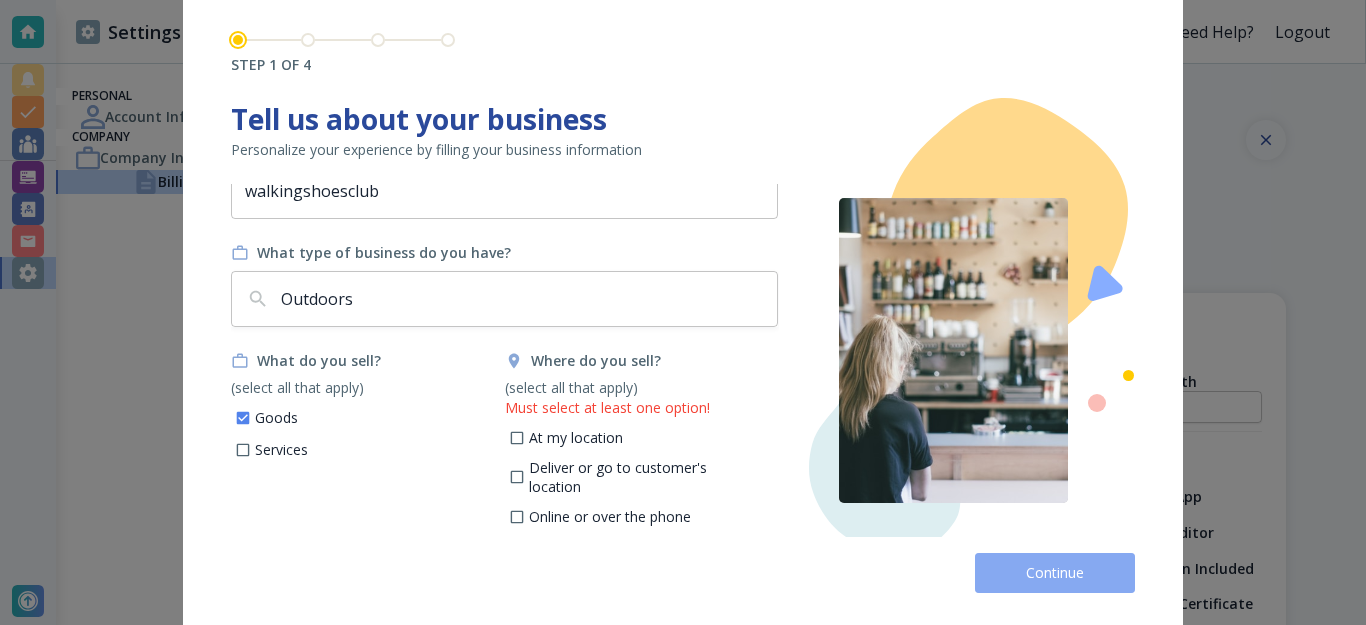 click on "Continue" at bounding box center [1055, 573] 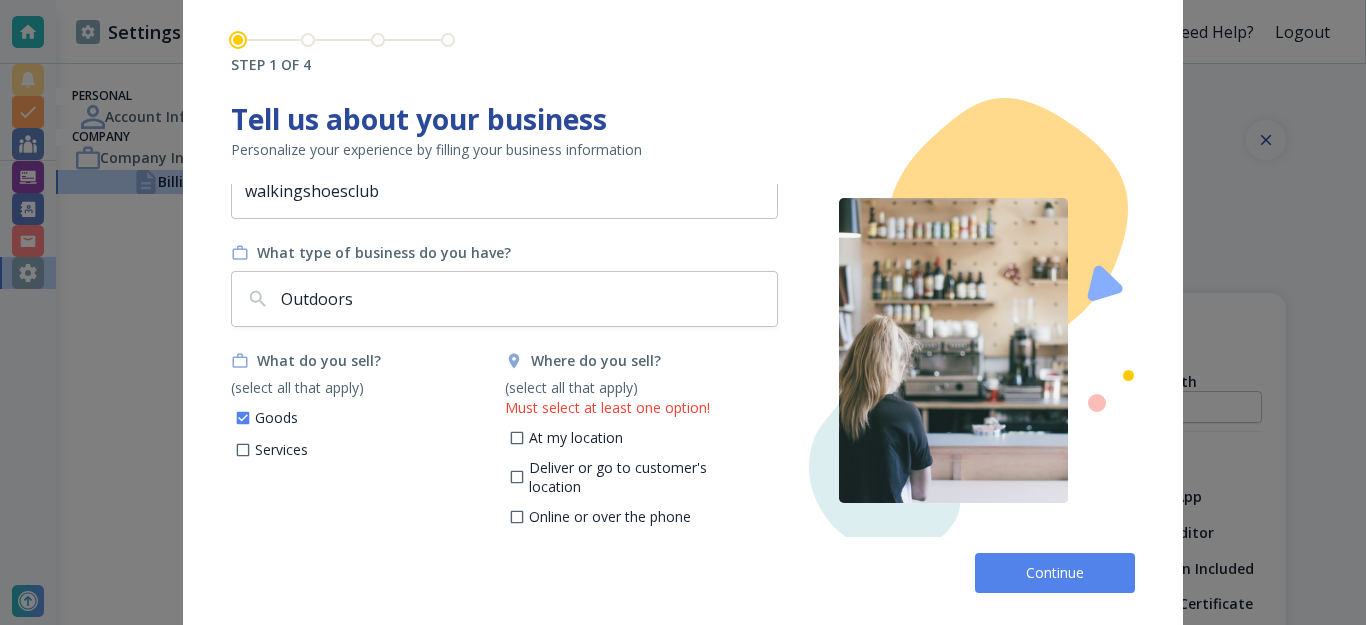 click on "At my location" at bounding box center [576, 438] 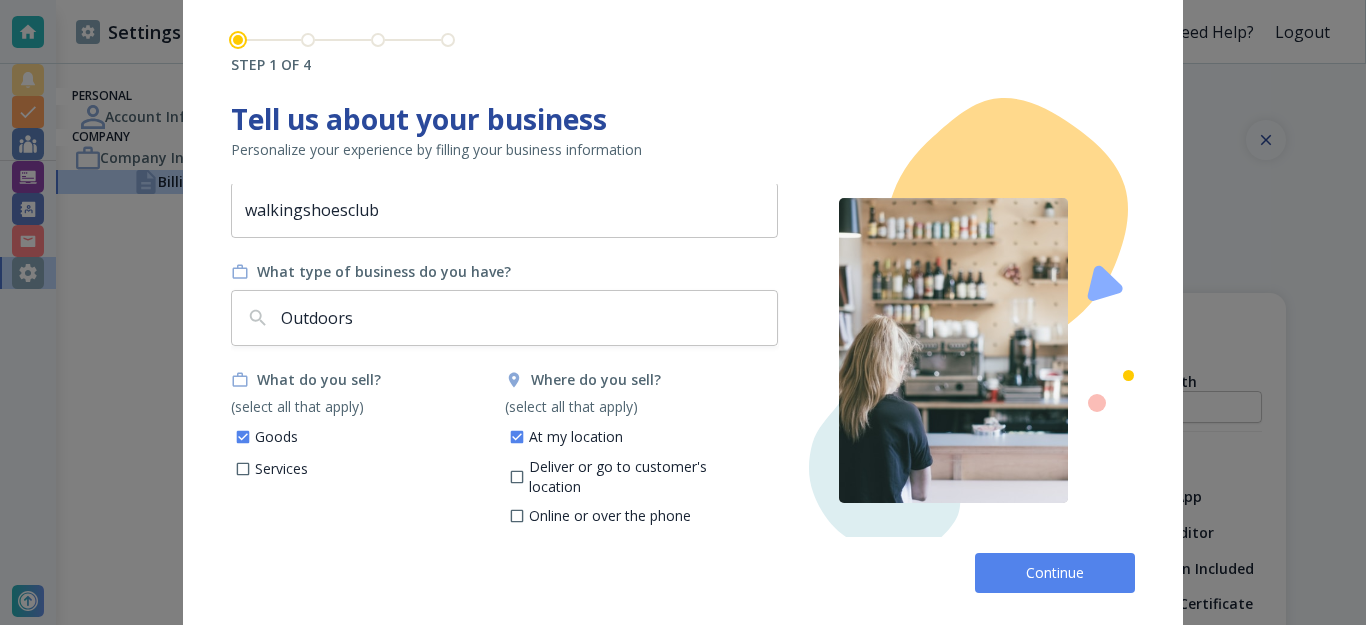 scroll, scrollTop: 29, scrollLeft: 0, axis: vertical 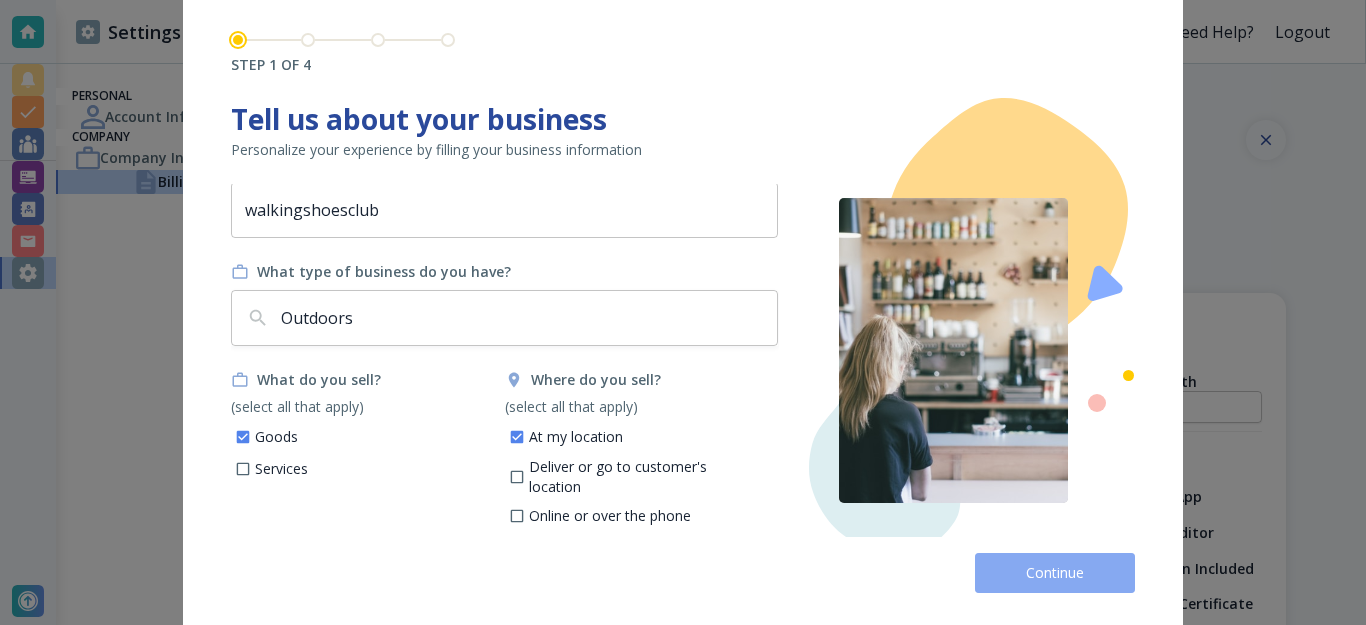click on "Continue" at bounding box center (1055, 573) 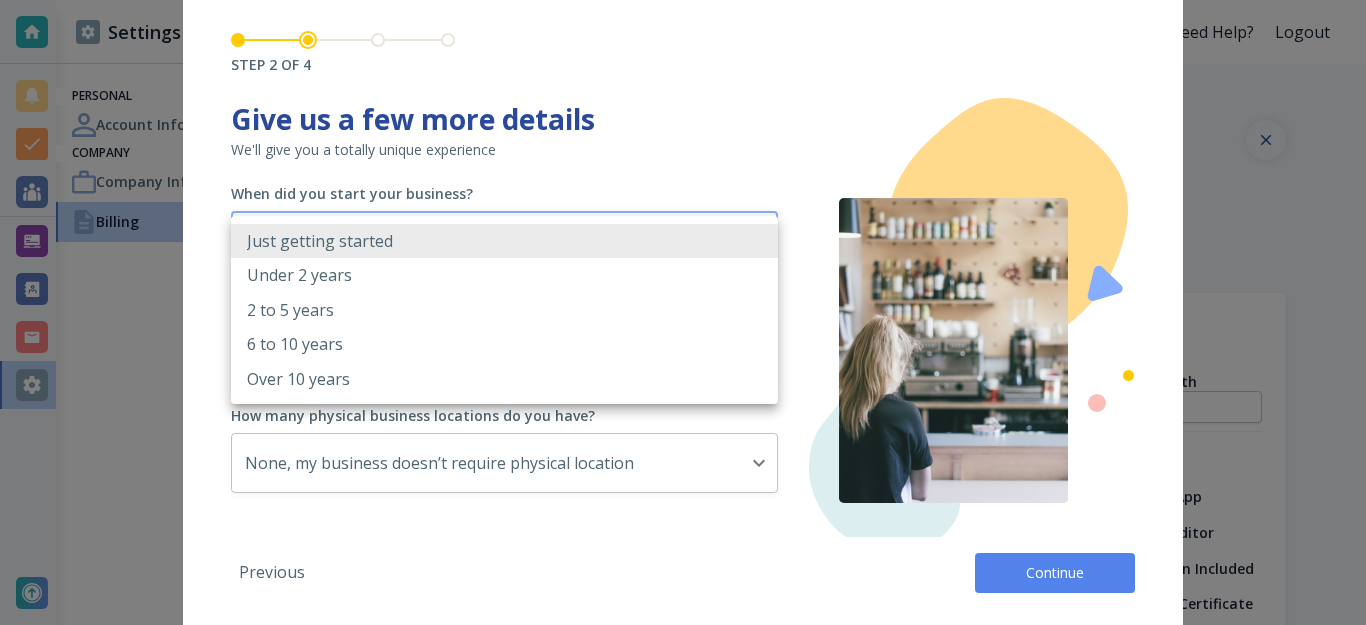click on "STEP 2 Most Popular Premium Plan $79 Billing Per Month Select Plan Notifications Feed Task Management App Custom Website & Editor .com Website Domain Included Complimentary SSL Certificate Search Engine Optimization (SEO) Customer List (CRM) Invoicing App Calendar App Up to 5 Team Accounts White Glove Migration Service Phone Support Elite Plan $249 Billing Per Month Select Plan Notifications Feed Task Management App Custom Website & Editor .com Website Domain Included Complimentary SSL Certificate Search Engine Optimization (SEO) Customer List (CRM) Ecommerce & Payments Processing Invoicing App Calendar App STEP 2" at bounding box center [683, 0] 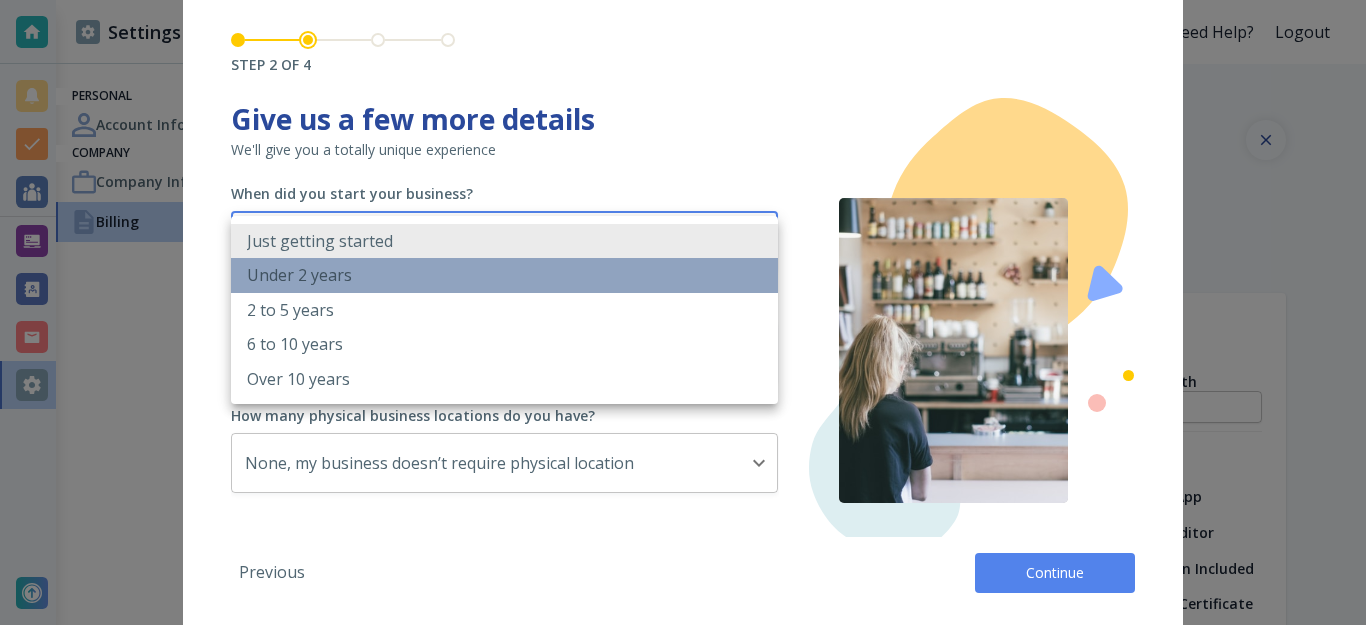 click on "Under 2 years" at bounding box center [504, 275] 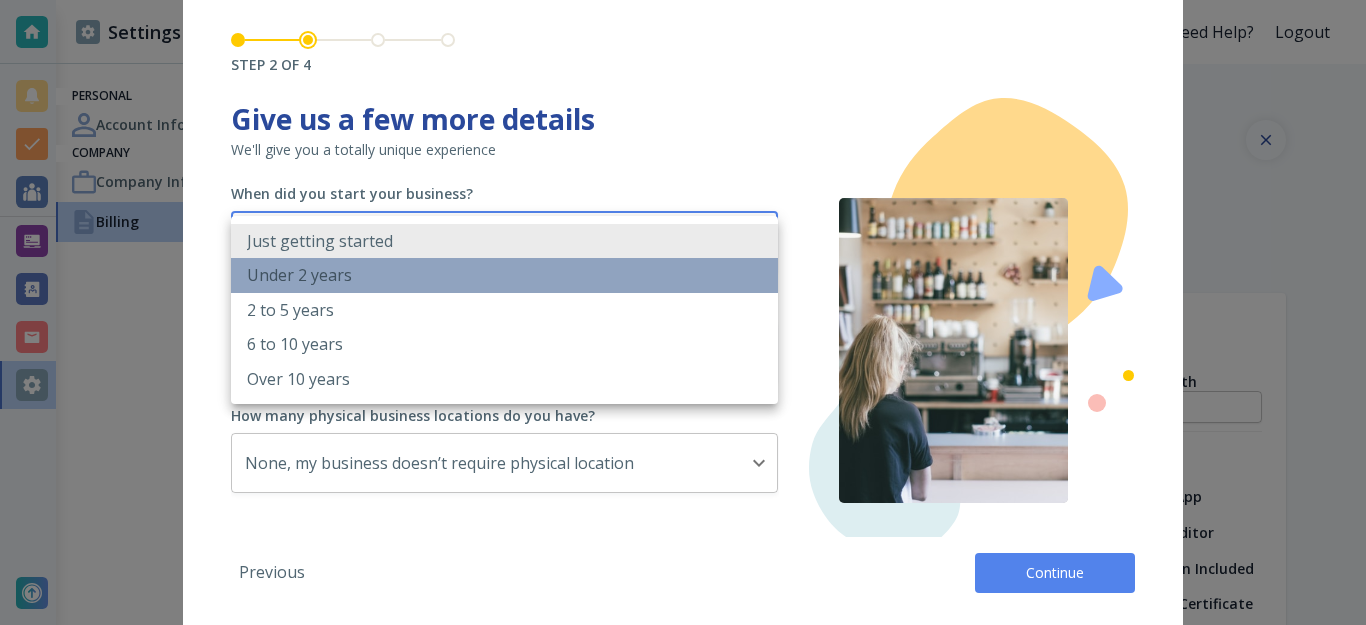 type on "UNDER_[NUMBER]_YEARS" 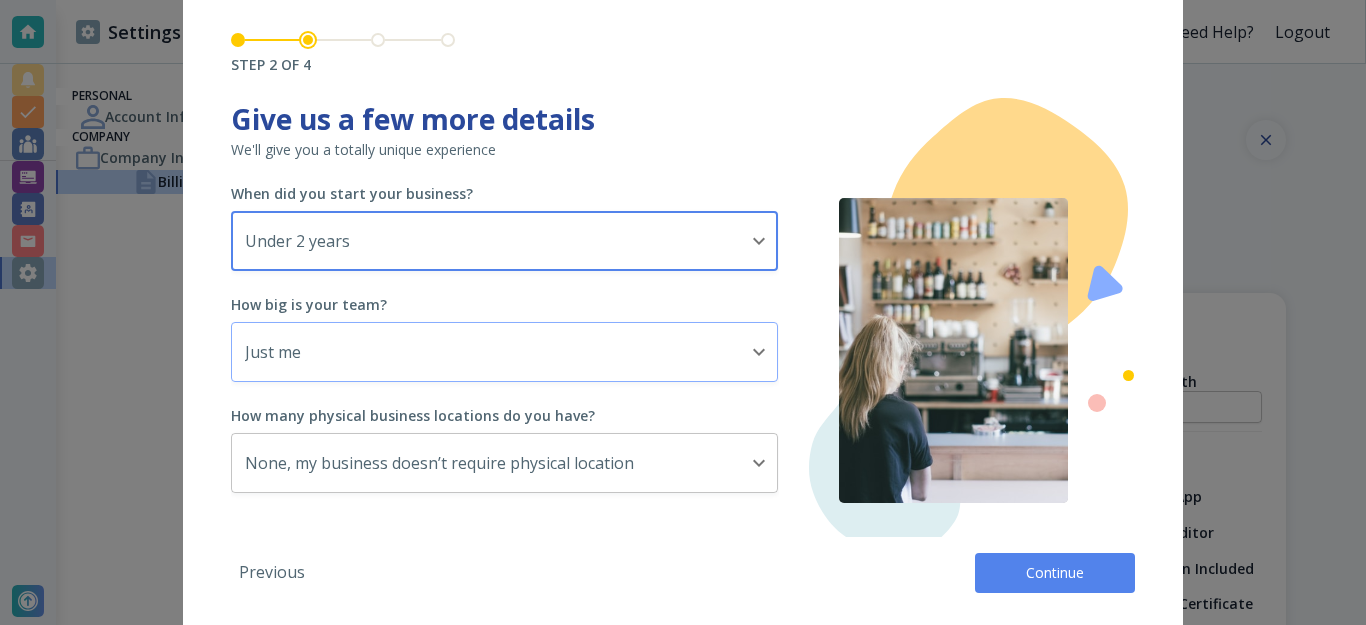 click on "STEP 2 Most Popular Premium Plan $79 Billing Per Month Select Plan Notifications Feed Task Management App Custom Website & Editor .com Website Domain Included Complimentary SSL Certificate Search Engine Optimization (SEO) Customer List (CRM) Invoicing App Calendar App Up to 5 Team Accounts White Glove Migration Service Phone Support Elite Plan $249 Billing Per Month Select Plan Notifications Feed Task Management App Custom Website & Editor .com Website Domain Included Complimentary SSL Certificate Search Engine Optimization (SEO) Customer List (CRM) Ecommerce & Payments Processing Invoicing App Calendar App STEP 2" at bounding box center [683, 0] 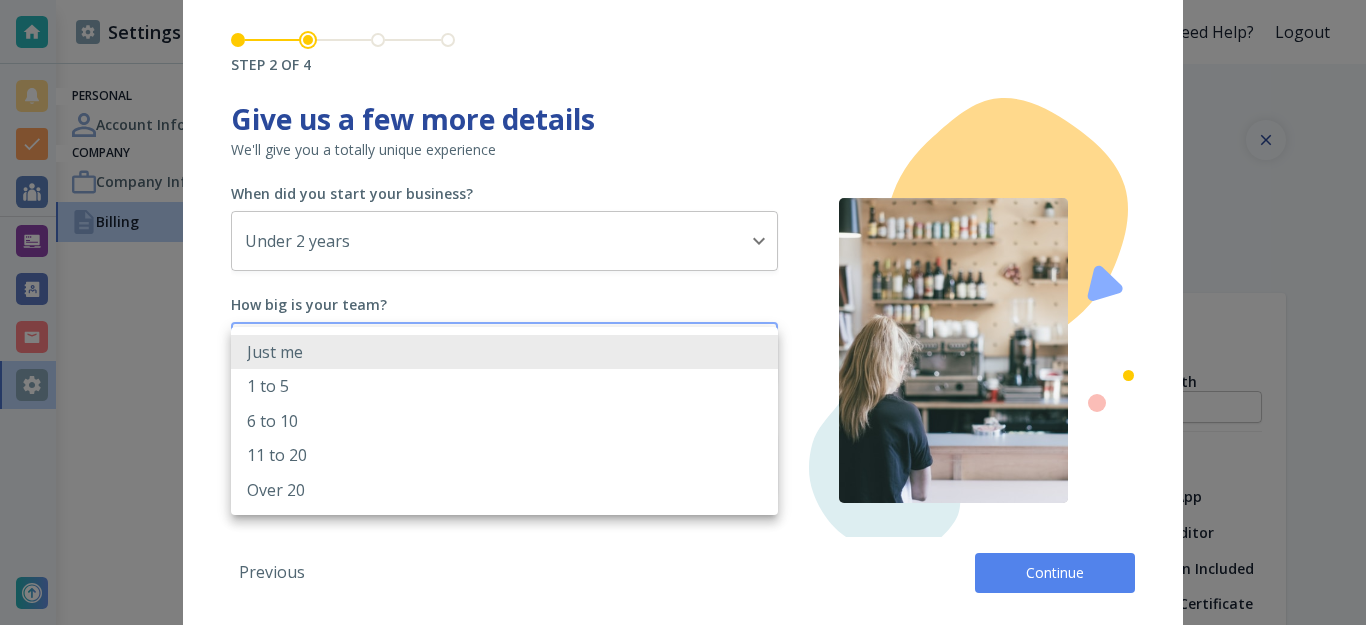 click on "Just me" at bounding box center [504, 352] 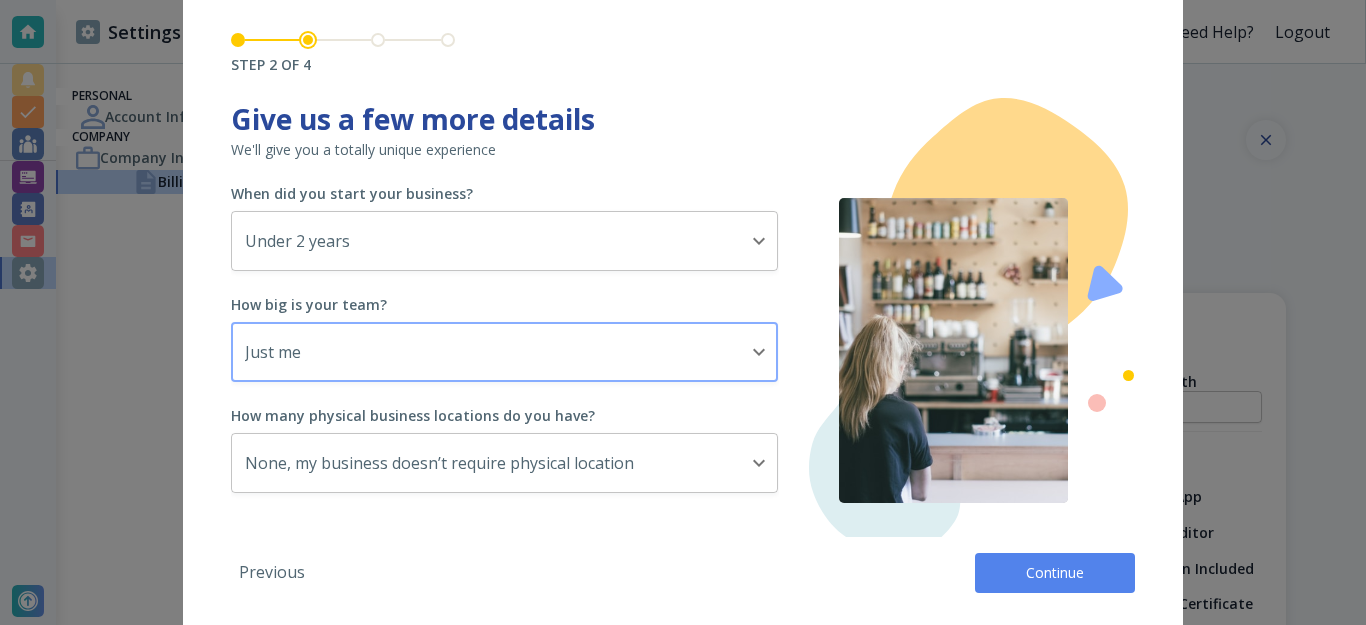 click on "STEP 2 Most Popular Premium Plan $79 Billing Per Month Select Plan Notifications Feed Task Management App Custom Website & Editor .com Website Domain Included Complimentary SSL Certificate Search Engine Optimization (SEO) Customer List (CRM) Invoicing App Calendar App Up to 5 Team Accounts White Glove Migration Service Phone Support Elite Plan $249 Billing Per Month Select Plan Notifications Feed Task Management App Custom Website & Editor .com Website Domain Included Complimentary SSL Certificate Search Engine Optimization (SEO) Customer List (CRM) Ecommerce & Payments Processing Invoicing App Calendar App STEP 2" at bounding box center (683, 0) 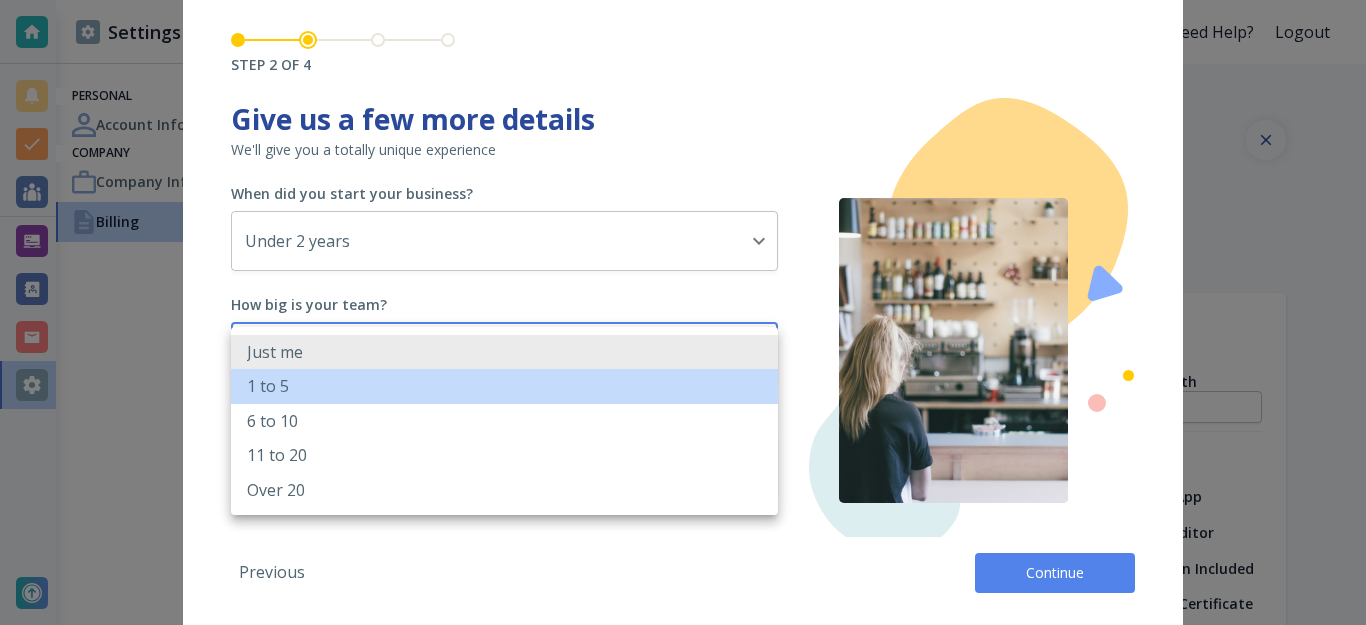 click on "1 to 5" at bounding box center (504, 386) 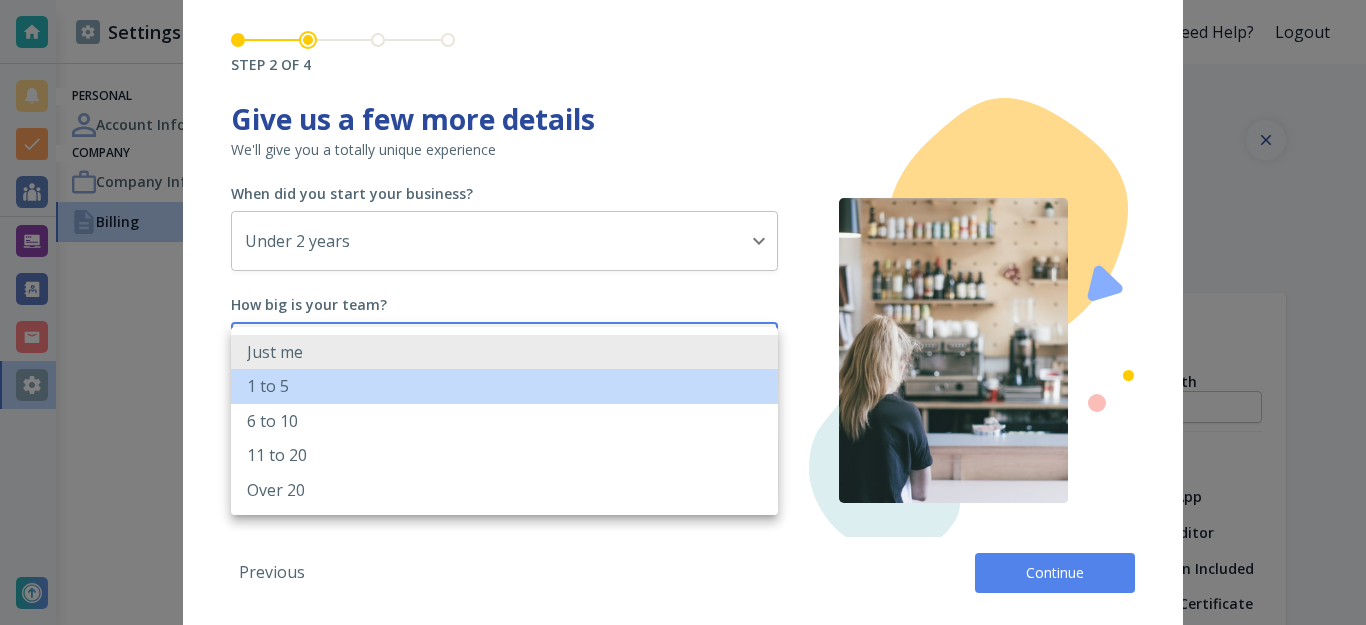 type on "2_TO_5" 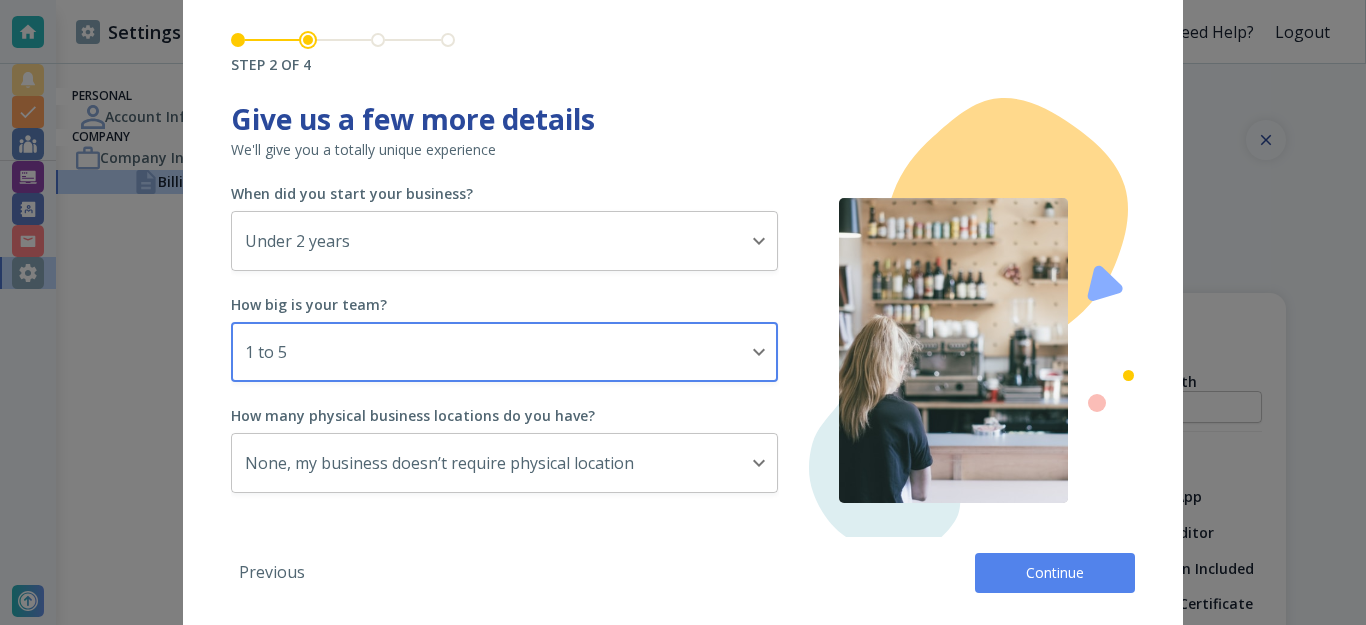 click on "Continue" at bounding box center [1055, 573] 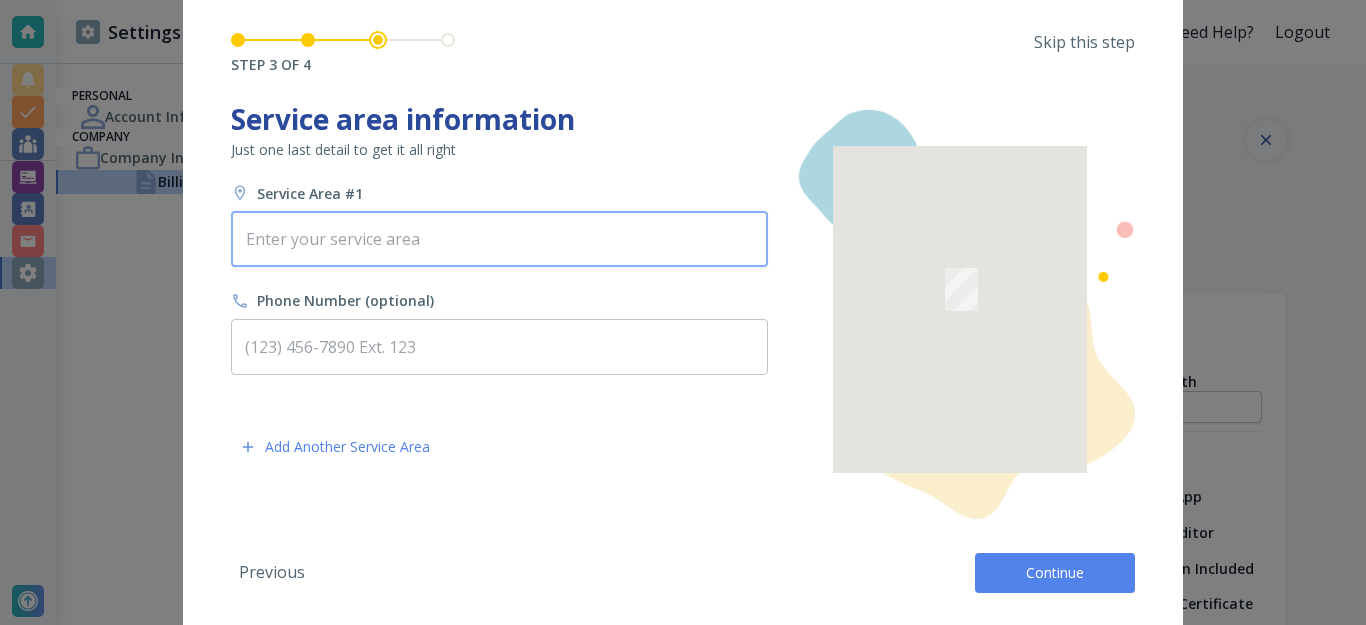 click at bounding box center (499, 239) 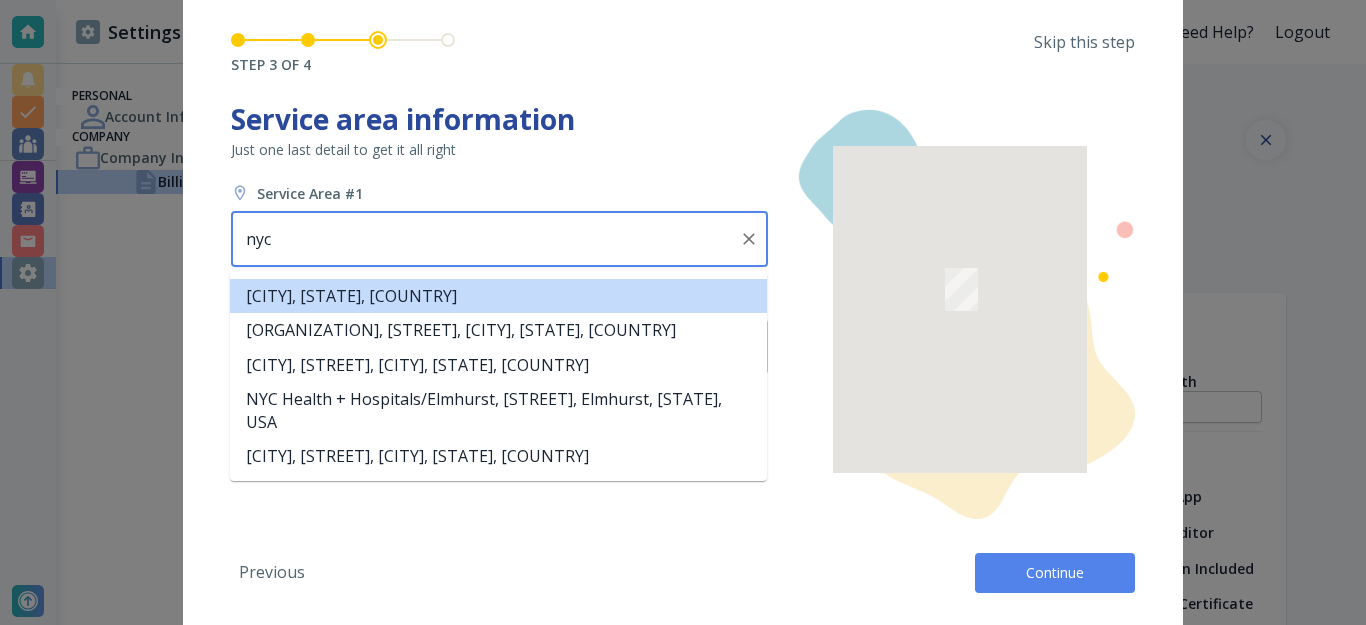 click on "[CITY], [STATE], [COUNTRY]" at bounding box center (498, 296) 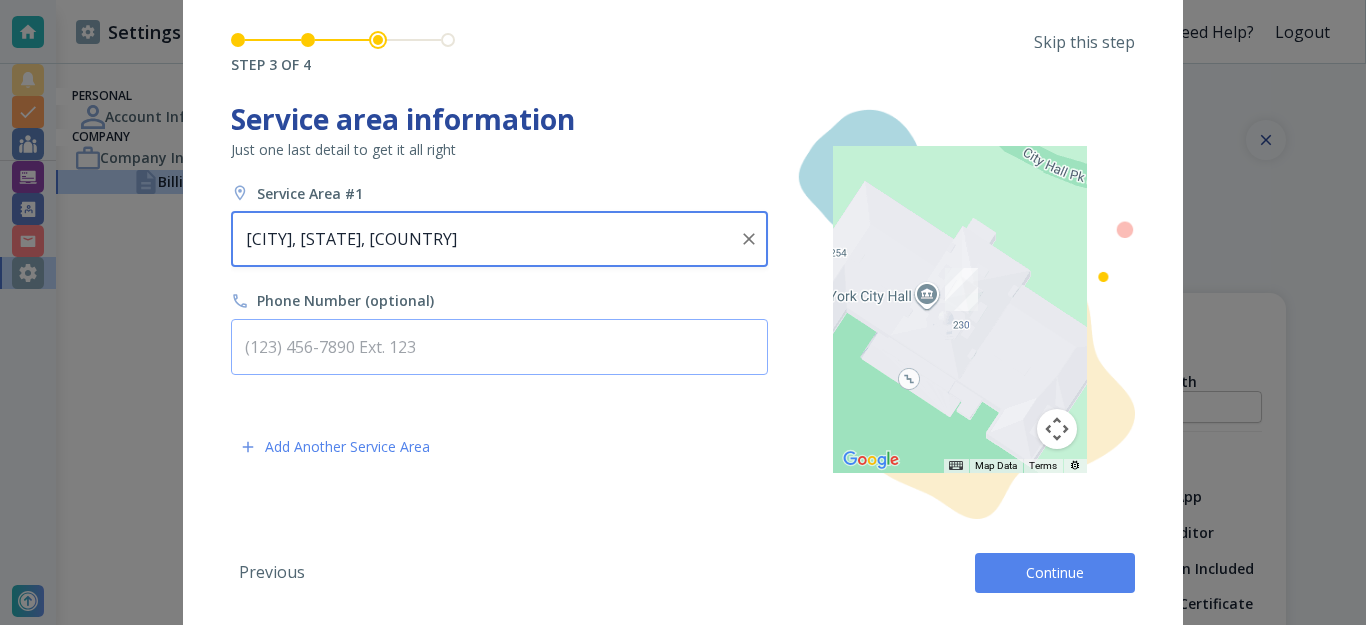 type on "[CITY], [STATE], [COUNTRY]" 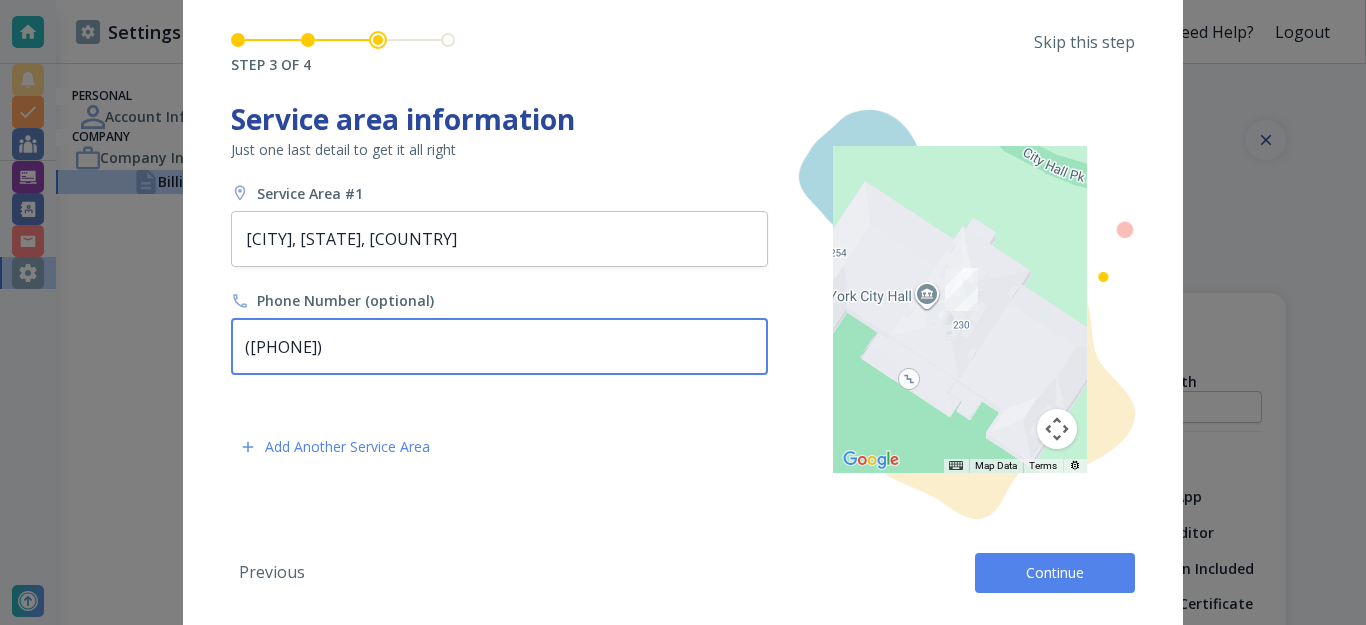 type on "([PHONE])" 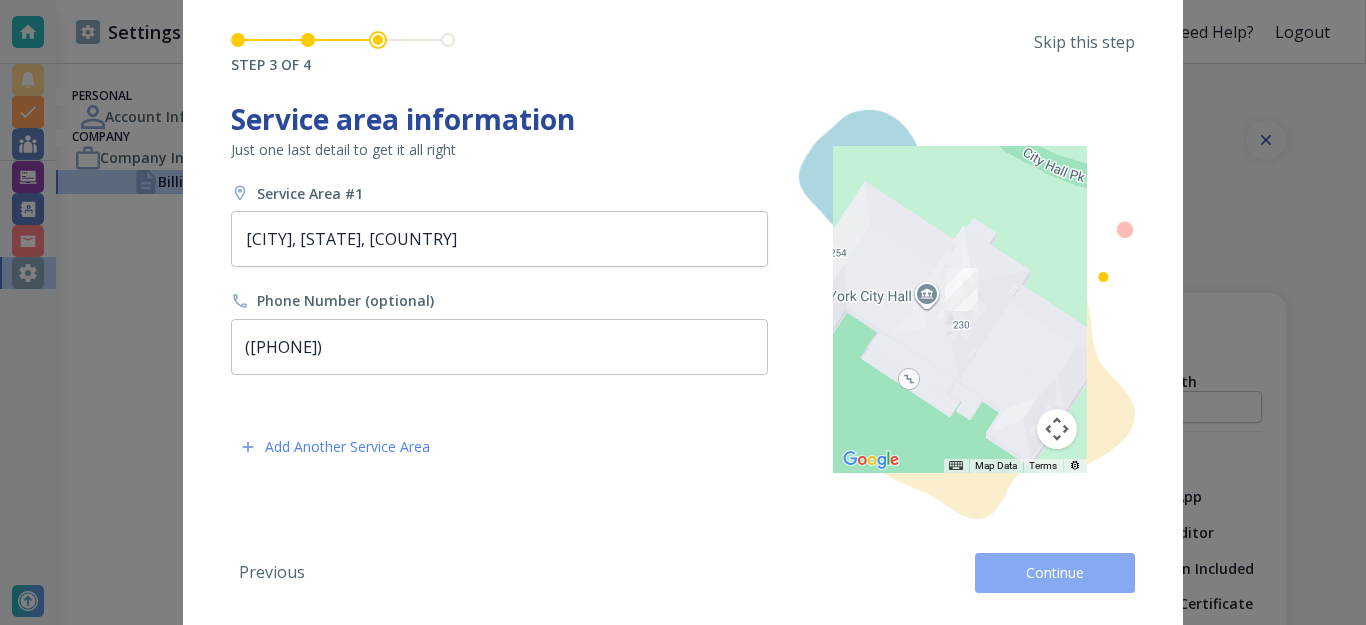 click on "Continue" at bounding box center (1055, 573) 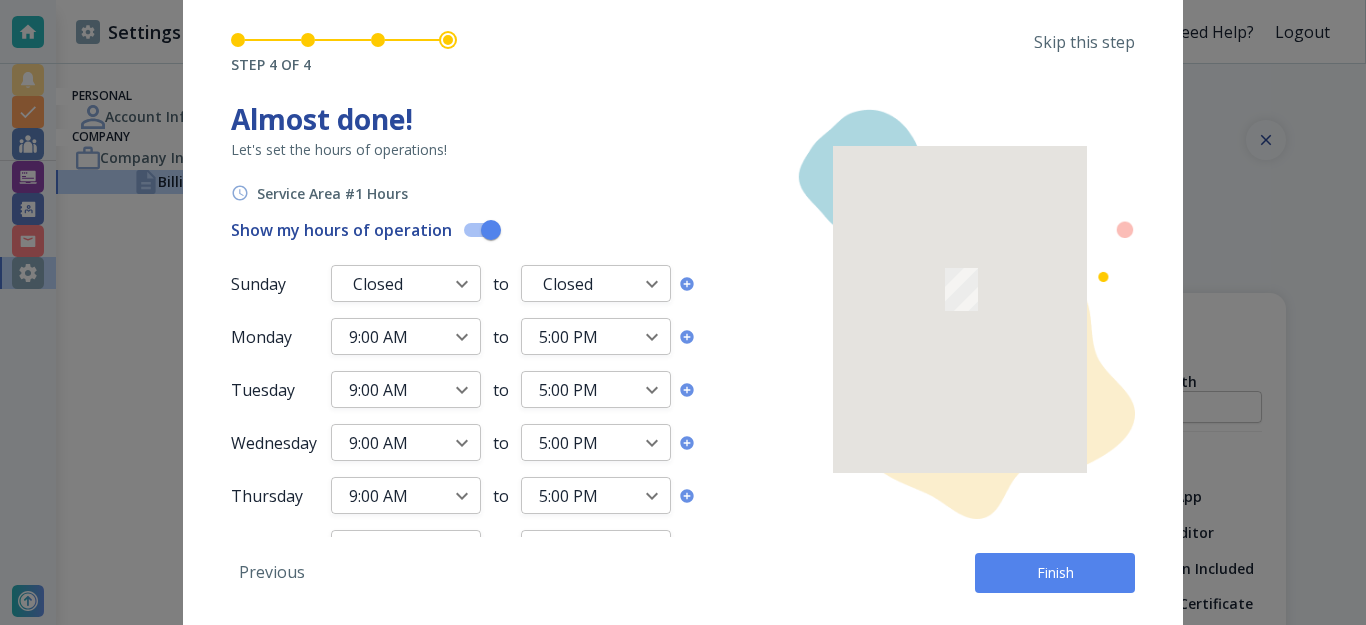 scroll, scrollTop: 83, scrollLeft: 0, axis: vertical 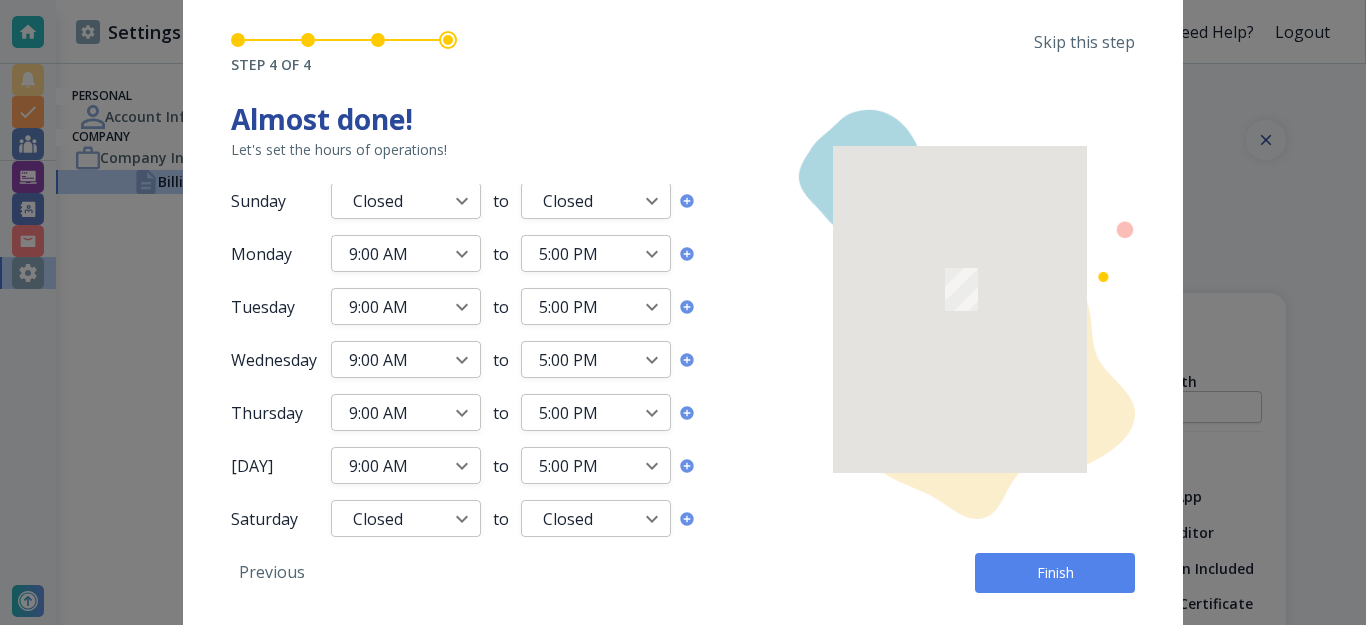 click on "Finish" at bounding box center [1055, 573] 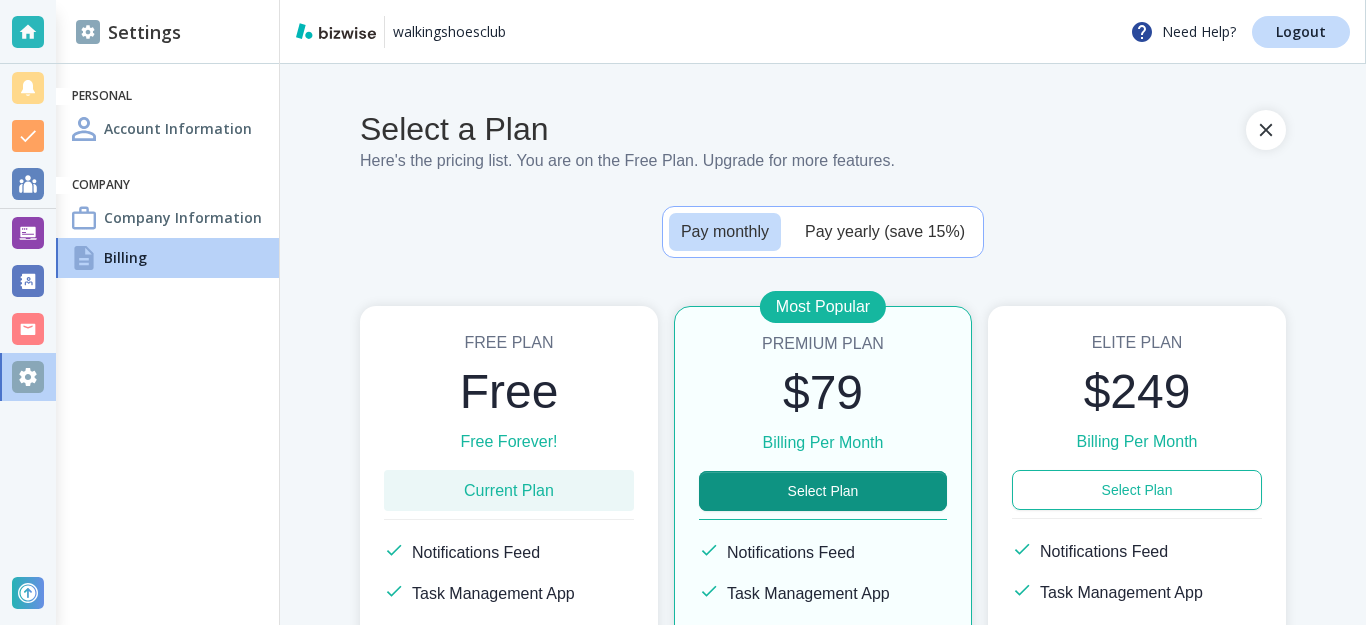 scroll, scrollTop: 0, scrollLeft: 0, axis: both 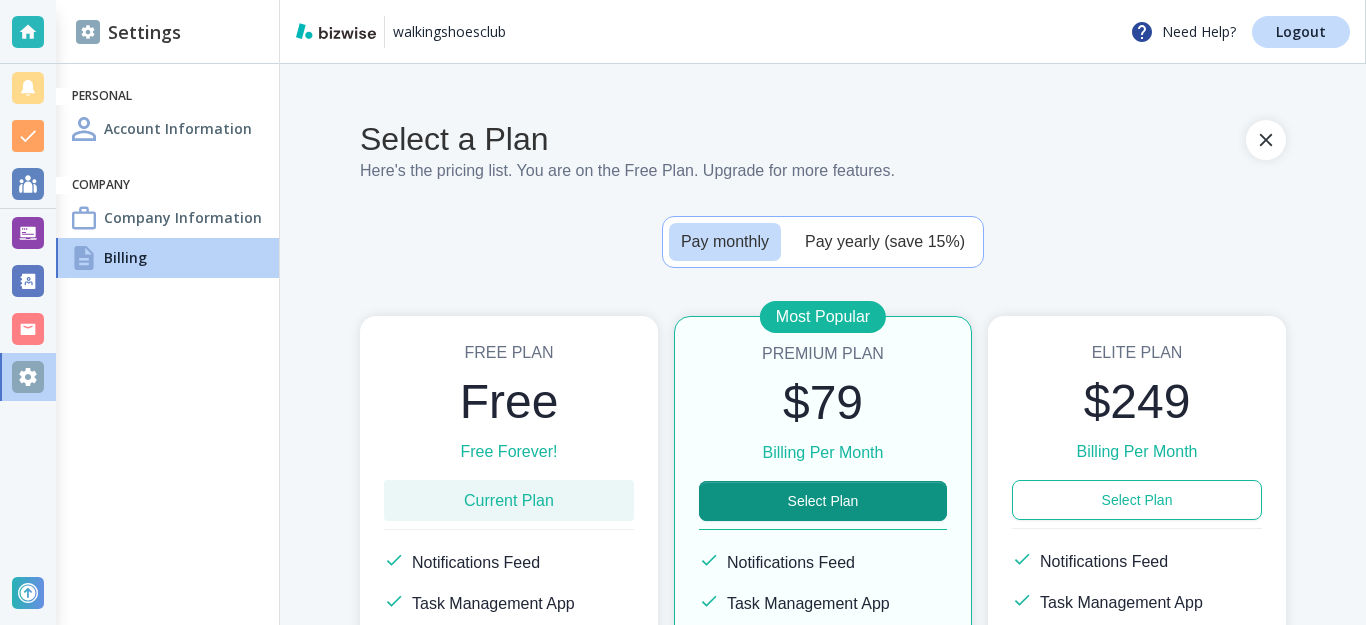 click on "Free" at bounding box center [509, 402] 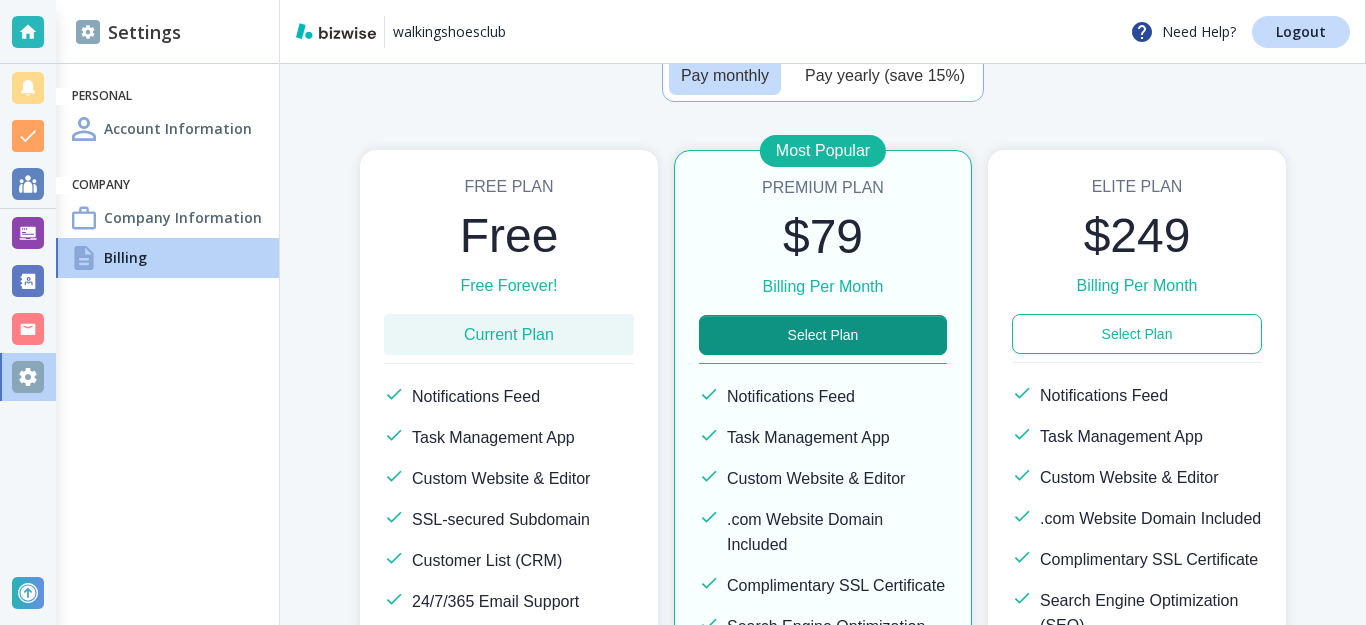 scroll, scrollTop: 0, scrollLeft: 0, axis: both 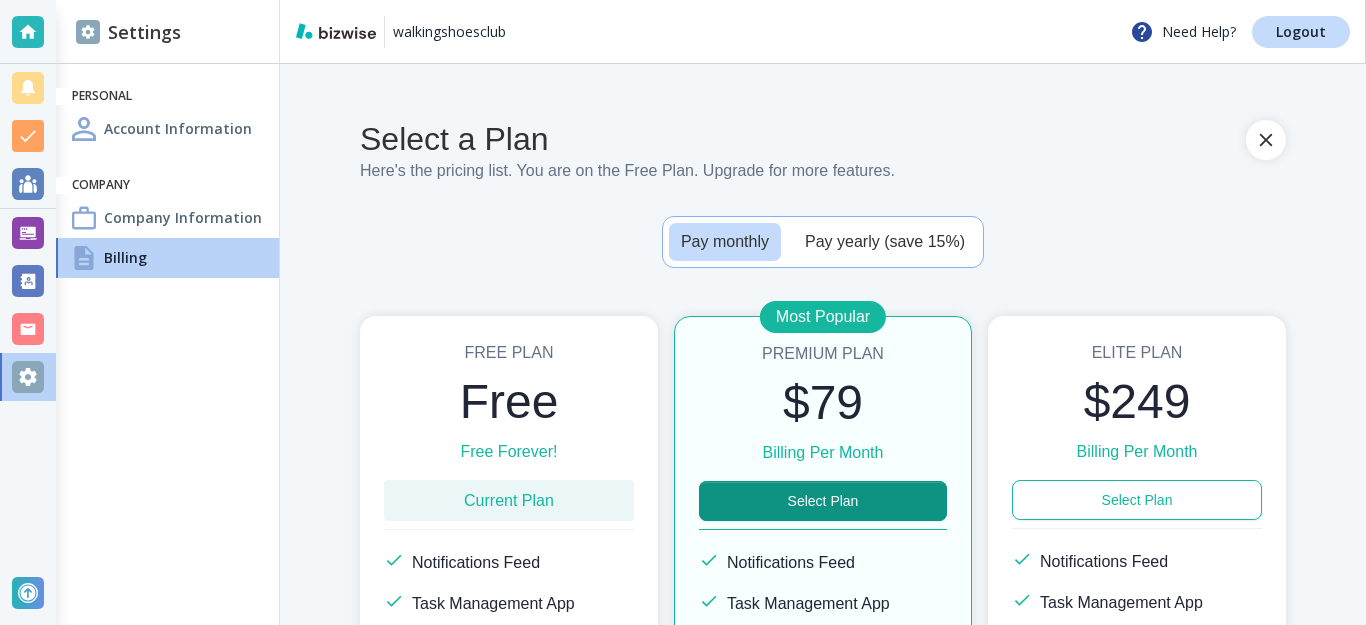 click on "Company Information" at bounding box center [183, 217] 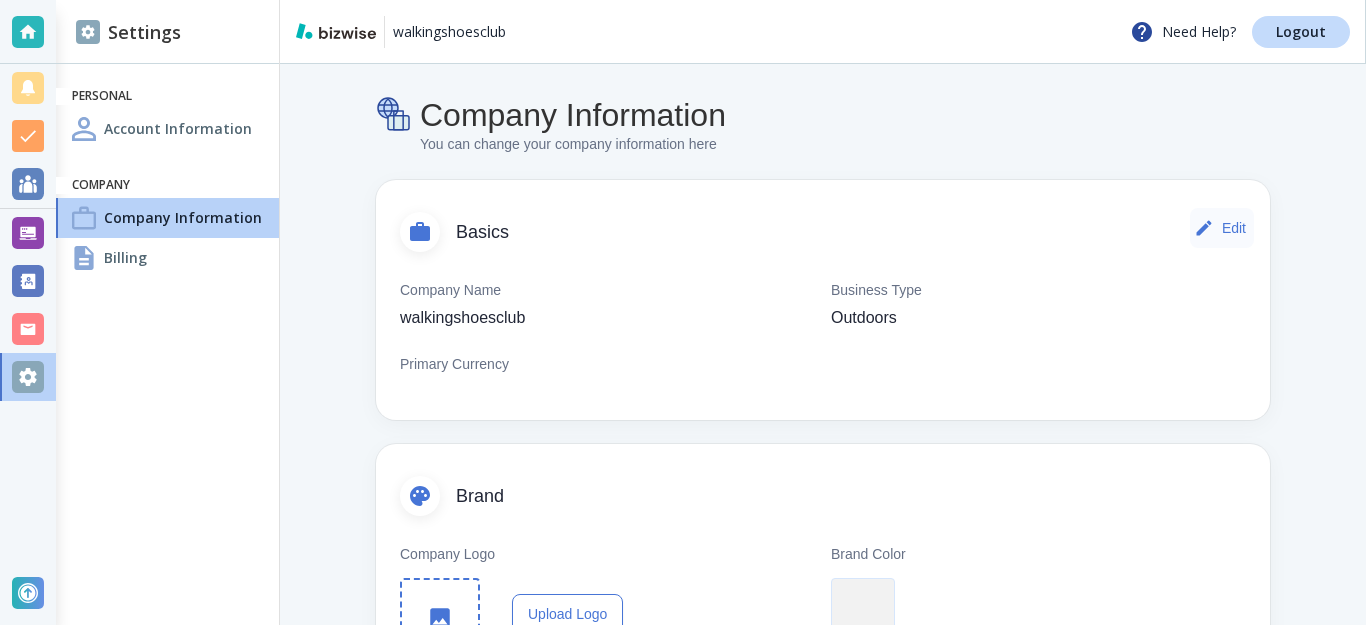 click on "Edit" at bounding box center [1222, 228] 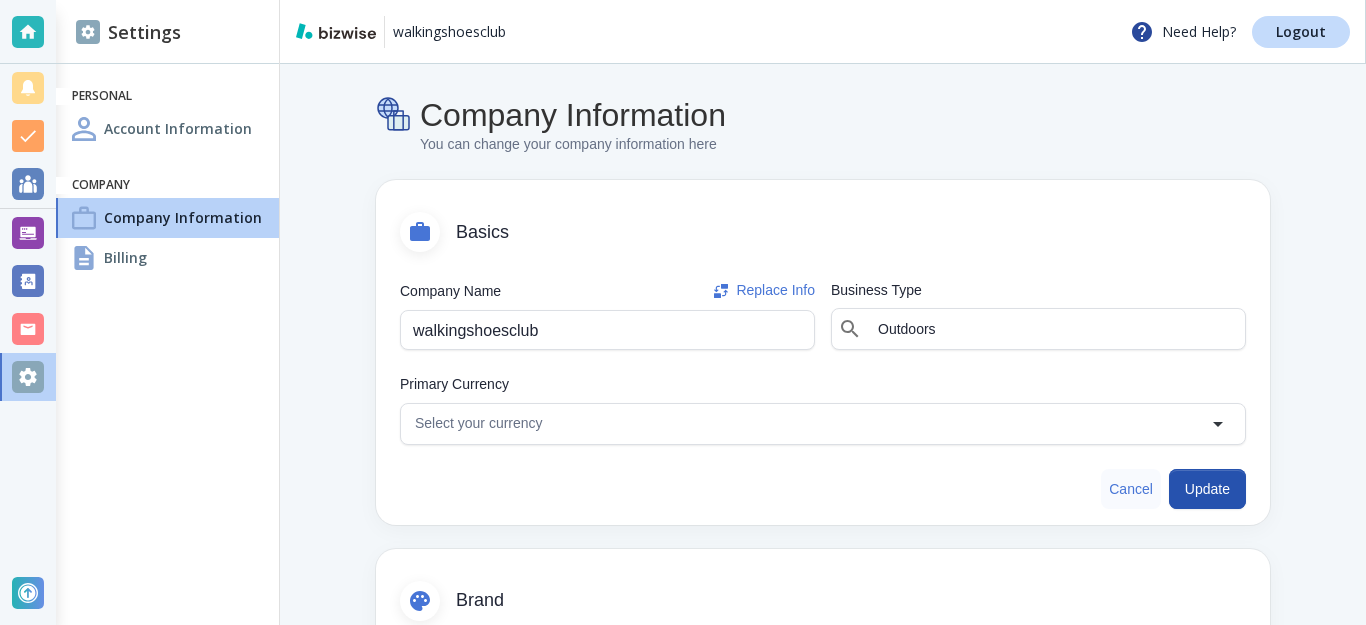 click on "Cancel" at bounding box center (1131, 489) 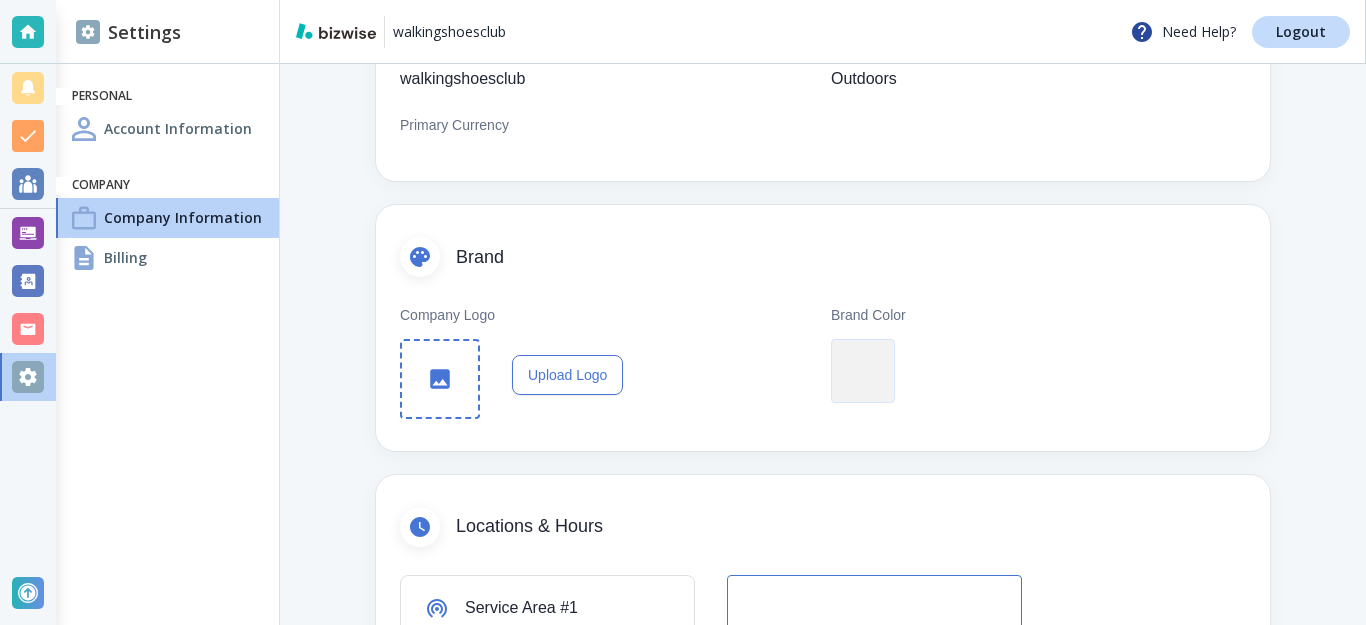 scroll, scrollTop: 300, scrollLeft: 0, axis: vertical 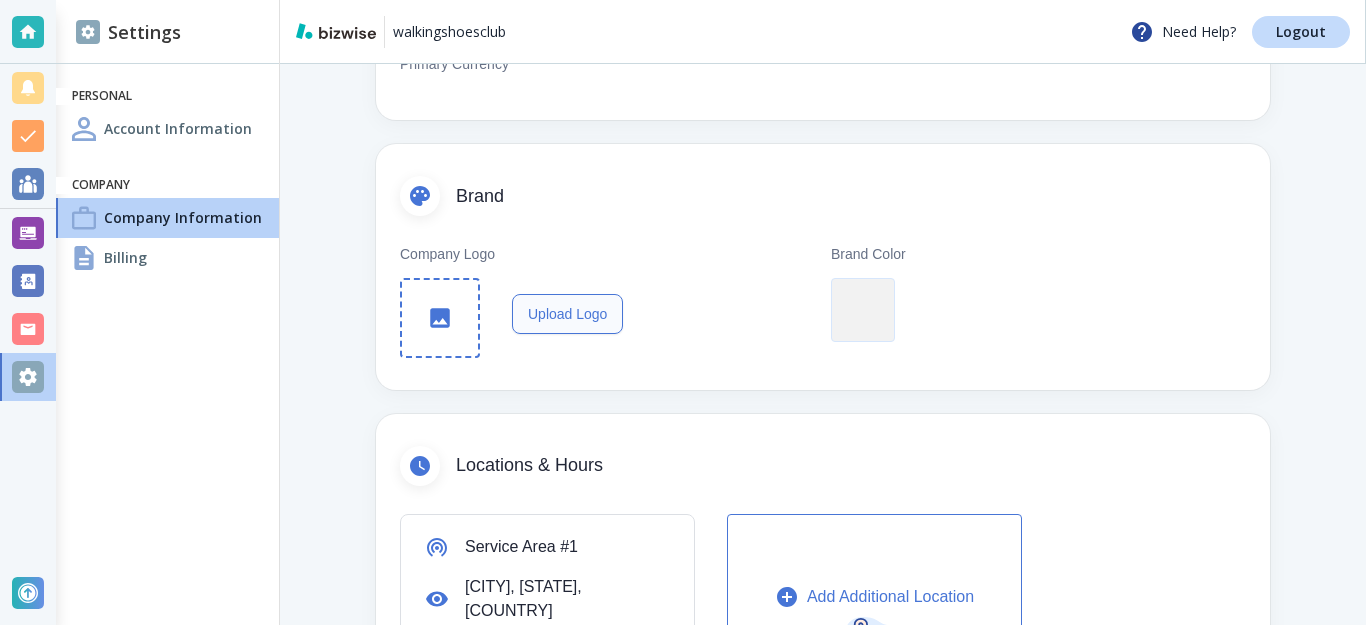 click on "Upload Logo" at bounding box center (567, 314) 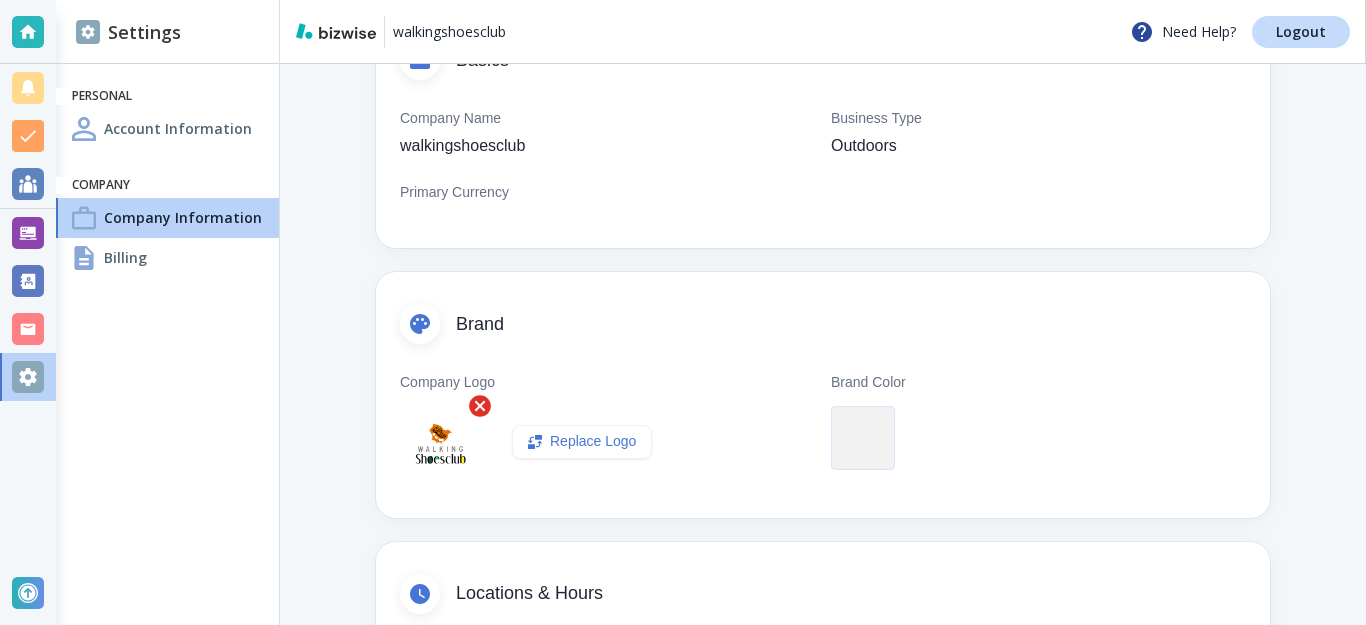 scroll, scrollTop: 171, scrollLeft: 0, axis: vertical 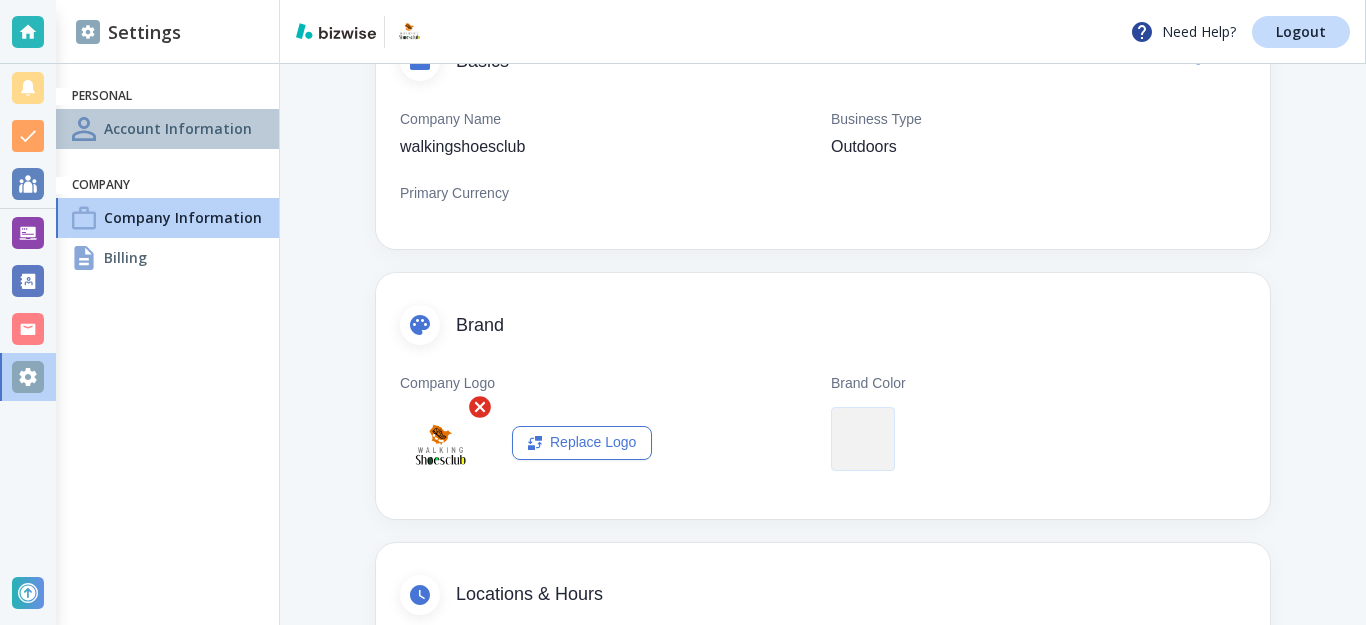 click on "Account Information" at bounding box center (178, 128) 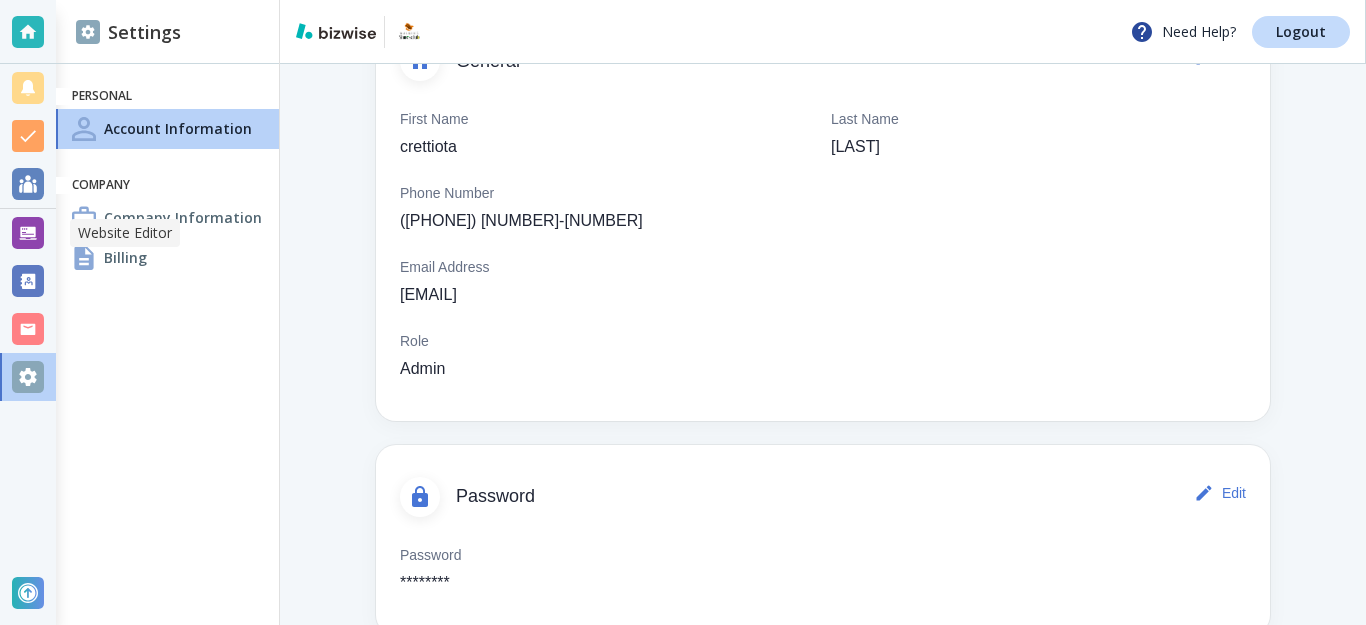 click at bounding box center (28, 233) 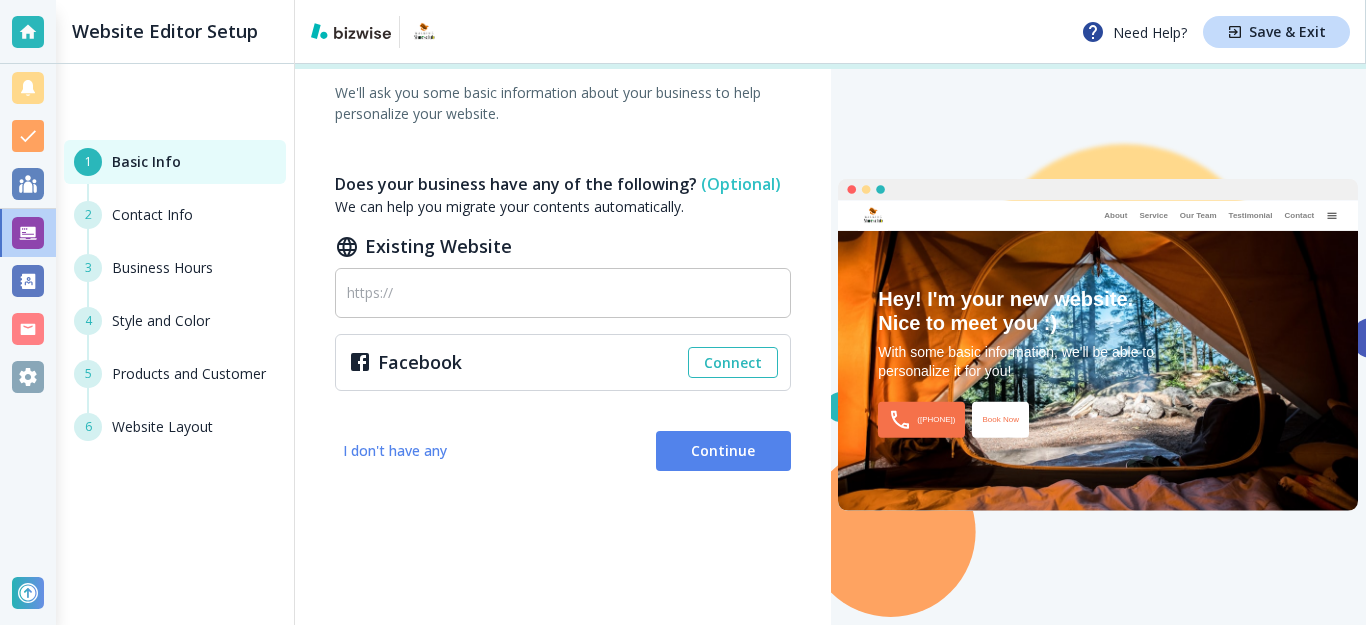 scroll, scrollTop: 159, scrollLeft: 0, axis: vertical 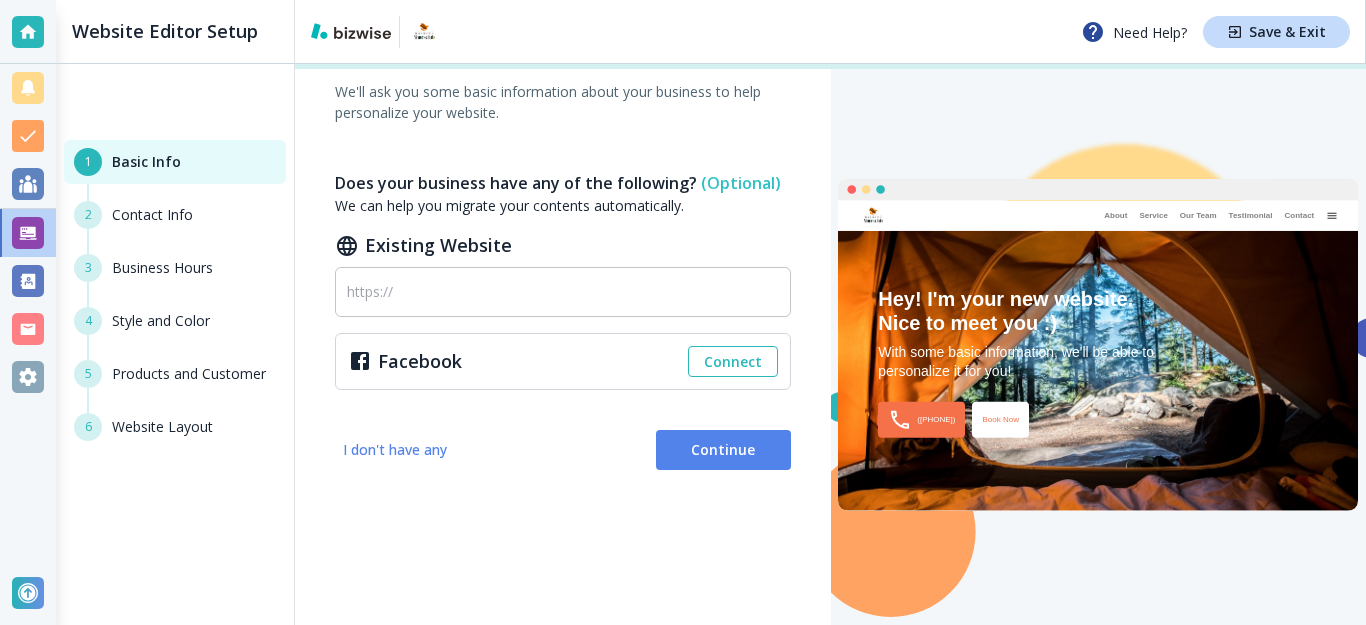 click on "2 Contact Info" at bounding box center (175, 227) 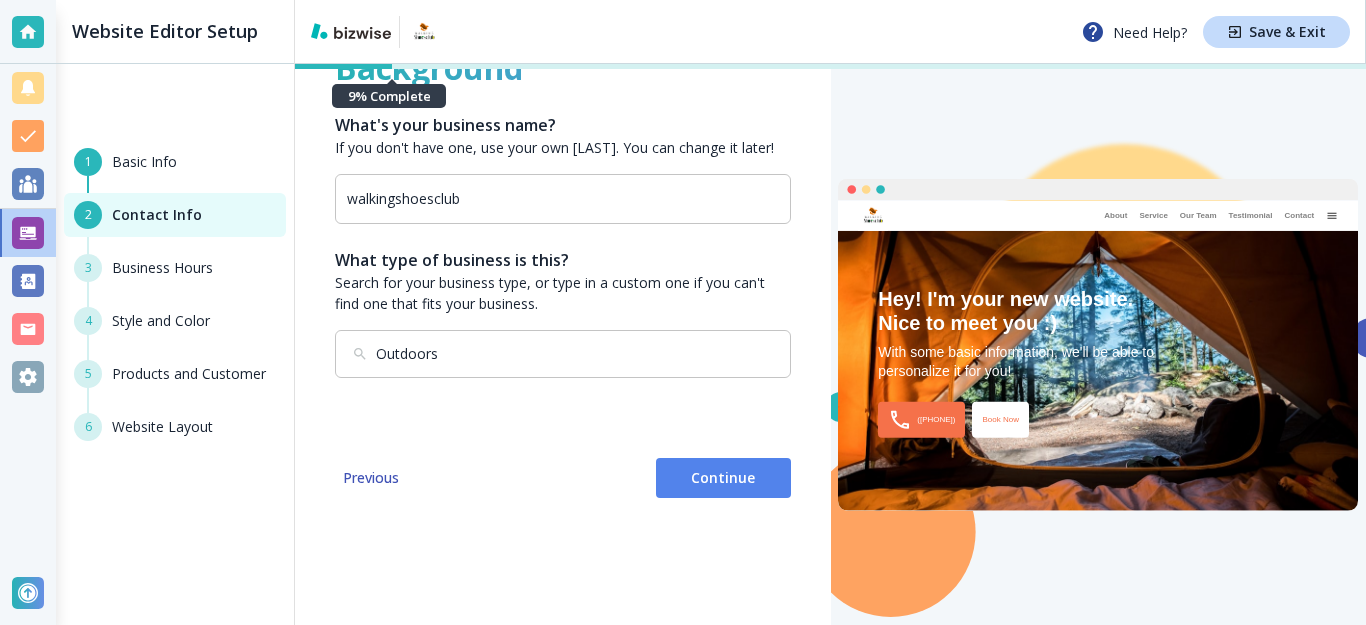 scroll, scrollTop: 59, scrollLeft: 0, axis: vertical 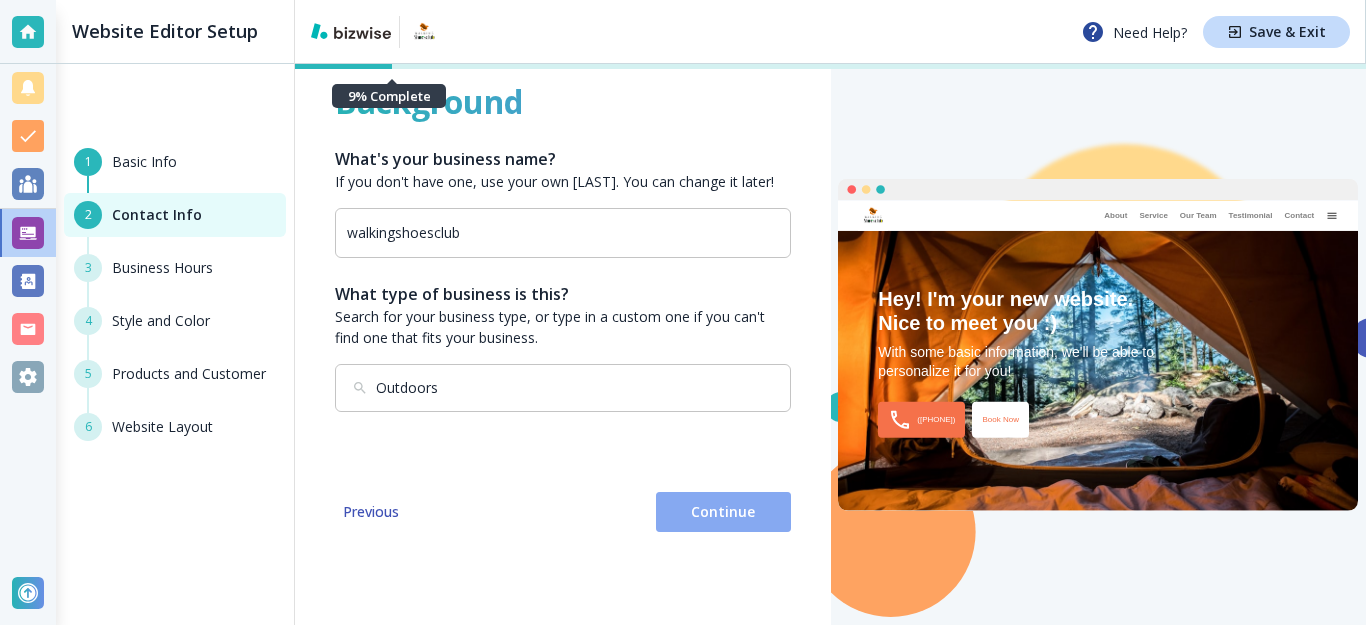 click on "Continue" at bounding box center [723, 512] 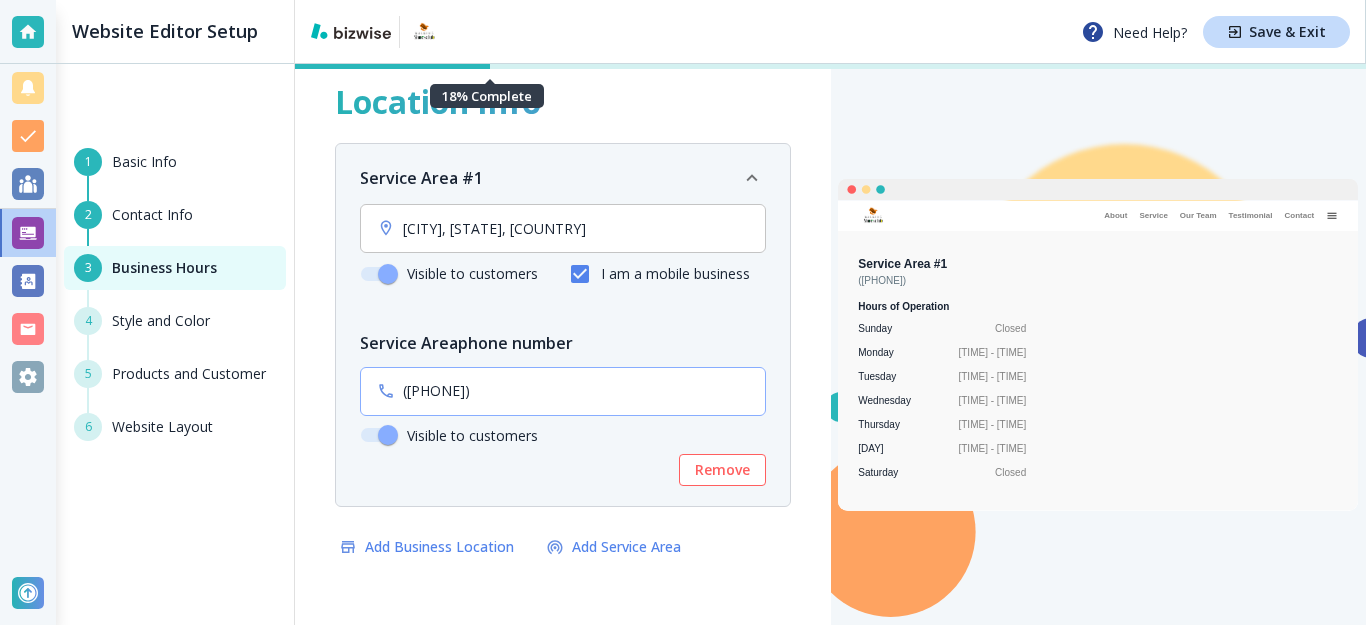 scroll, scrollTop: 3, scrollLeft: 0, axis: vertical 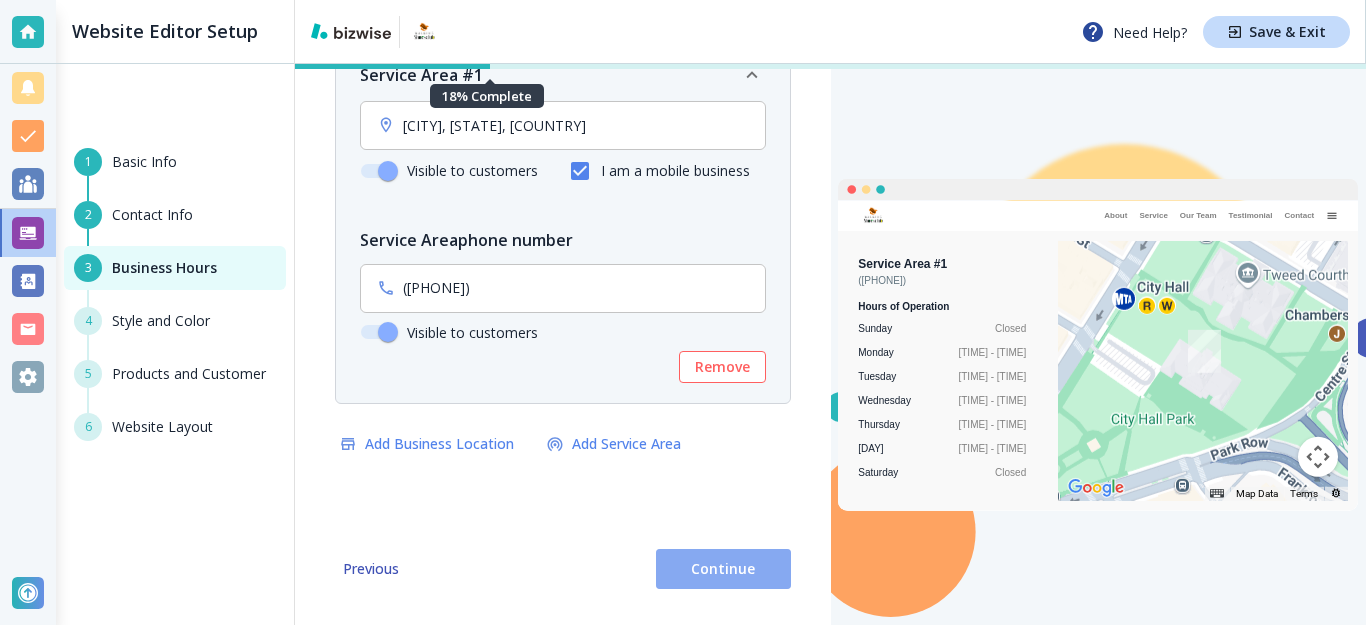 click on "Continue" at bounding box center [723, 569] 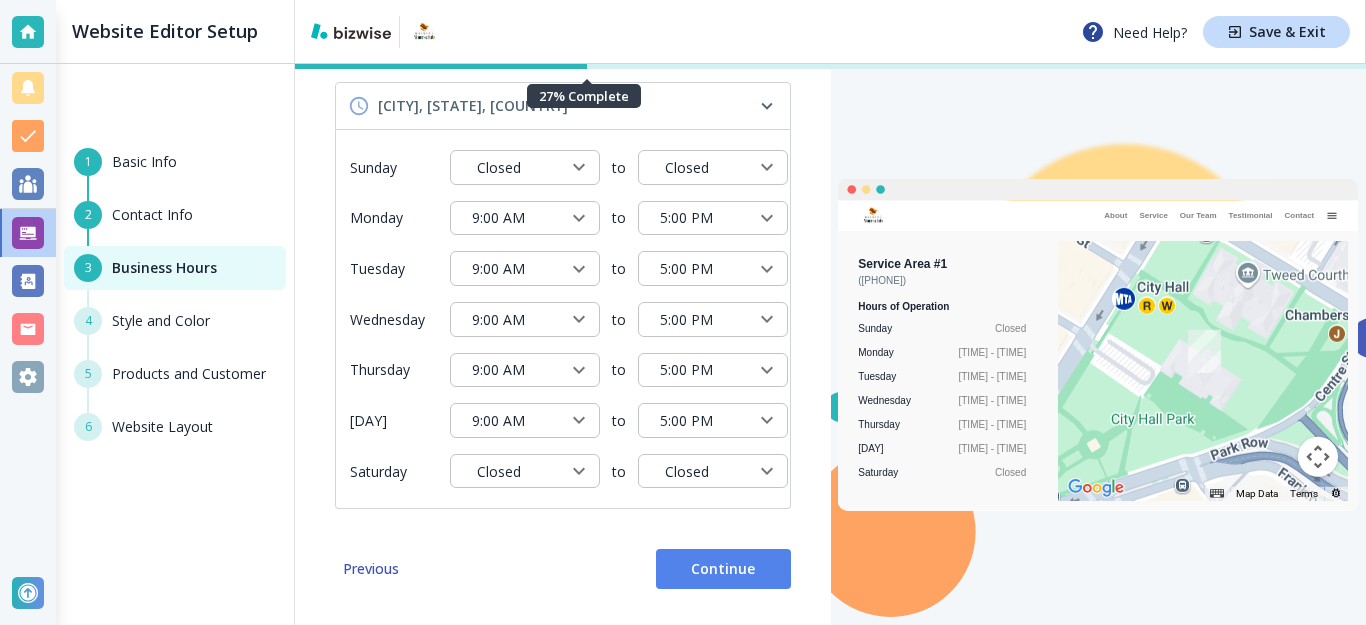 click on "Continue" at bounding box center (723, 569) 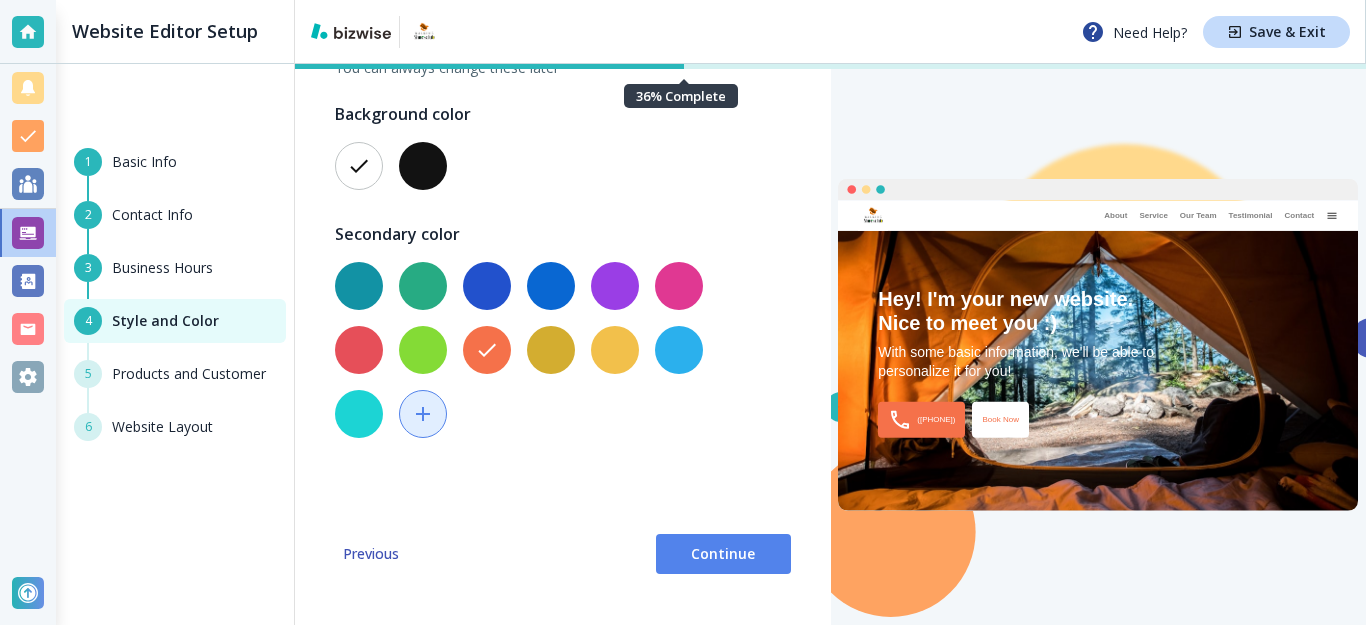 scroll, scrollTop: 0, scrollLeft: 0, axis: both 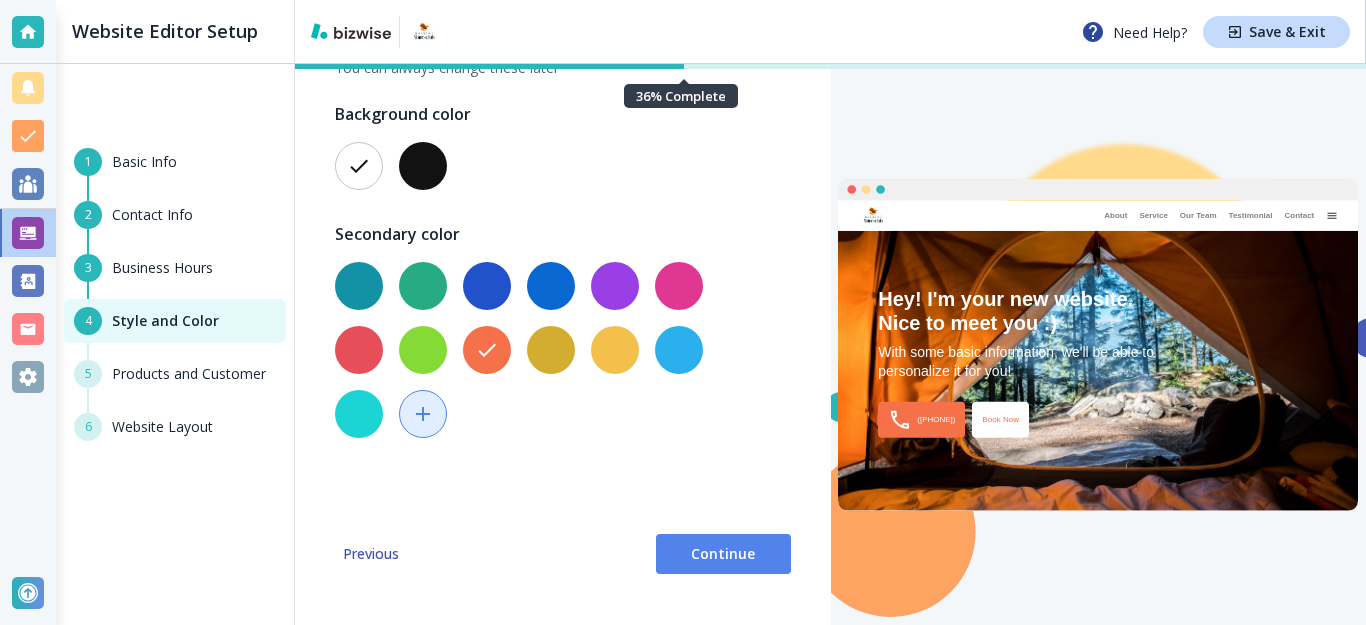 click on "Continue" at bounding box center [723, 554] 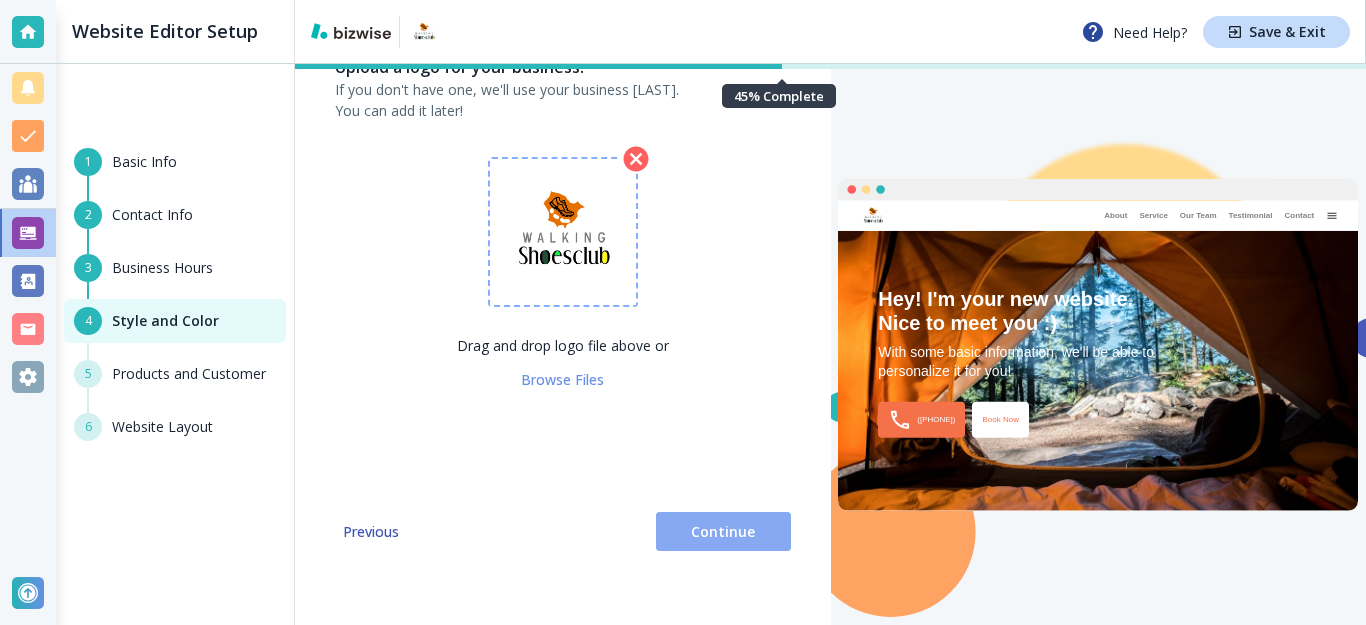 click on "Continue" at bounding box center [723, 532] 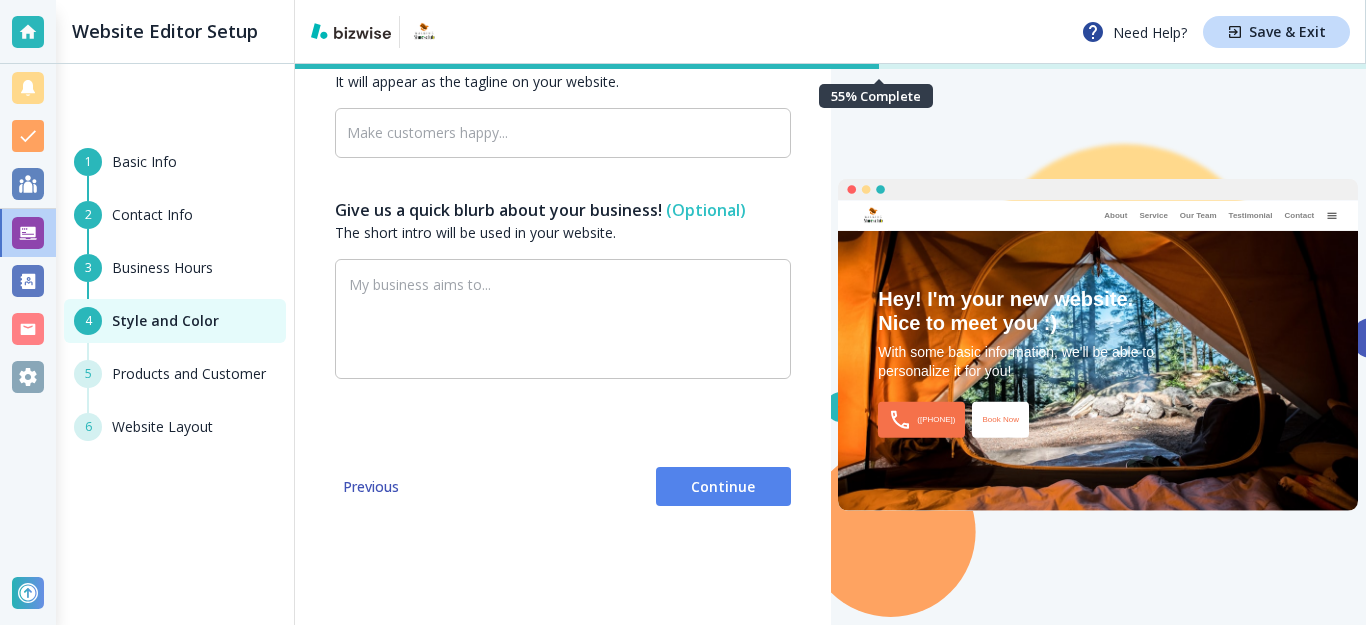 scroll, scrollTop: 0, scrollLeft: 0, axis: both 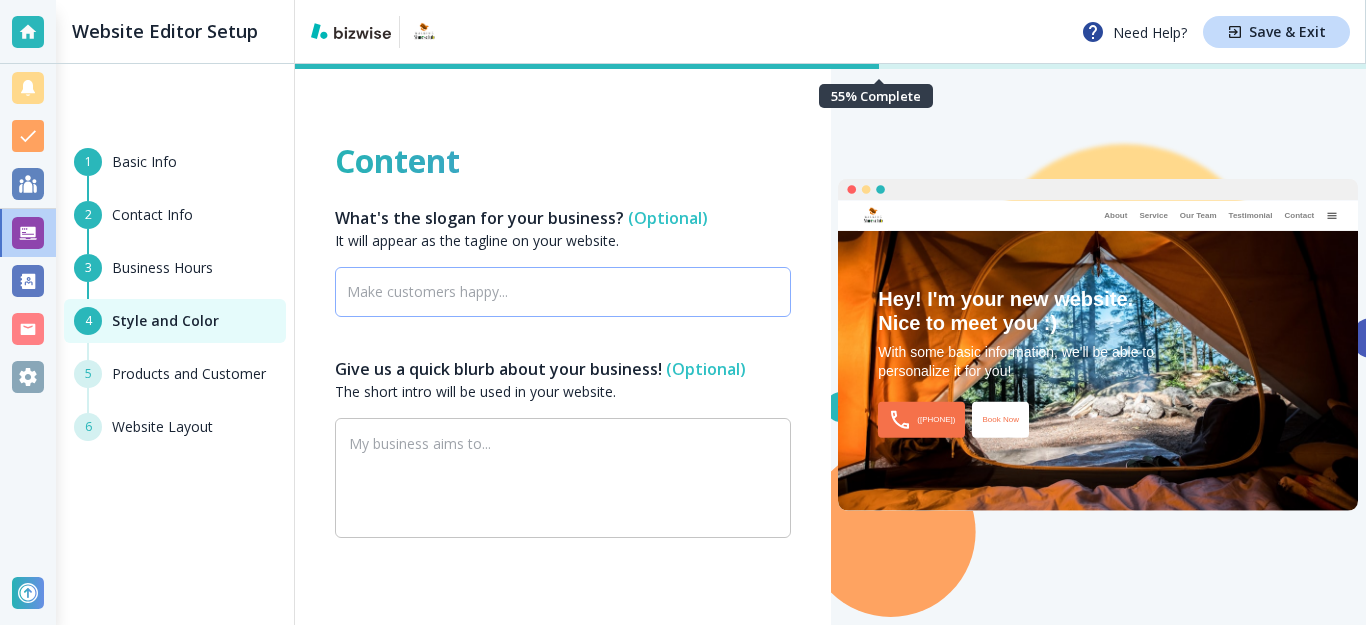click on "​" at bounding box center [563, 292] 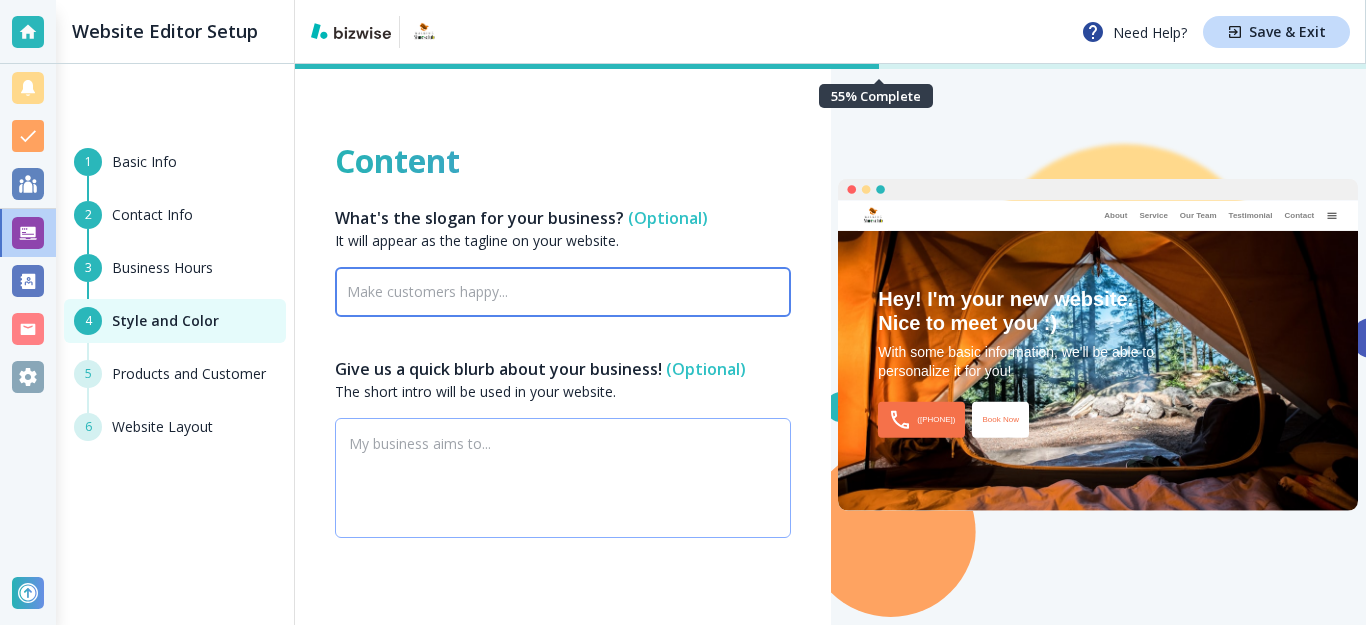 scroll, scrollTop: 159, scrollLeft: 0, axis: vertical 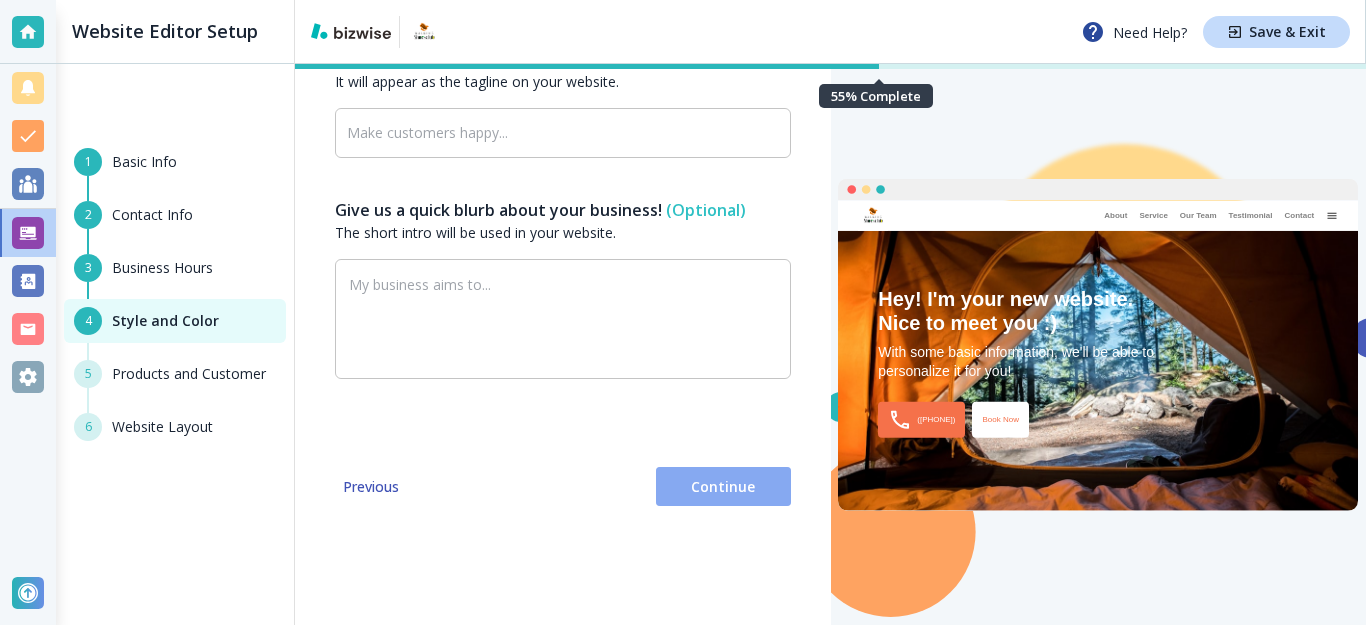 click on "Continue" at bounding box center [723, 487] 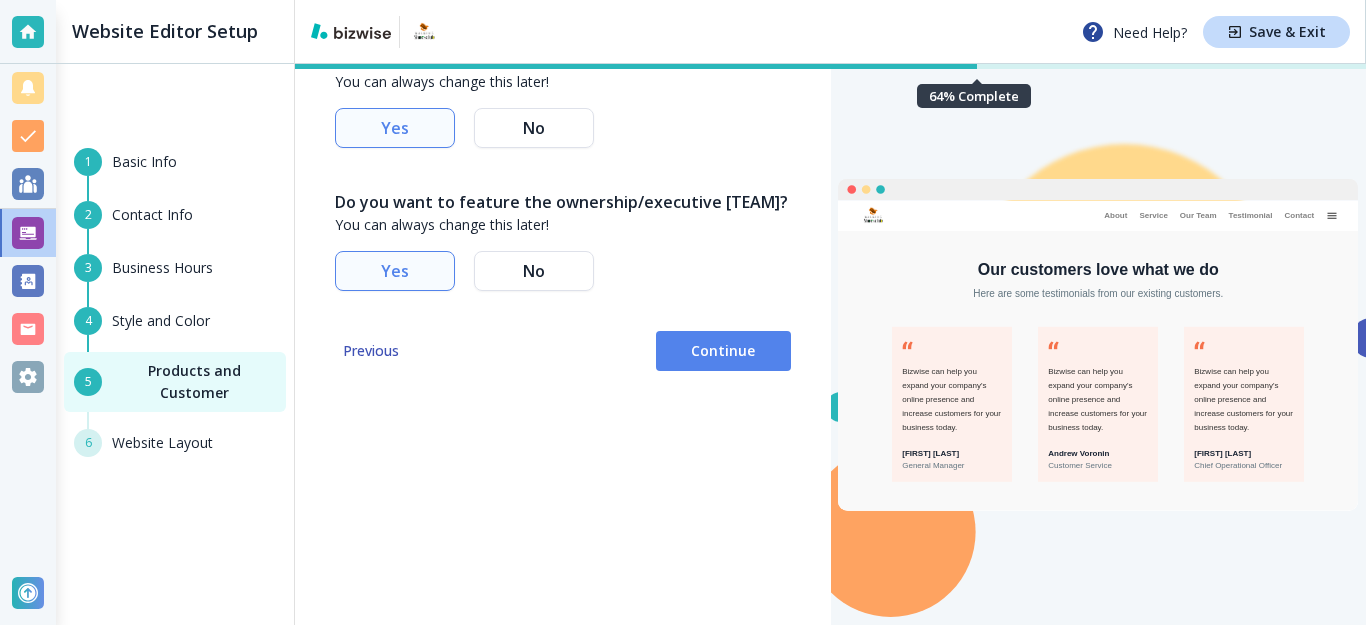 click on "Continue" at bounding box center [723, 351] 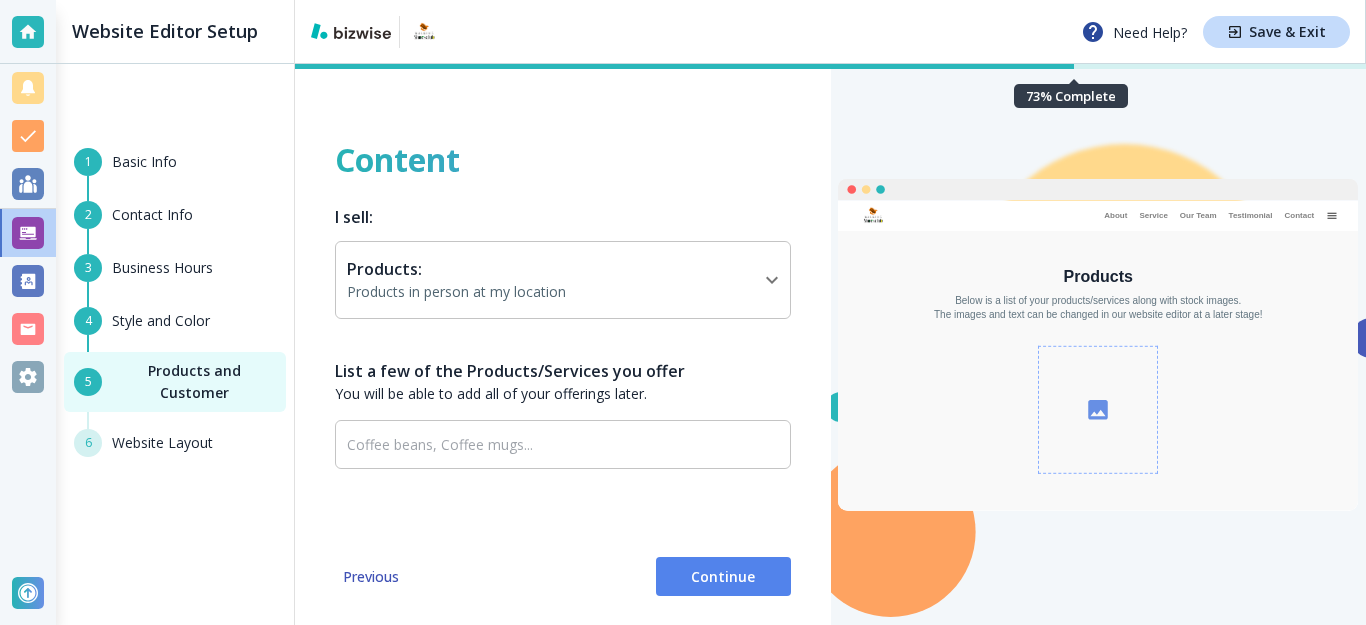 scroll, scrollTop: 0, scrollLeft: 0, axis: both 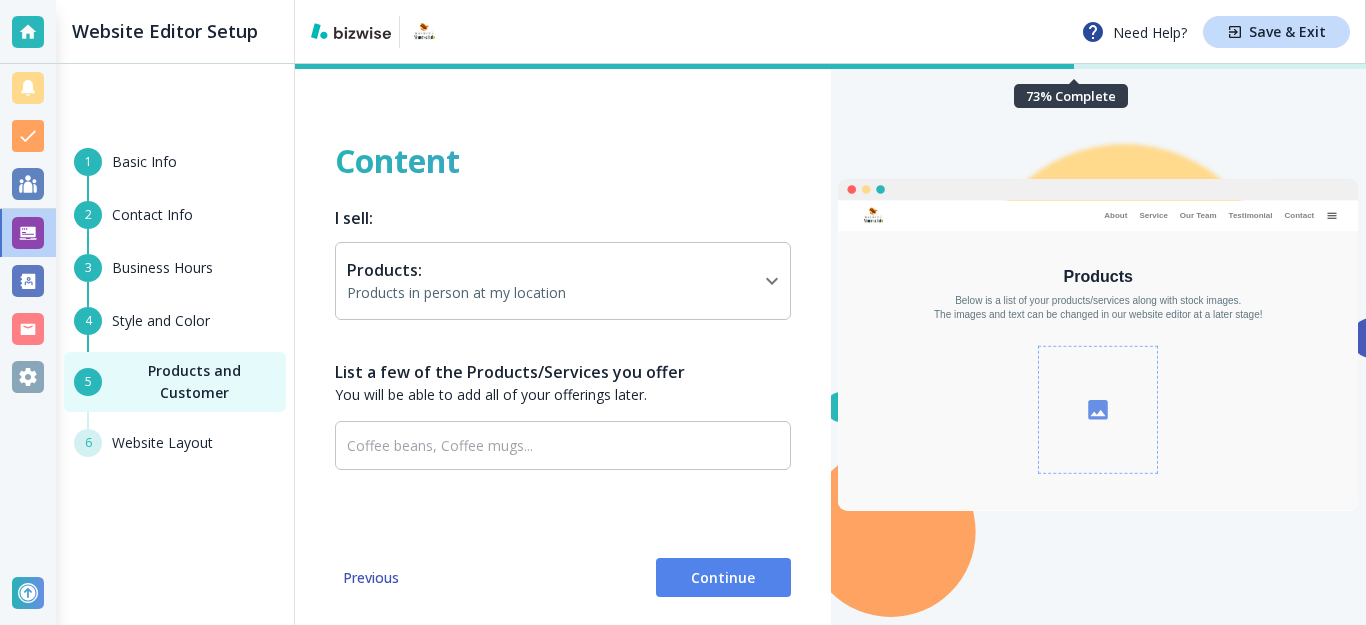 click on "Contact Info" at bounding box center (152, 215) 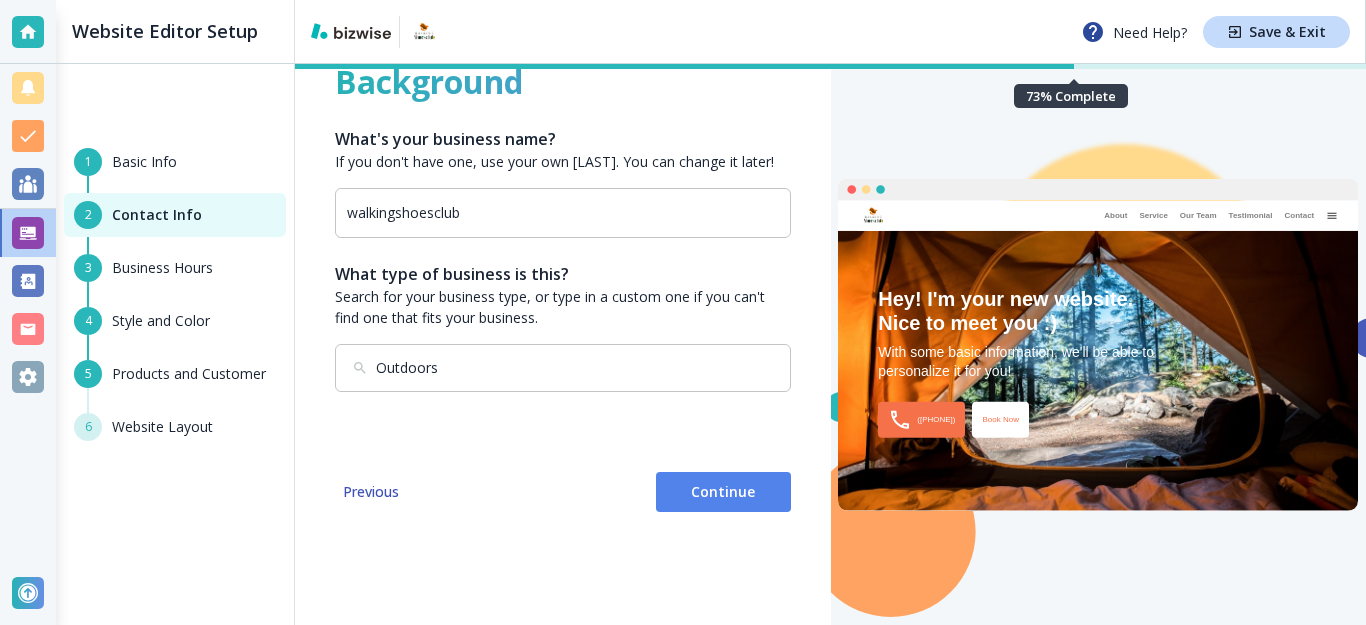scroll, scrollTop: 159, scrollLeft: 0, axis: vertical 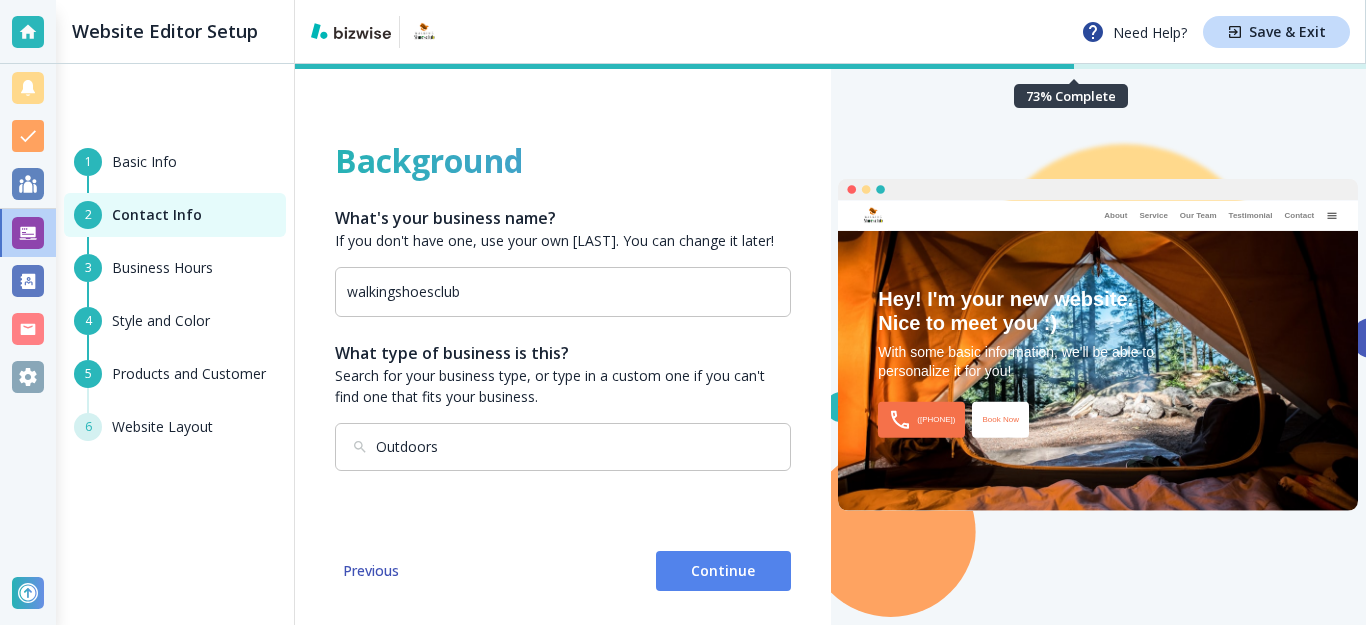 click on "Business Hours" at bounding box center (162, 268) 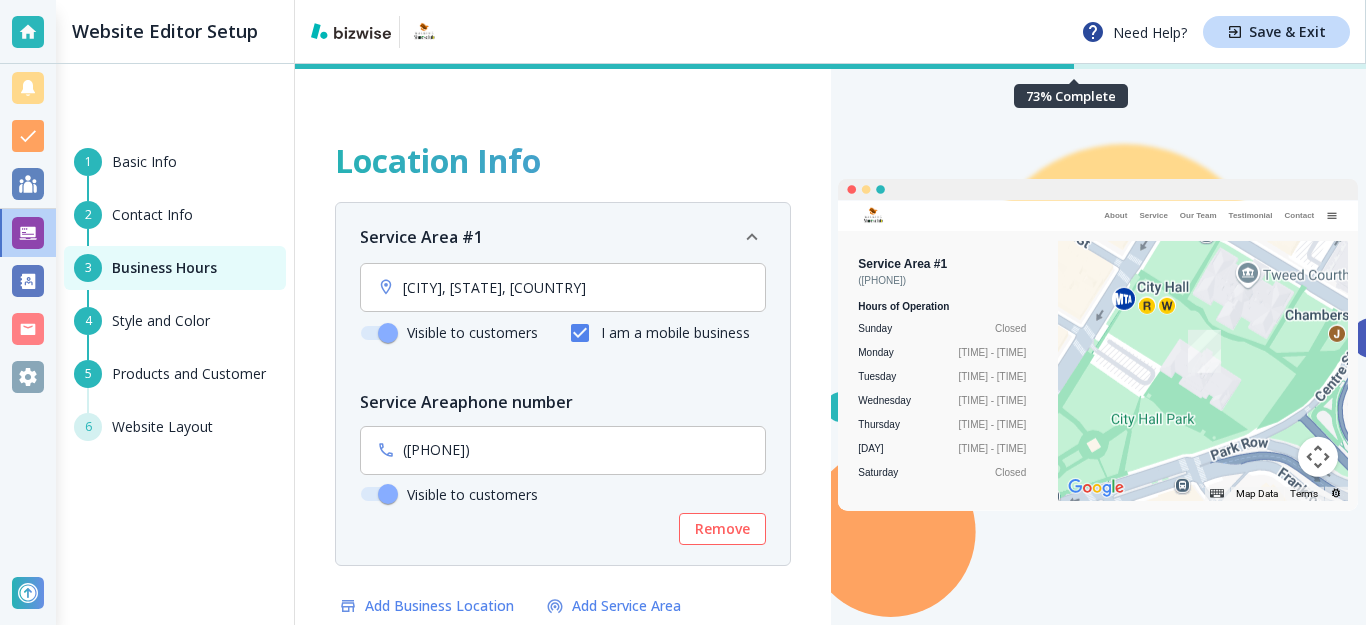 click on "Basic Info" at bounding box center (144, 162) 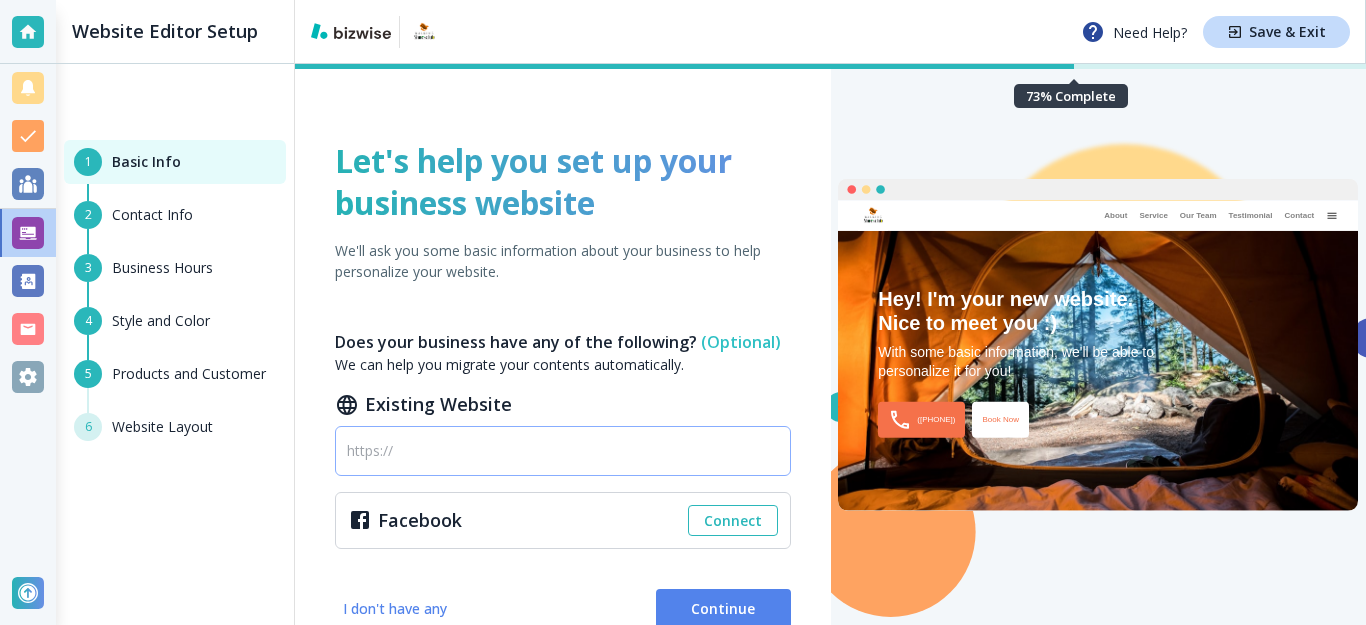 click at bounding box center (563, 451) 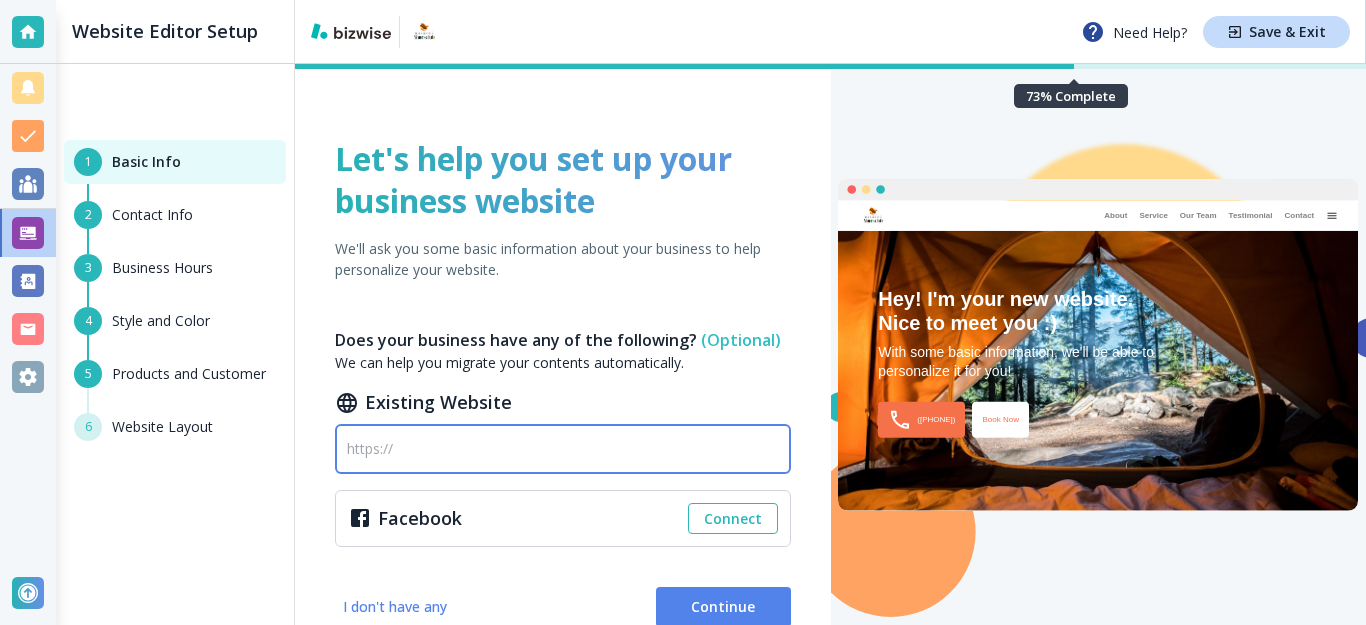 scroll, scrollTop: 0, scrollLeft: 0, axis: both 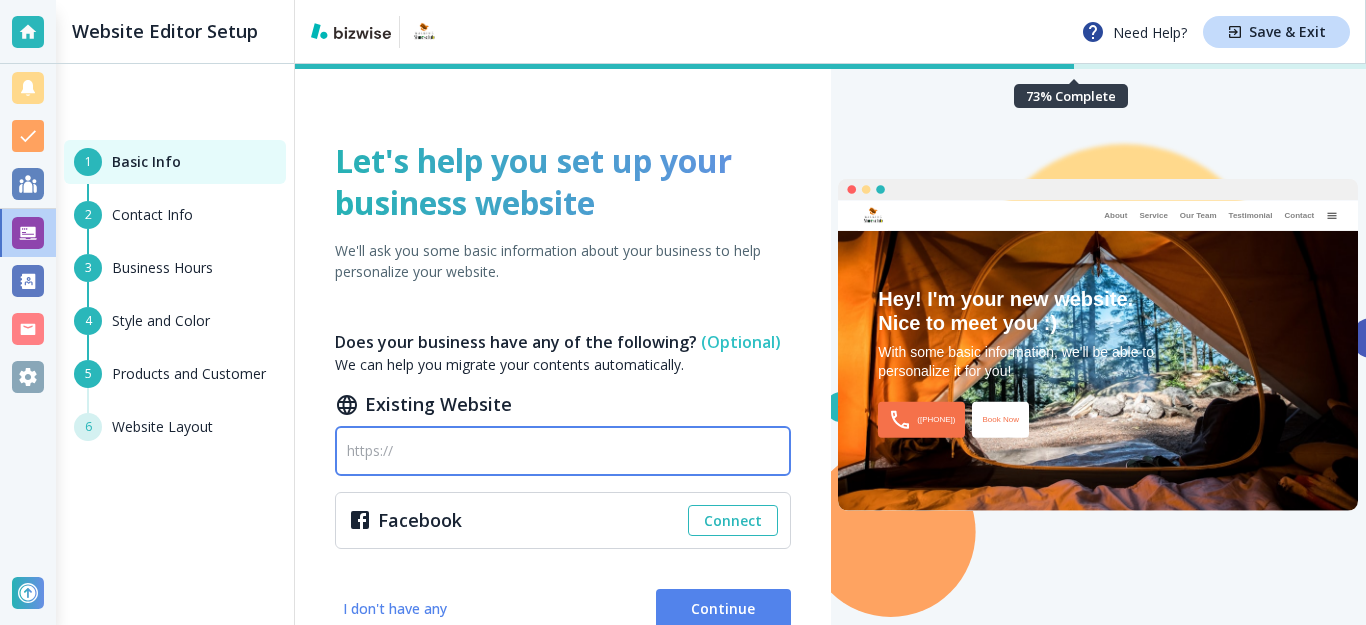 click on "Business Hours" at bounding box center [162, 268] 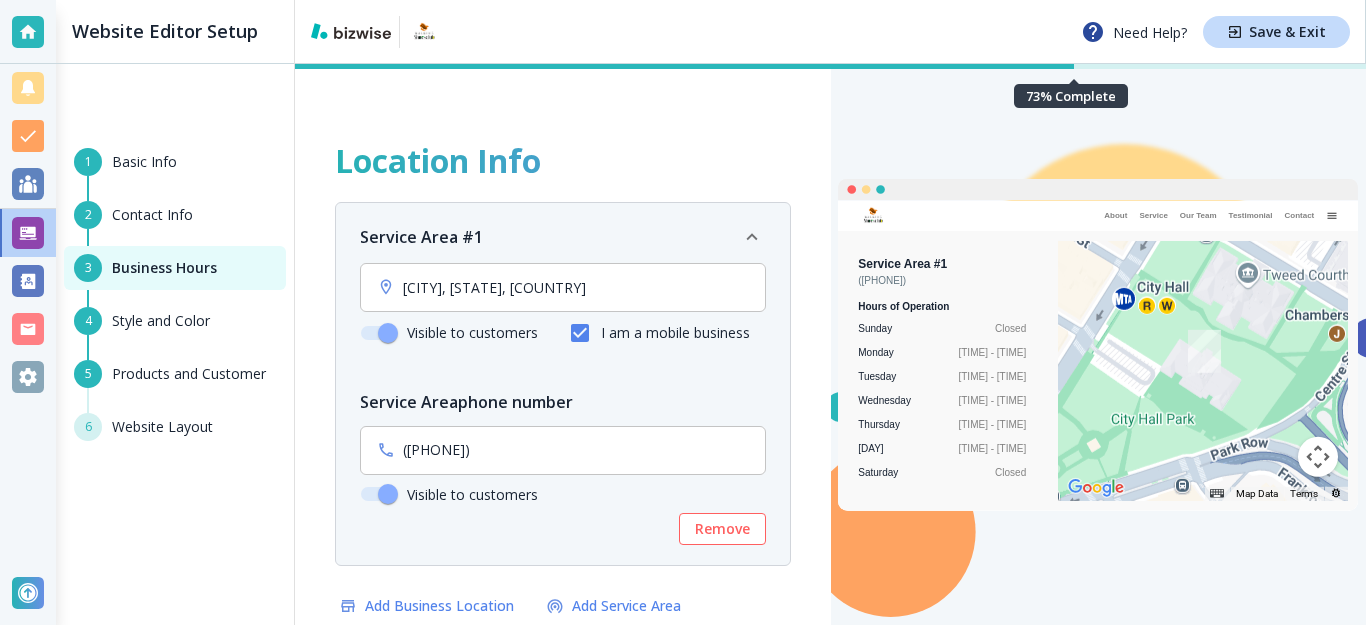 click on "Style and Color" at bounding box center [161, 321] 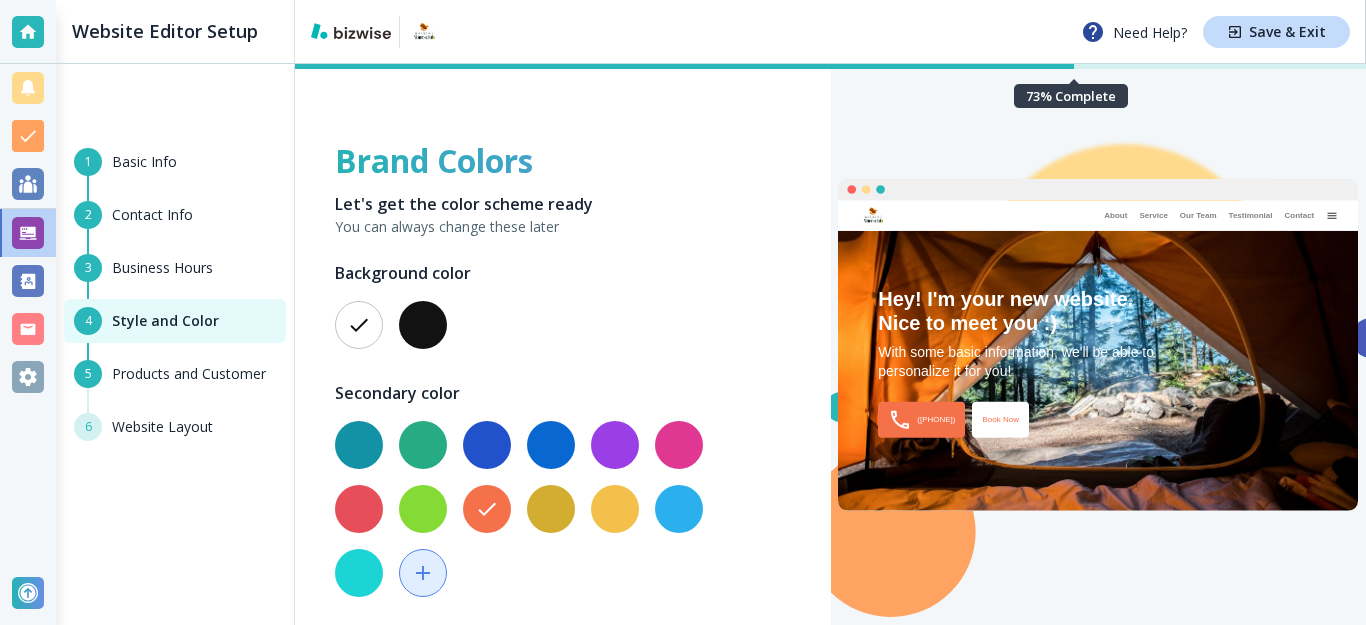 click on "Products and Customer" at bounding box center [189, 374] 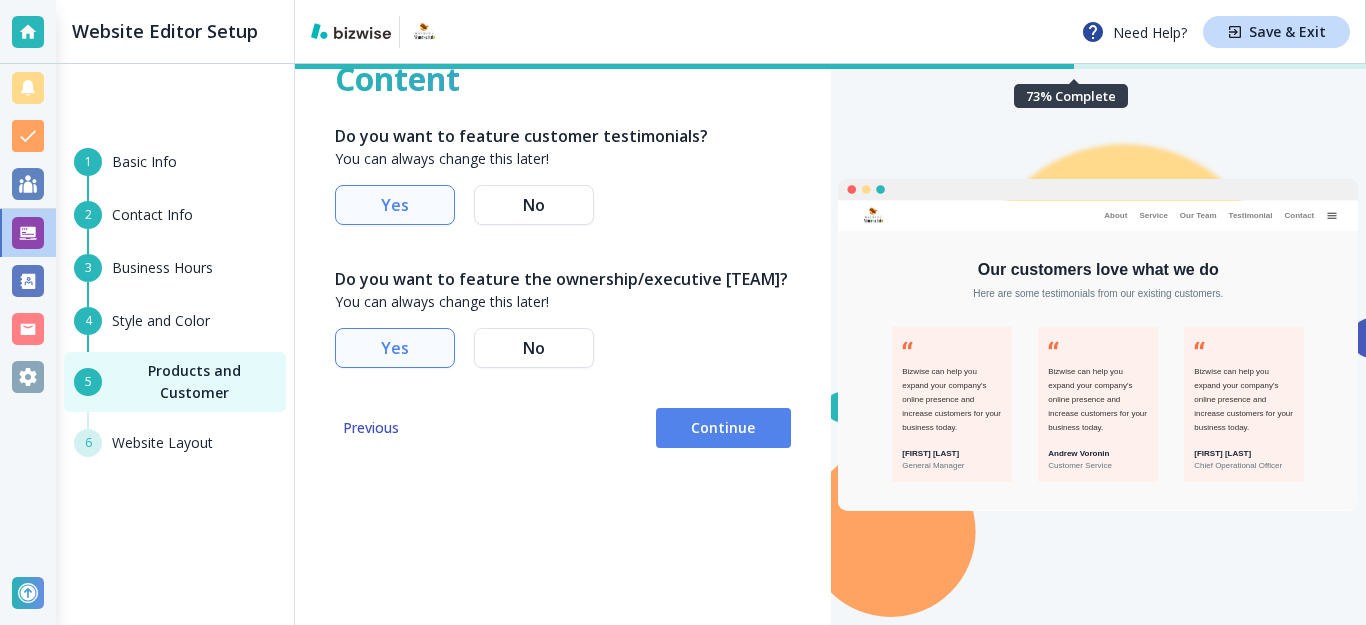 scroll, scrollTop: 159, scrollLeft: 0, axis: vertical 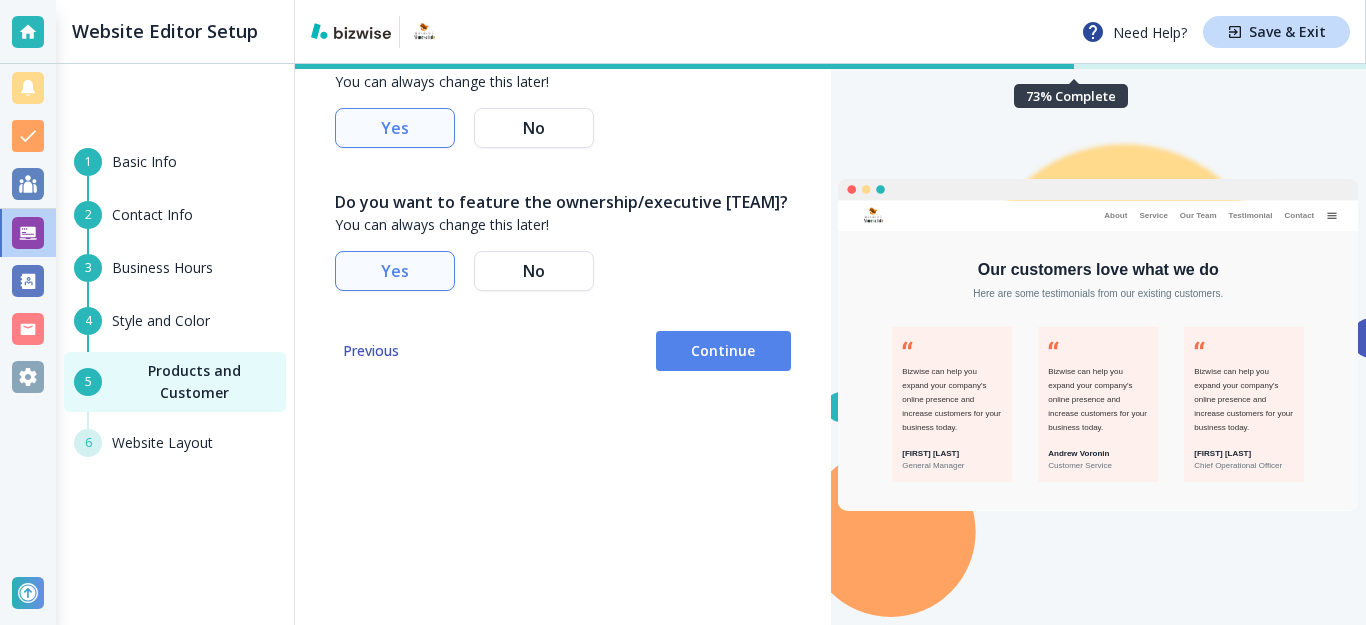 click on "6 Website Layout" at bounding box center (175, 443) 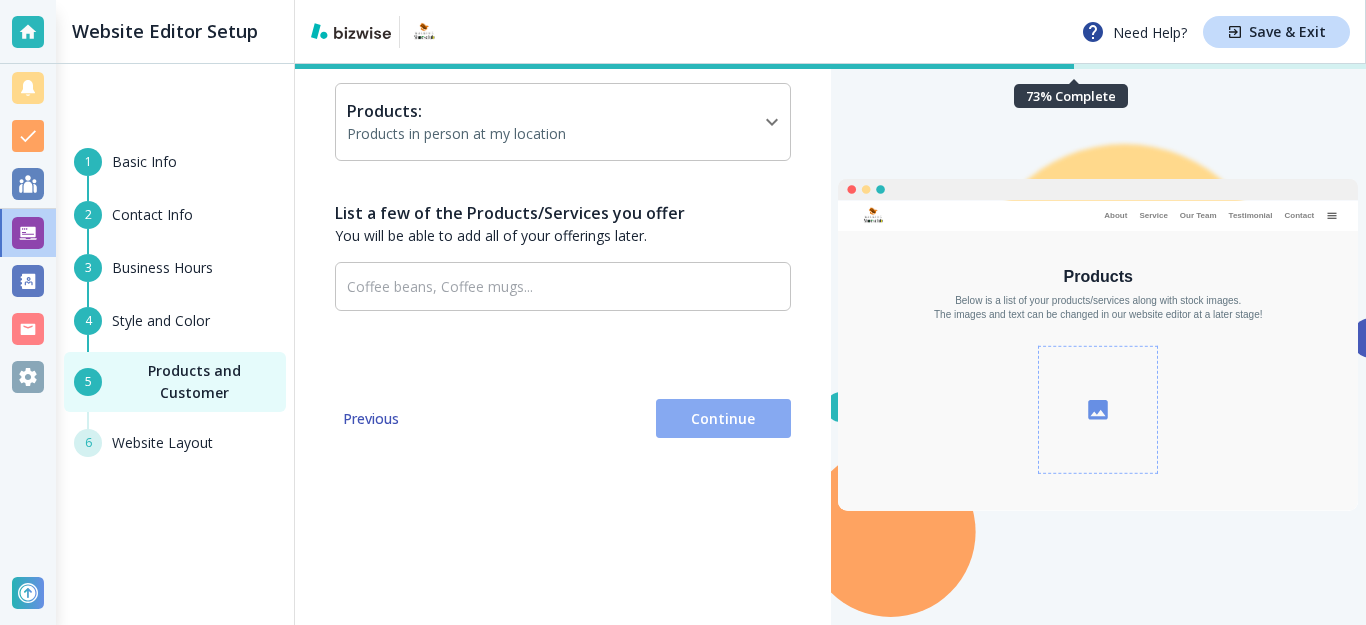 click on "Continue" at bounding box center [723, 419] 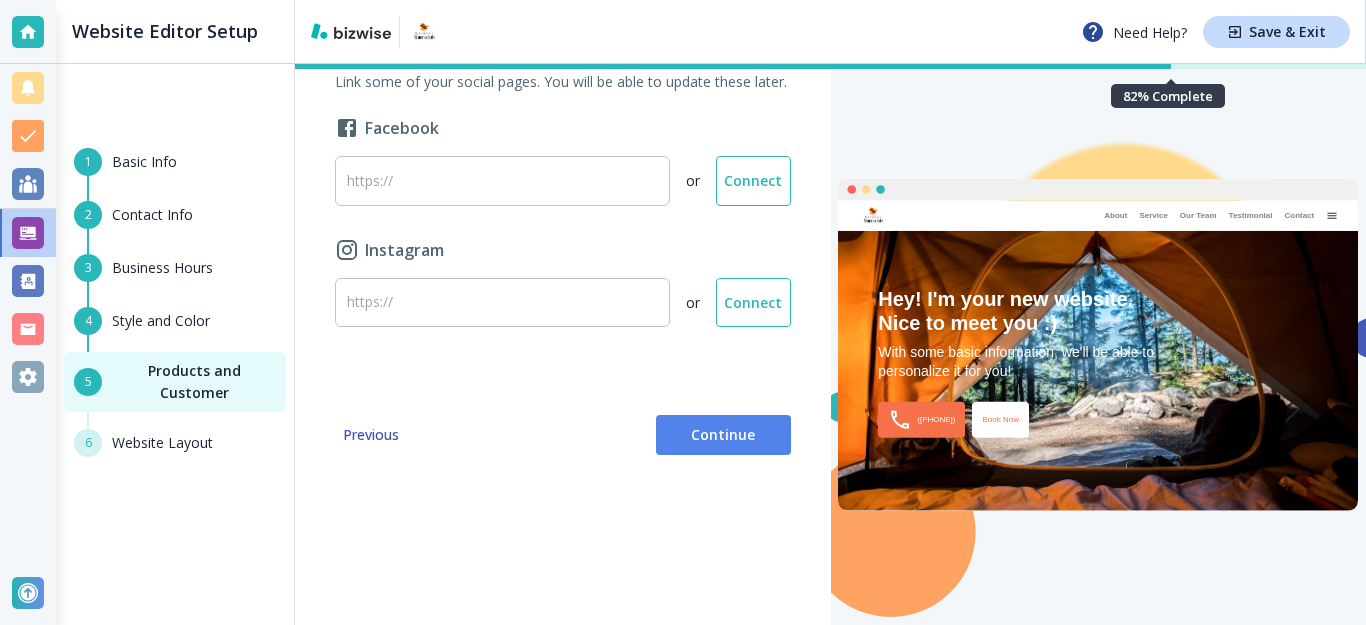 click on "Continue" at bounding box center (723, 435) 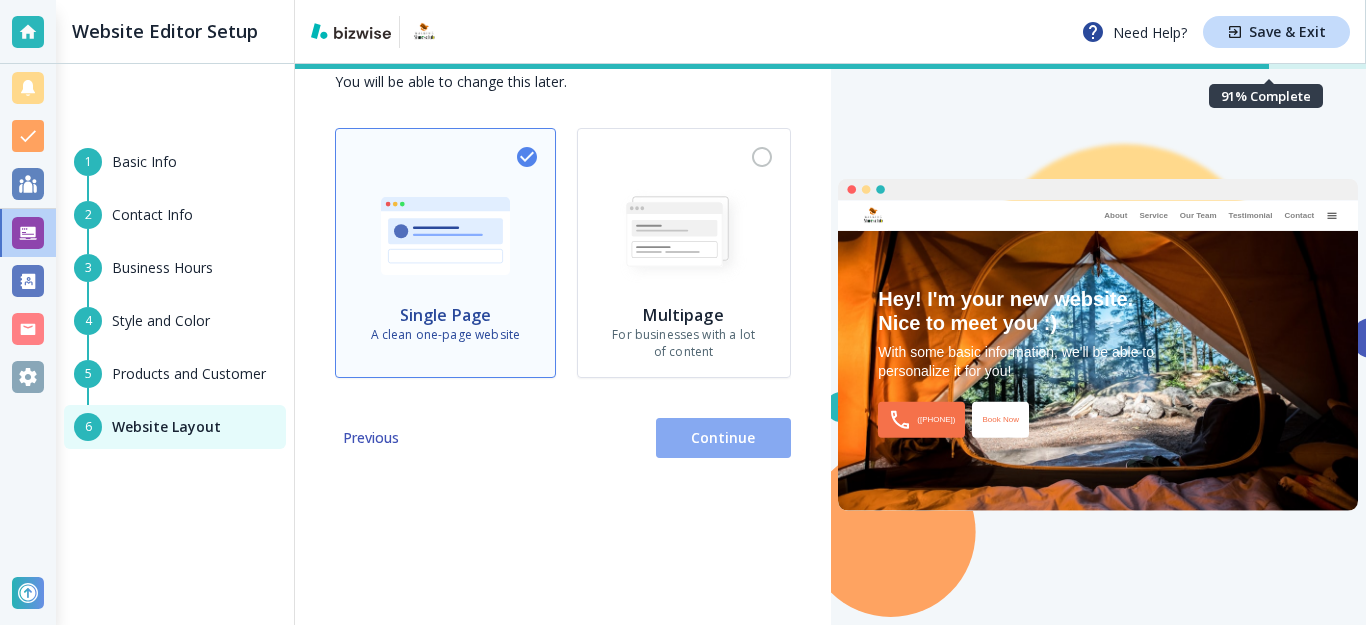 click on "Continue" at bounding box center (723, 438) 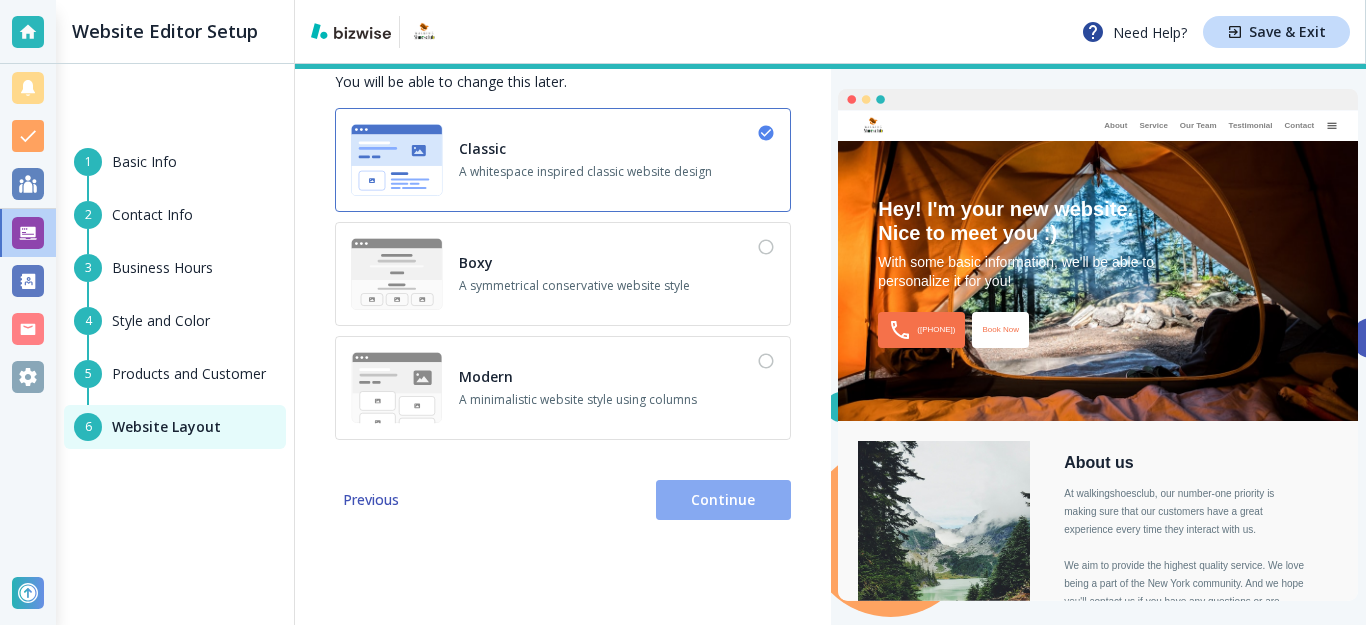 click on "Continue" at bounding box center (723, 500) 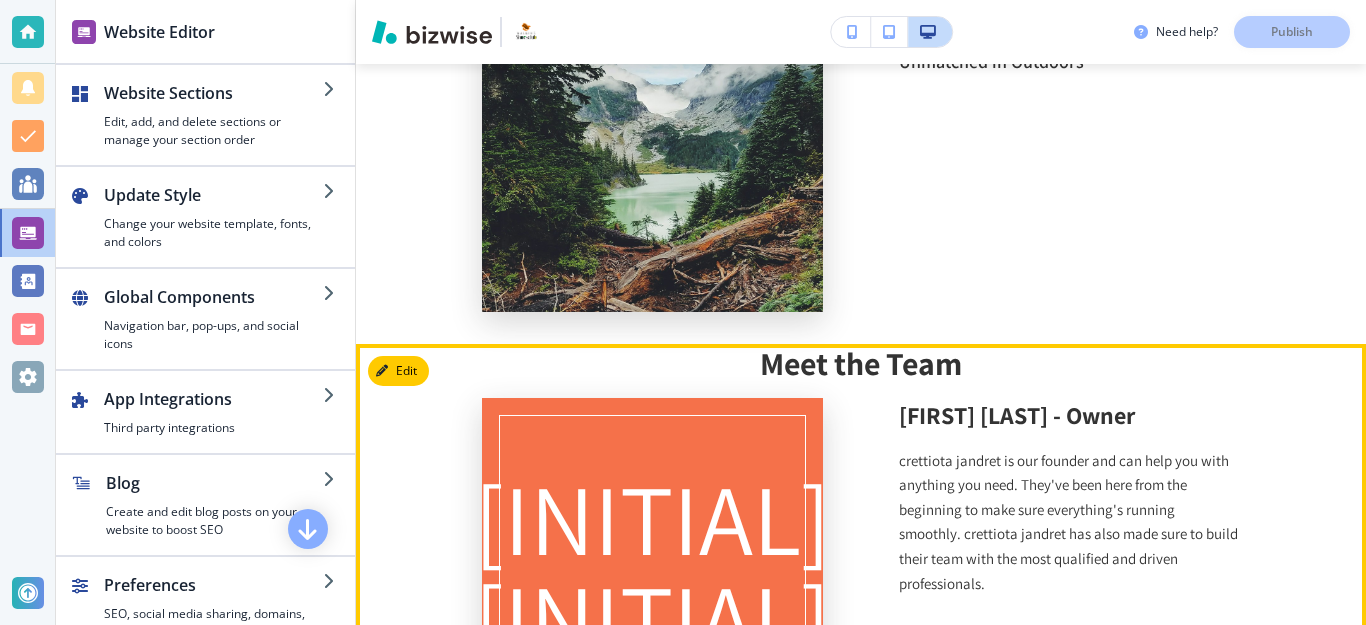 scroll, scrollTop: 1000, scrollLeft: 0, axis: vertical 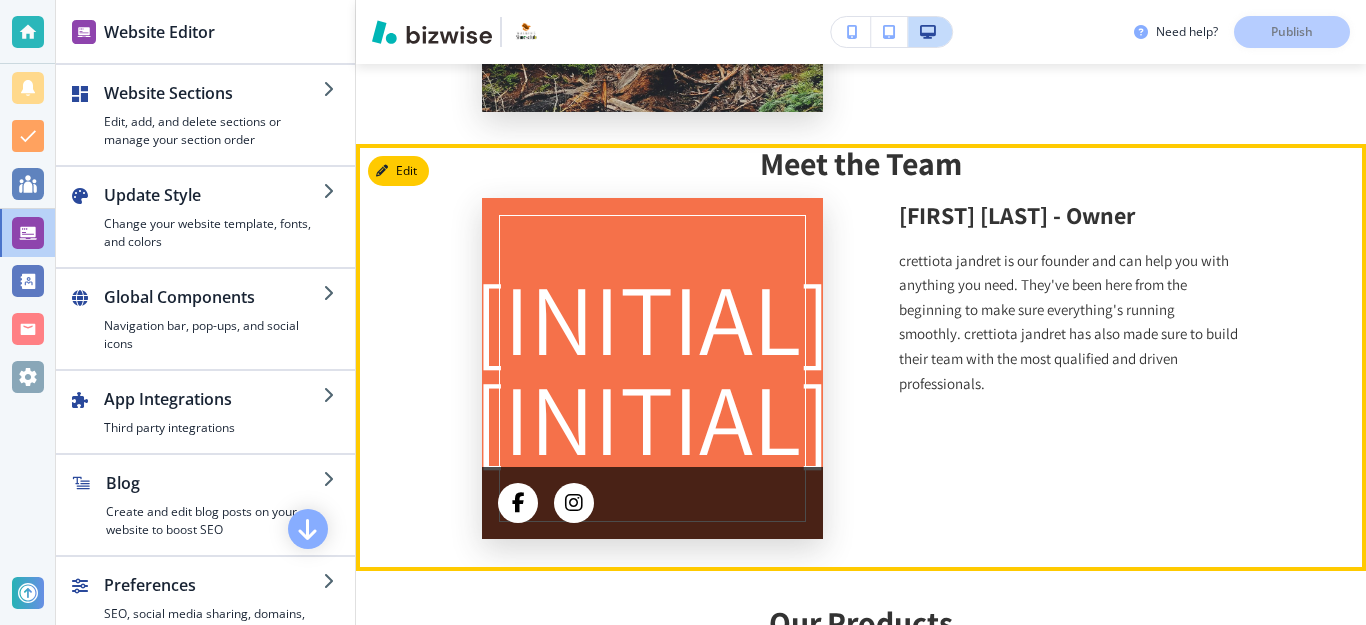 click on "crettiota jandret is our founder and can help you with anything you need. They've been here from the beginning to make sure everything's running smoothly. crettiota jandret has also made sure to build their team with the most qualified and driven professionals." at bounding box center (1069, 323) 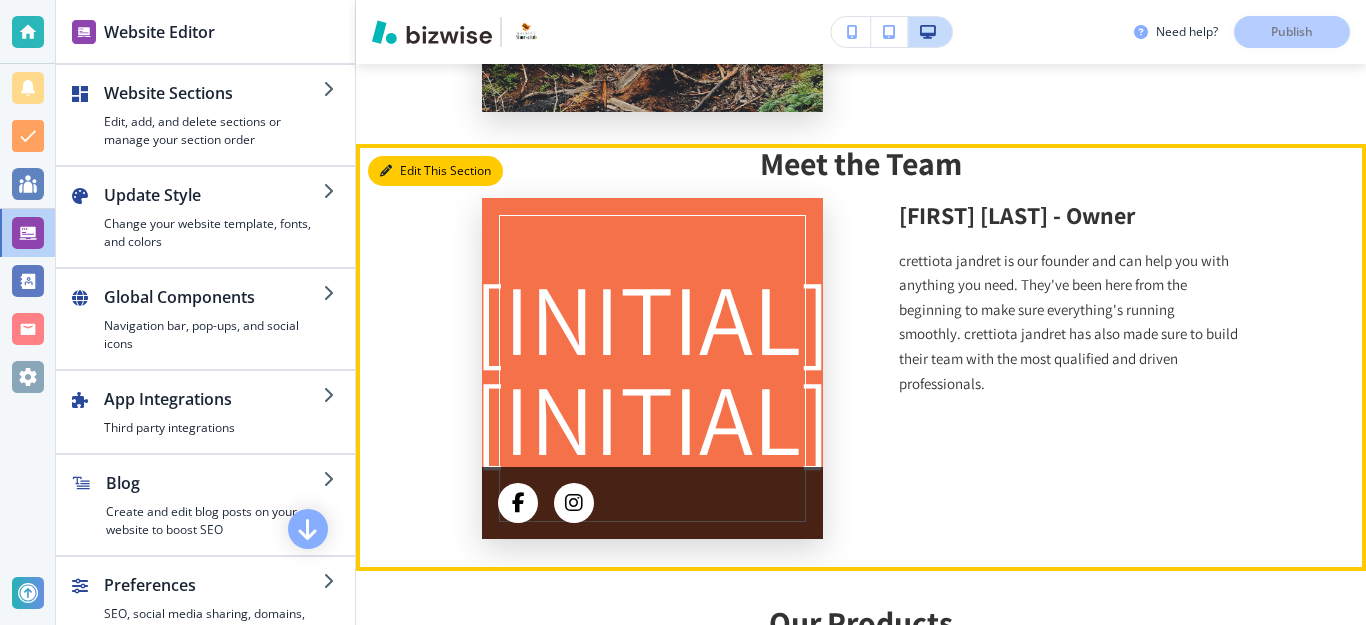 click on "Edit This Section" at bounding box center [435, 171] 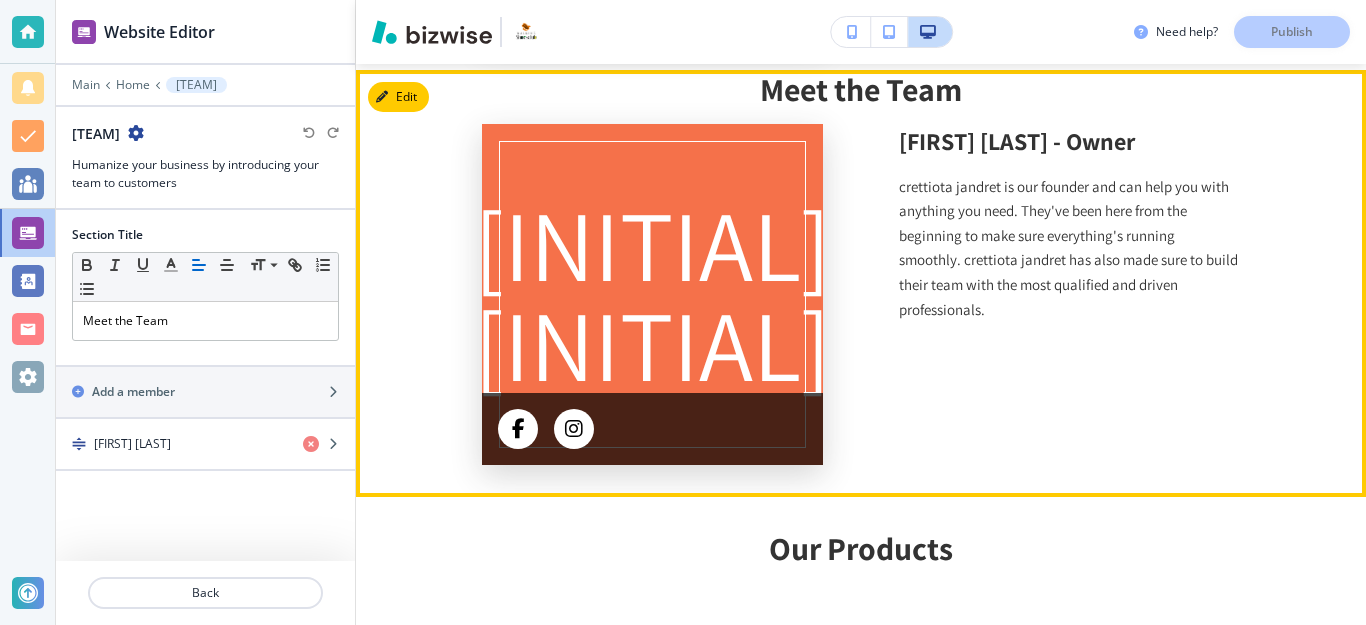 scroll, scrollTop: 874, scrollLeft: 0, axis: vertical 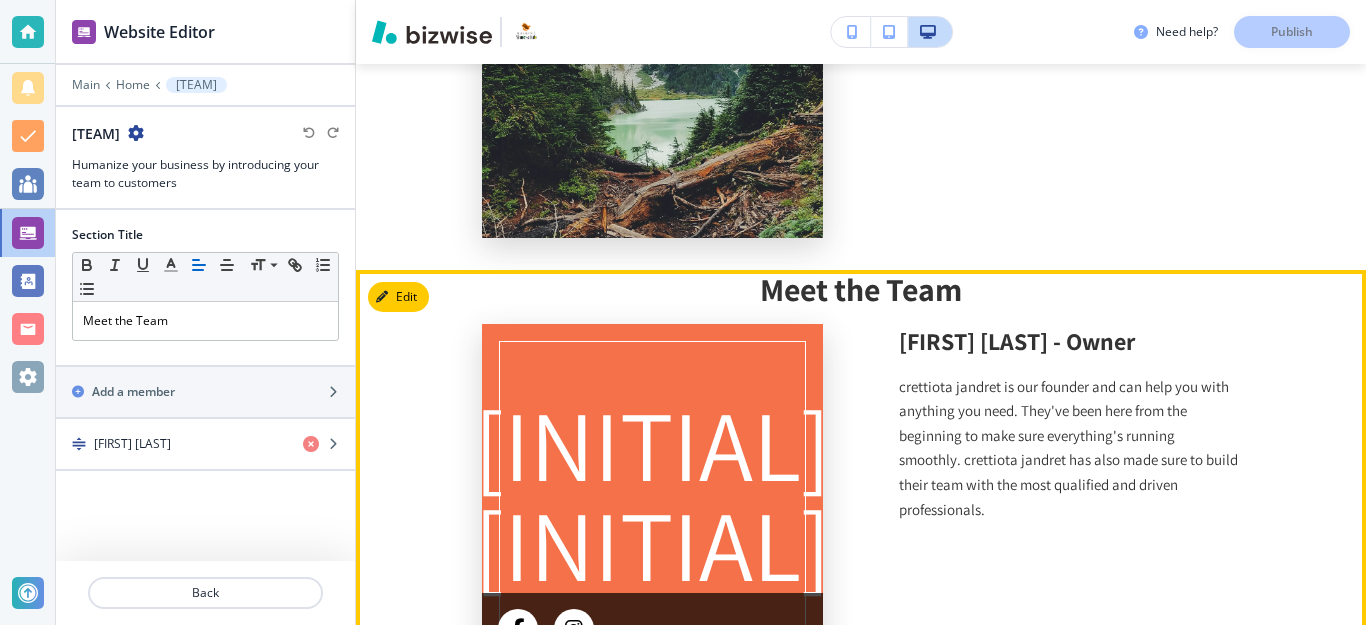 click on "Meet the Team c [LAST] [LAST] - Owner [LAST] [LAST] is our founder and can help you with anything you need. They've been here from the beginning to make sure everything's running smoothly. [LAST] [LAST] has also made sure to build their team with the most qualified and driven professionals." at bounding box center (861, 483) 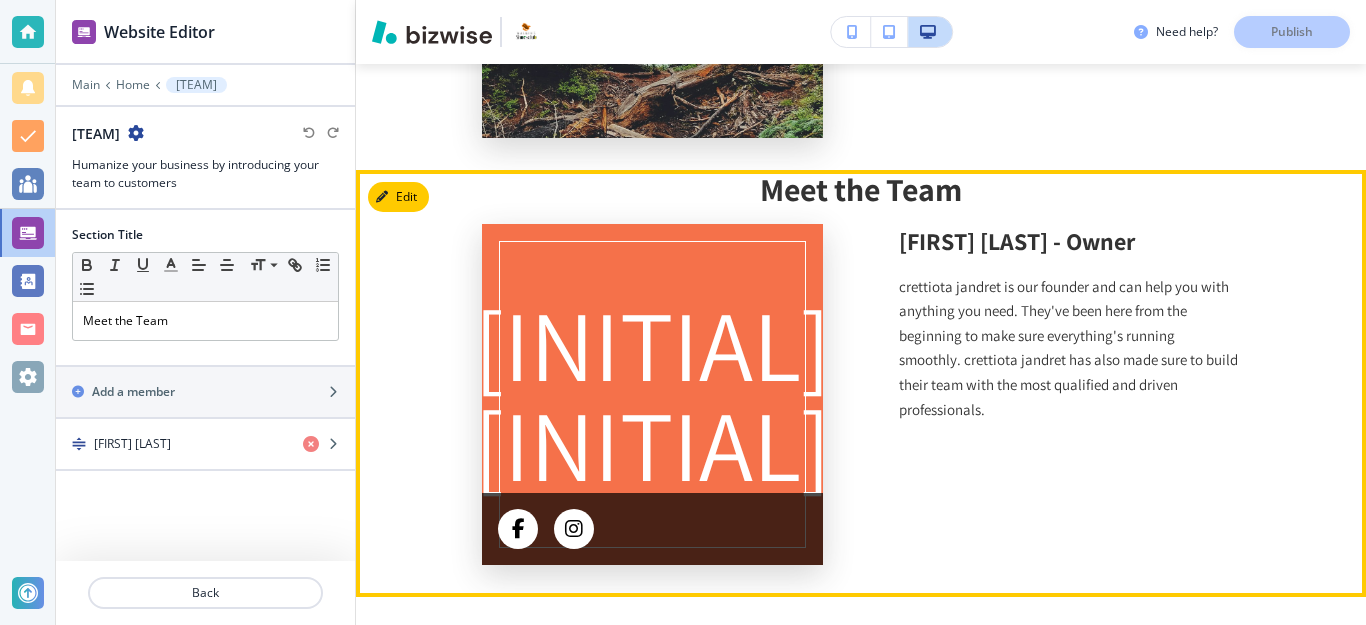 scroll, scrollTop: 1474, scrollLeft: 0, axis: vertical 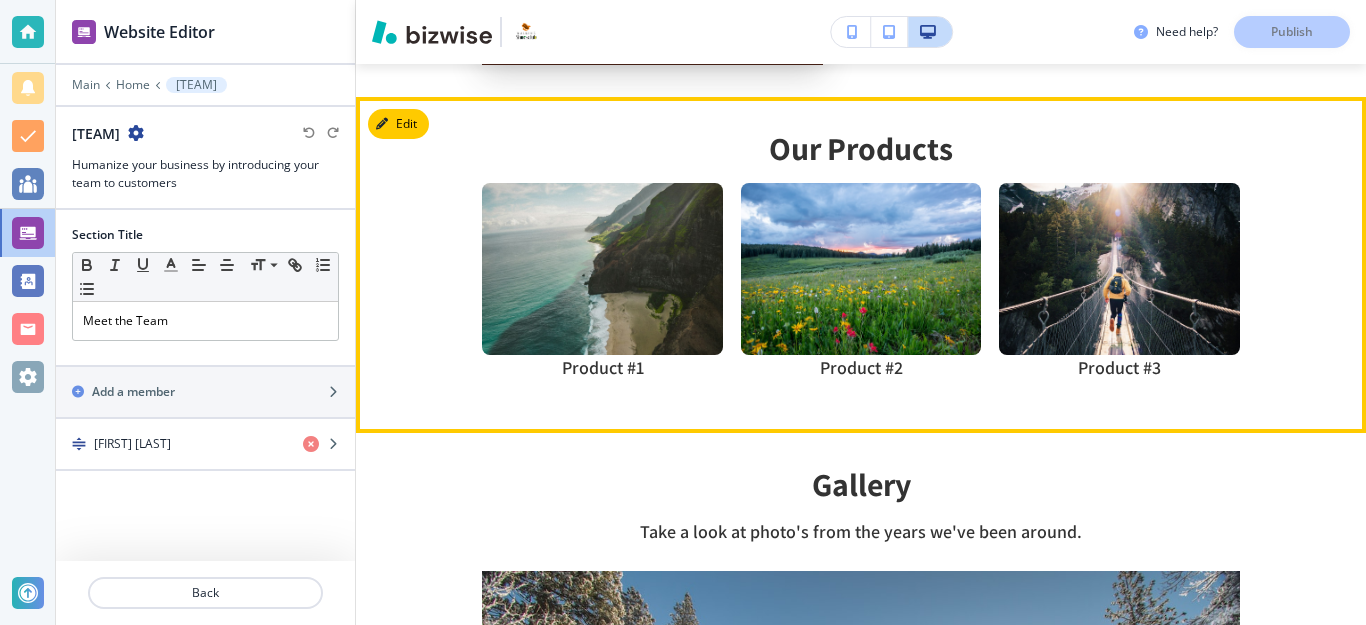 click at bounding box center (1119, 269) 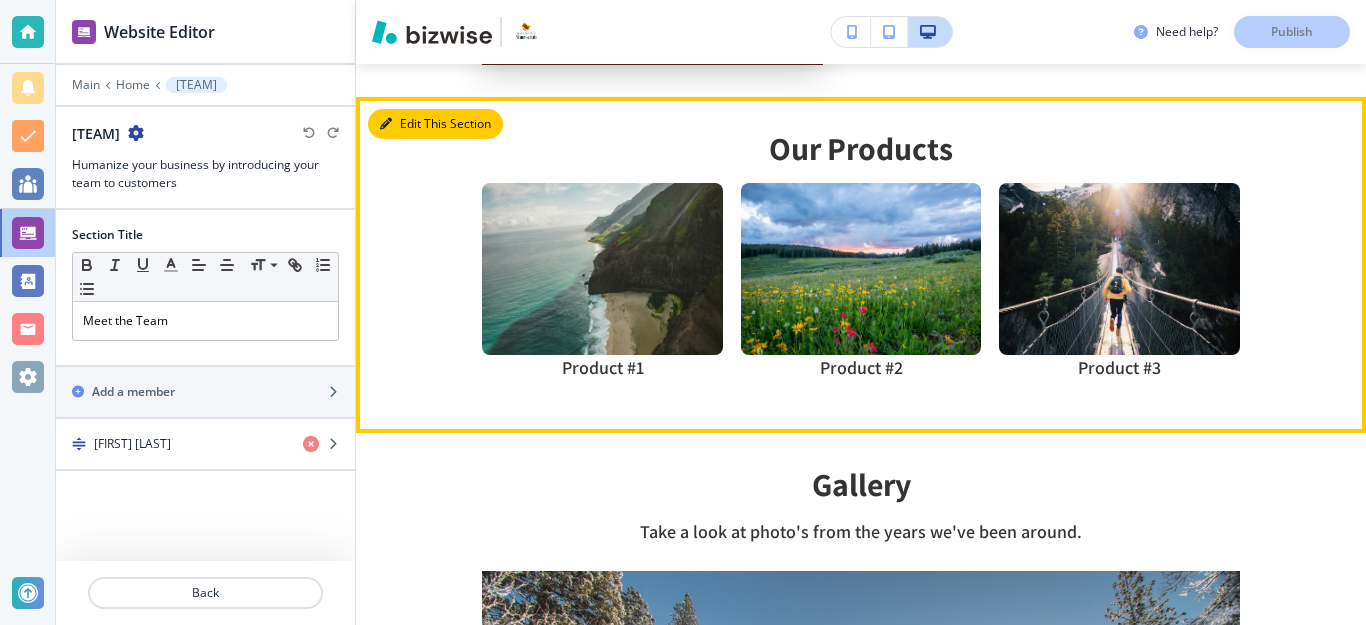 click on "Edit This Section" at bounding box center [435, 124] 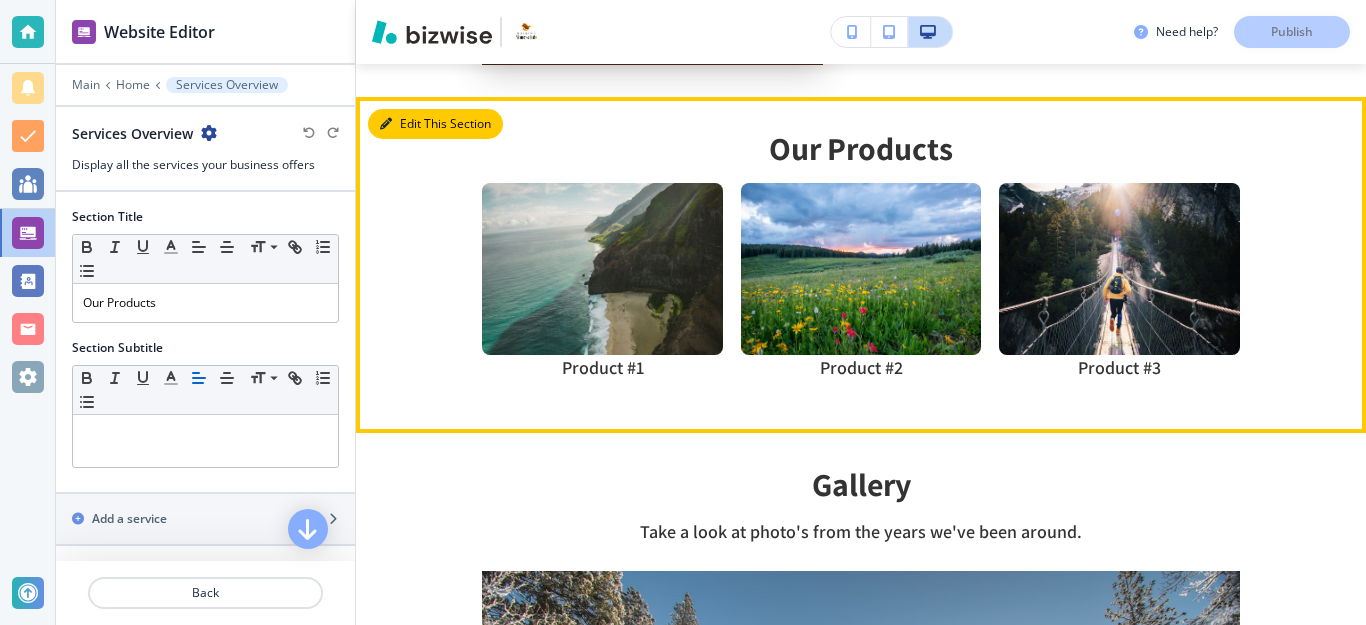 scroll, scrollTop: 1496, scrollLeft: 0, axis: vertical 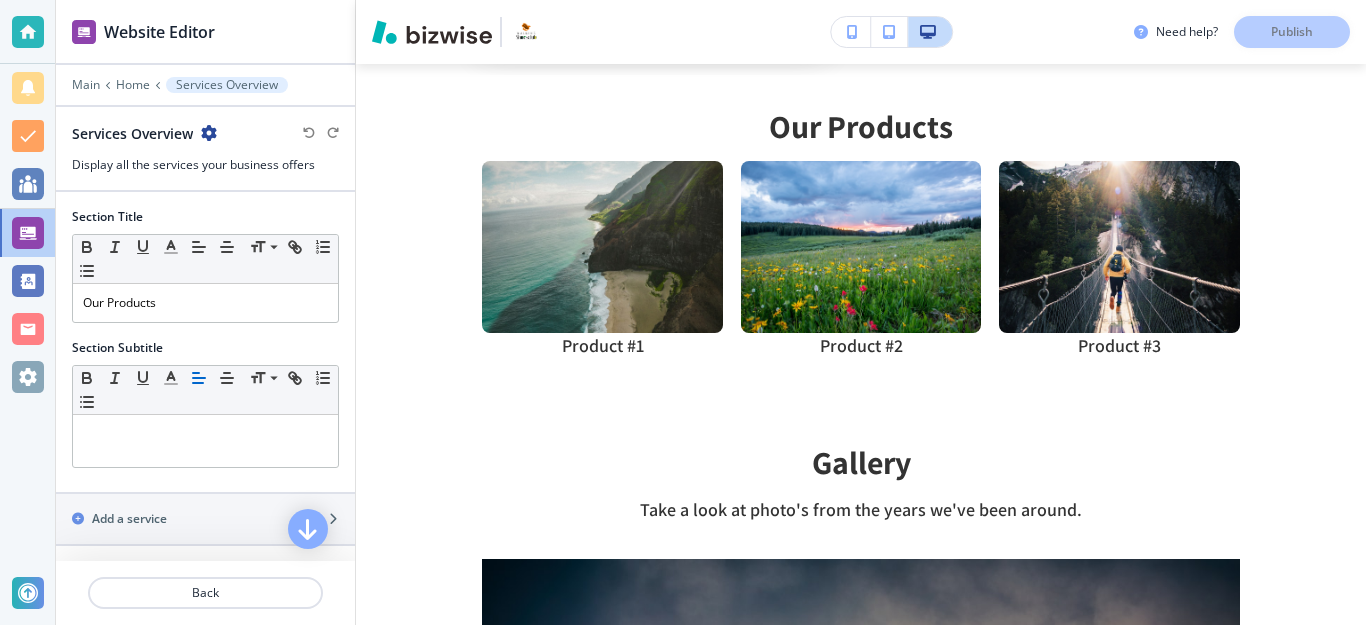 click at bounding box center (209, 133) 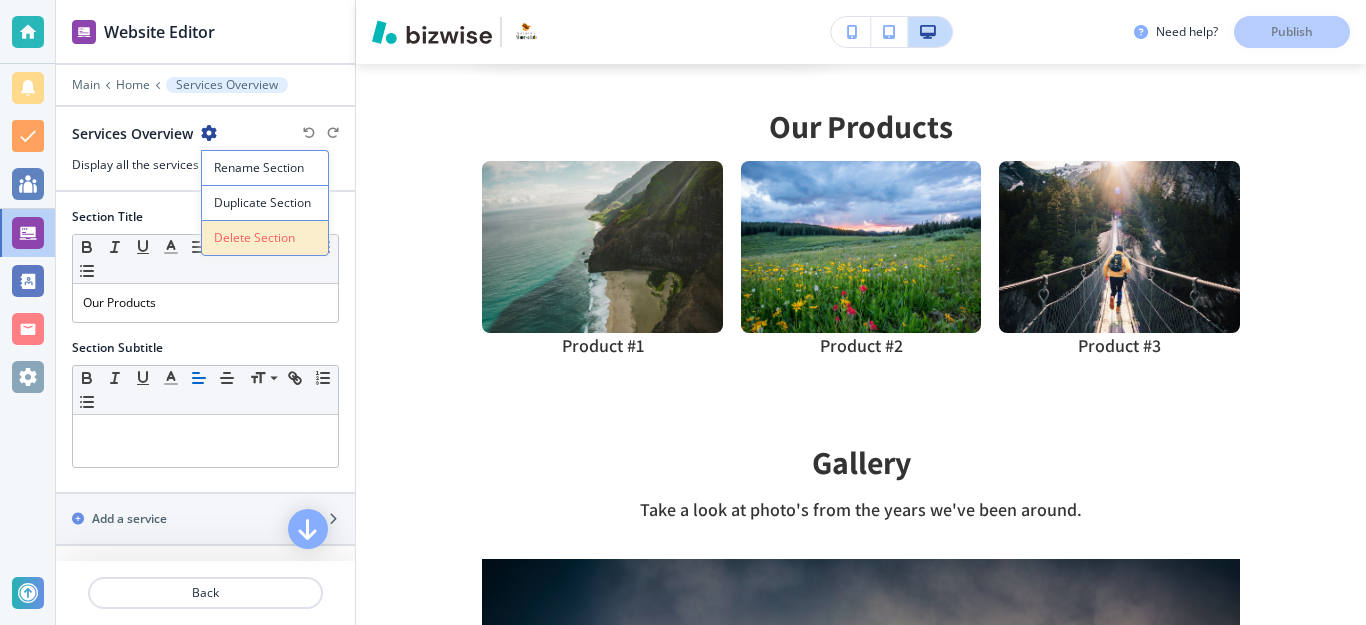 click on "Delete Section" at bounding box center [265, 238] 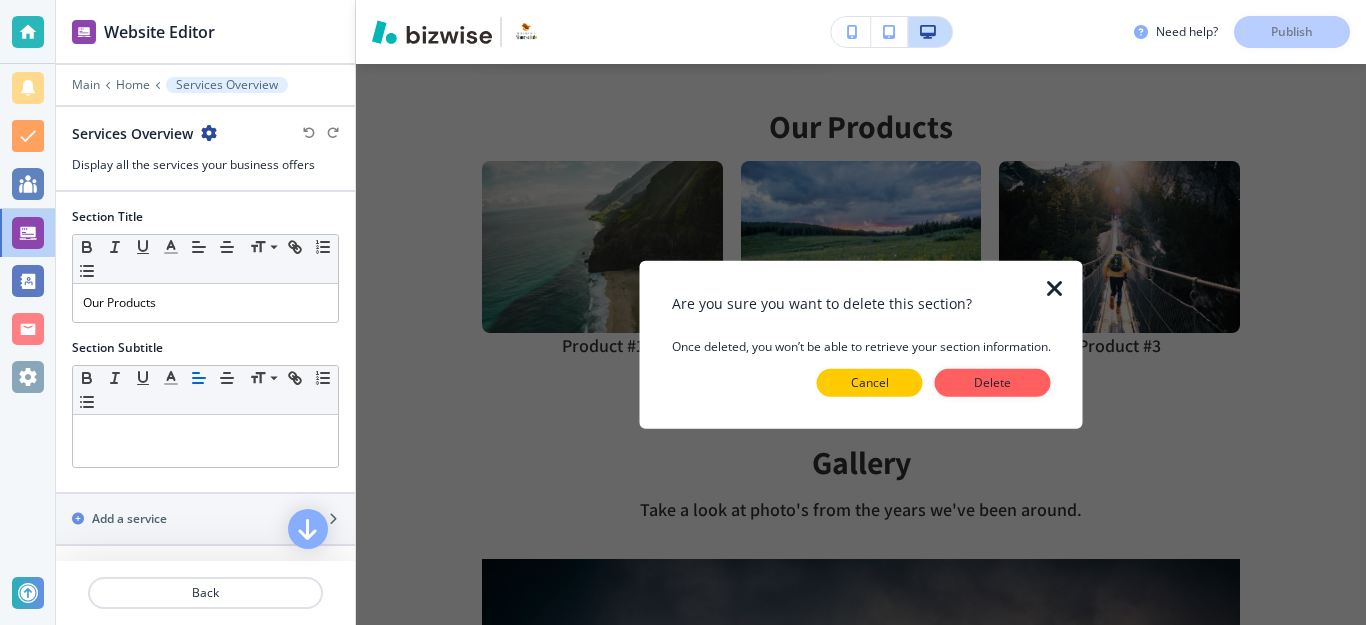 click on "Cancel" at bounding box center (870, 383) 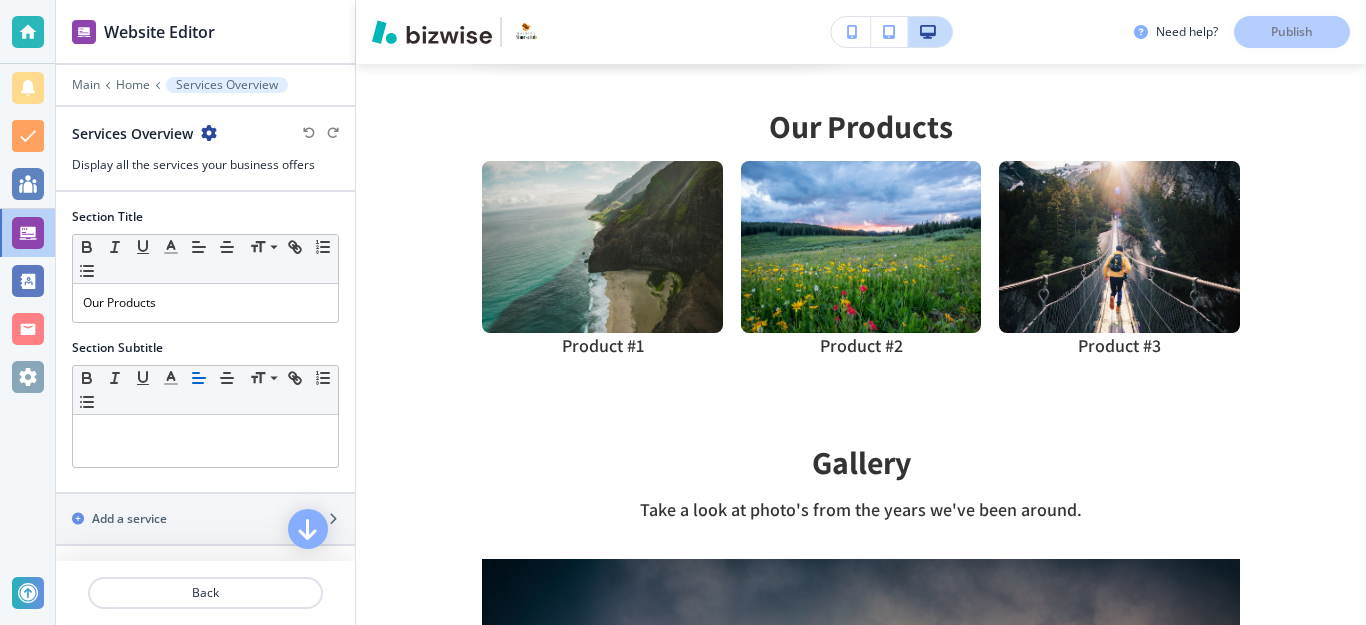 click at bounding box center [209, 133] 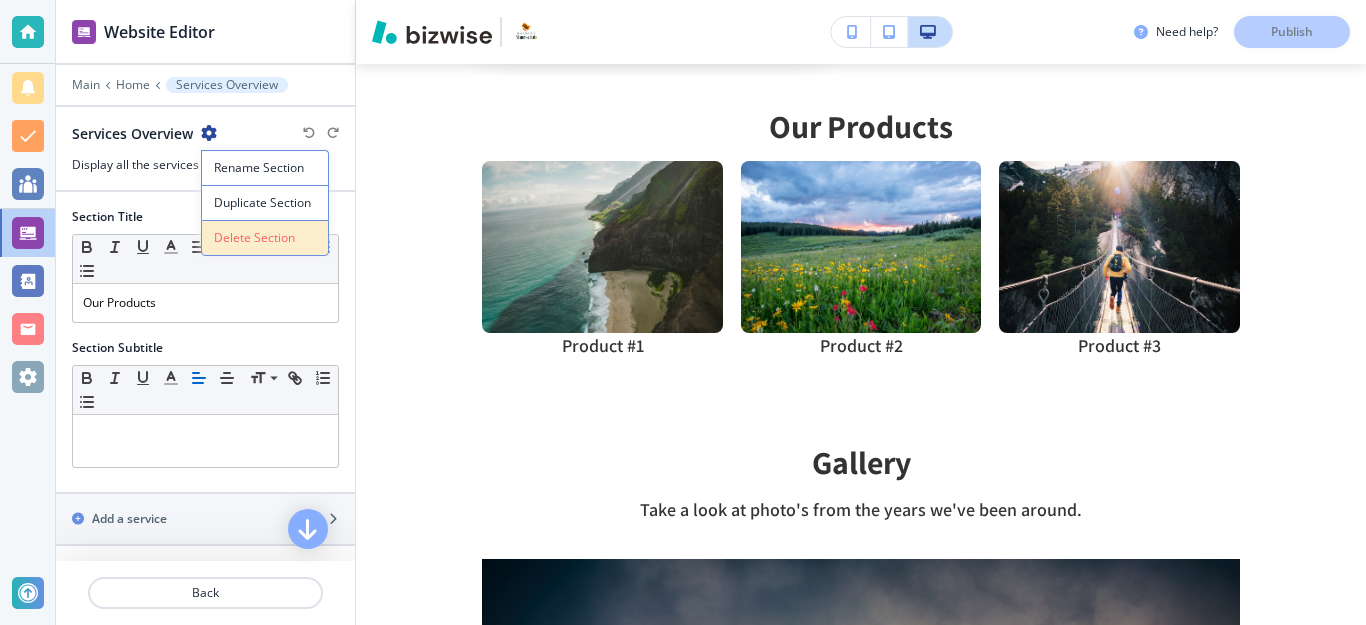 click on "Delete Section" at bounding box center (265, 238) 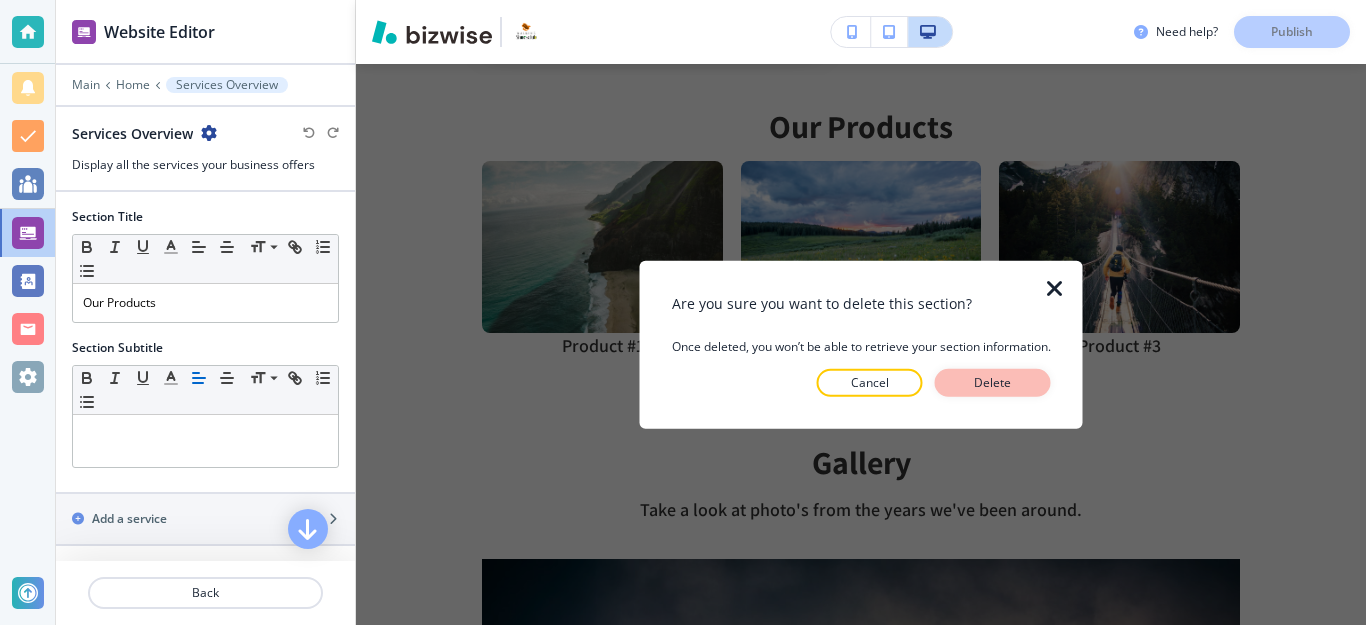 click on "Delete" at bounding box center [993, 383] 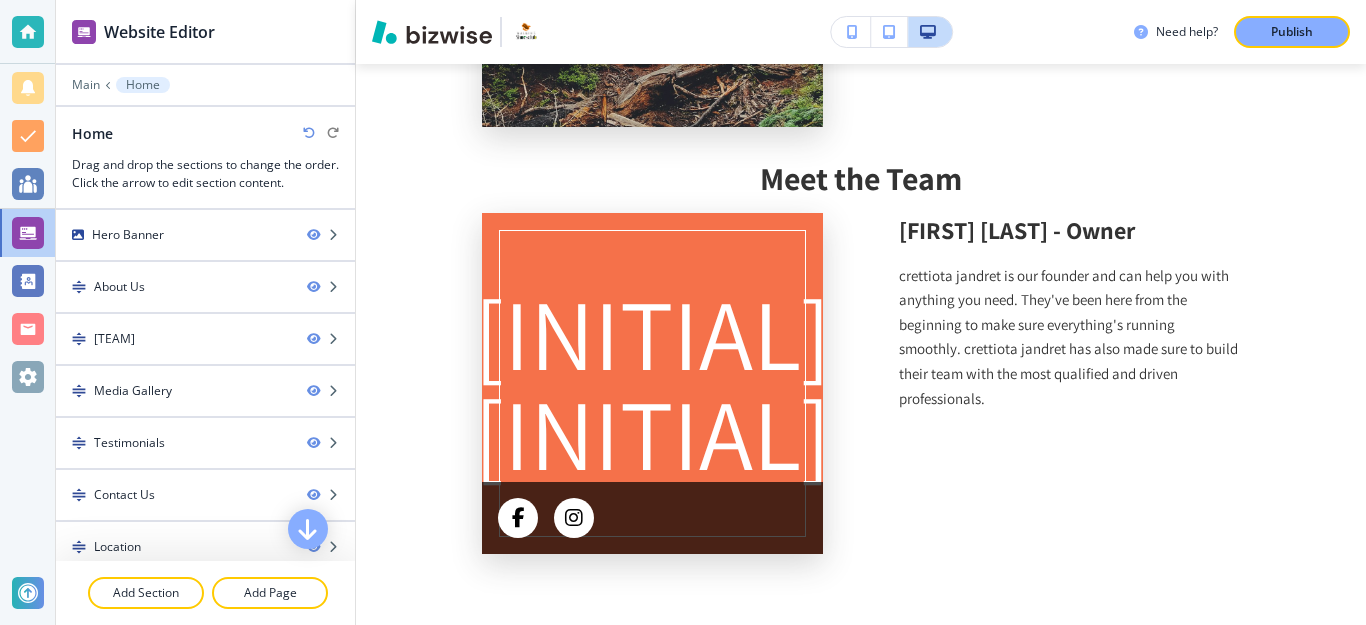 scroll, scrollTop: 961, scrollLeft: 0, axis: vertical 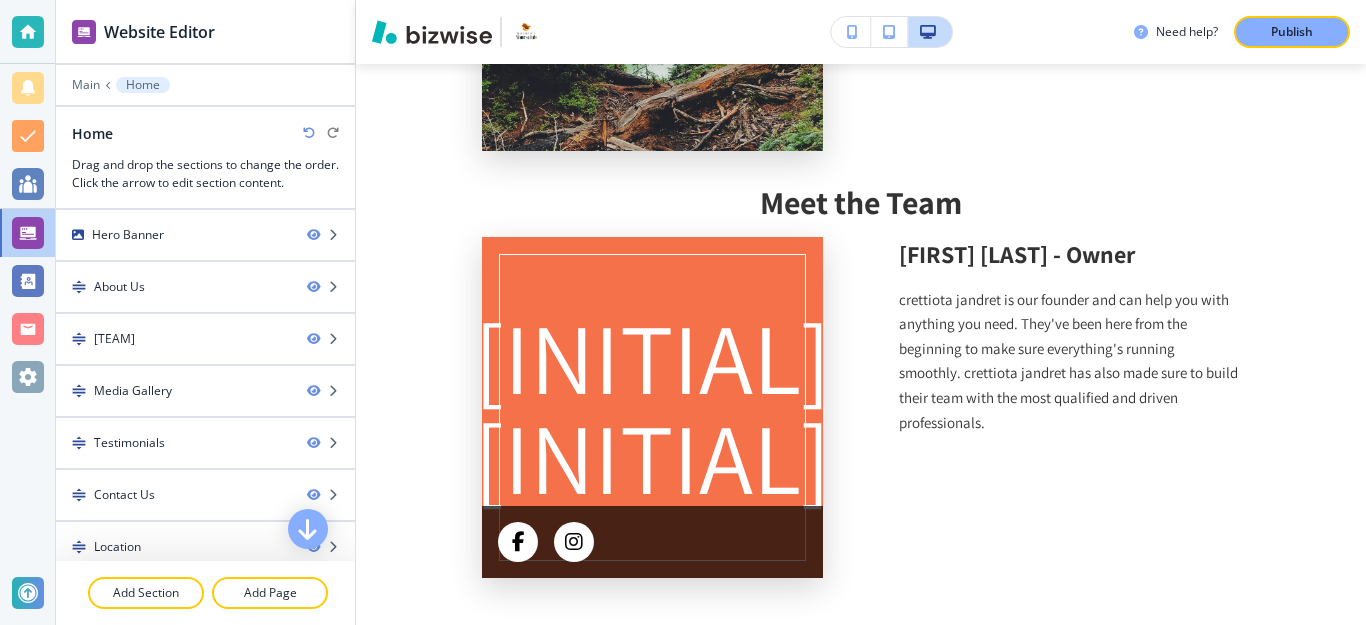 click on "crettiota jandret is our founder and can help you with anything you need. They've been here from the beginning to make sure everything's running smoothly. crettiota jandret has also made sure to build their team with the most qualified and driven professionals." at bounding box center (1069, 362) 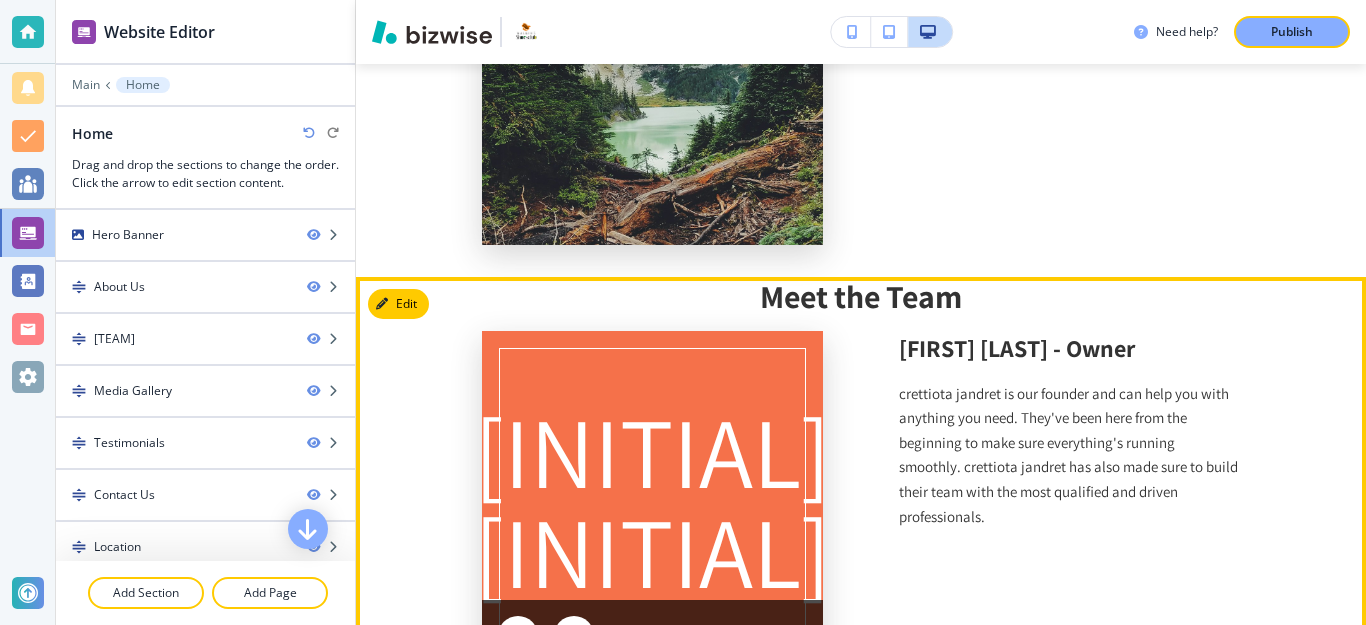 scroll, scrollTop: 761, scrollLeft: 0, axis: vertical 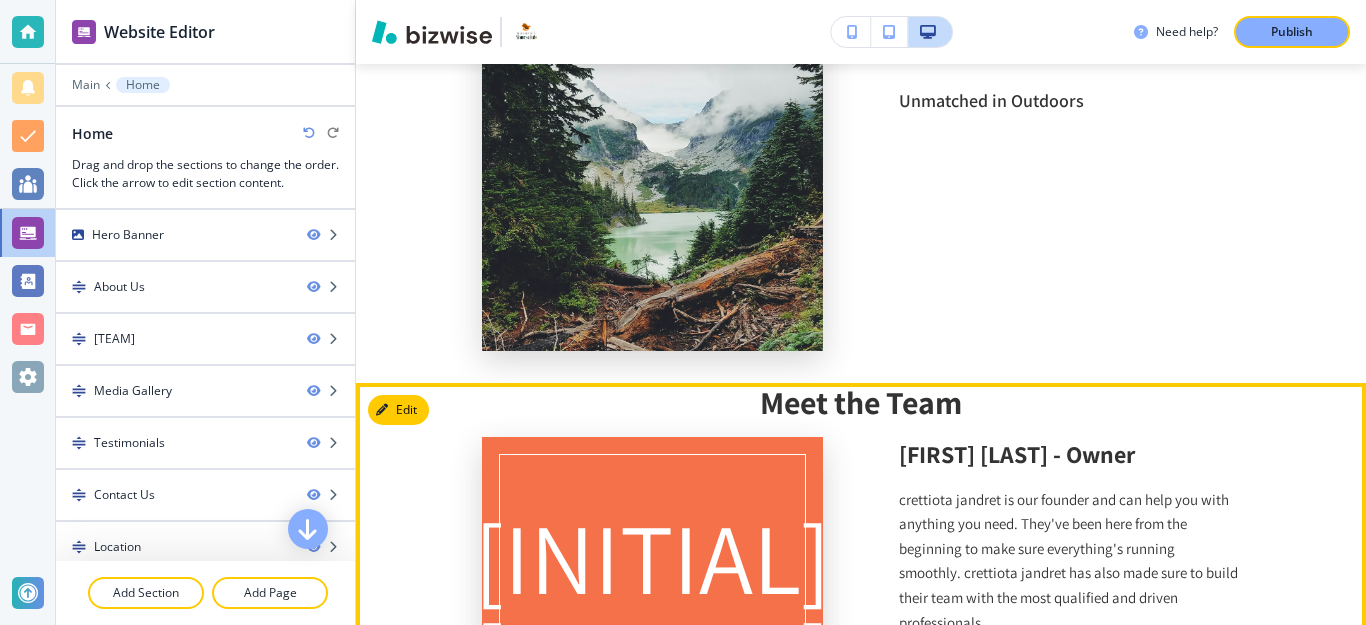 click on "[FIRST] [LAST] - Owner" at bounding box center (1069, 454) 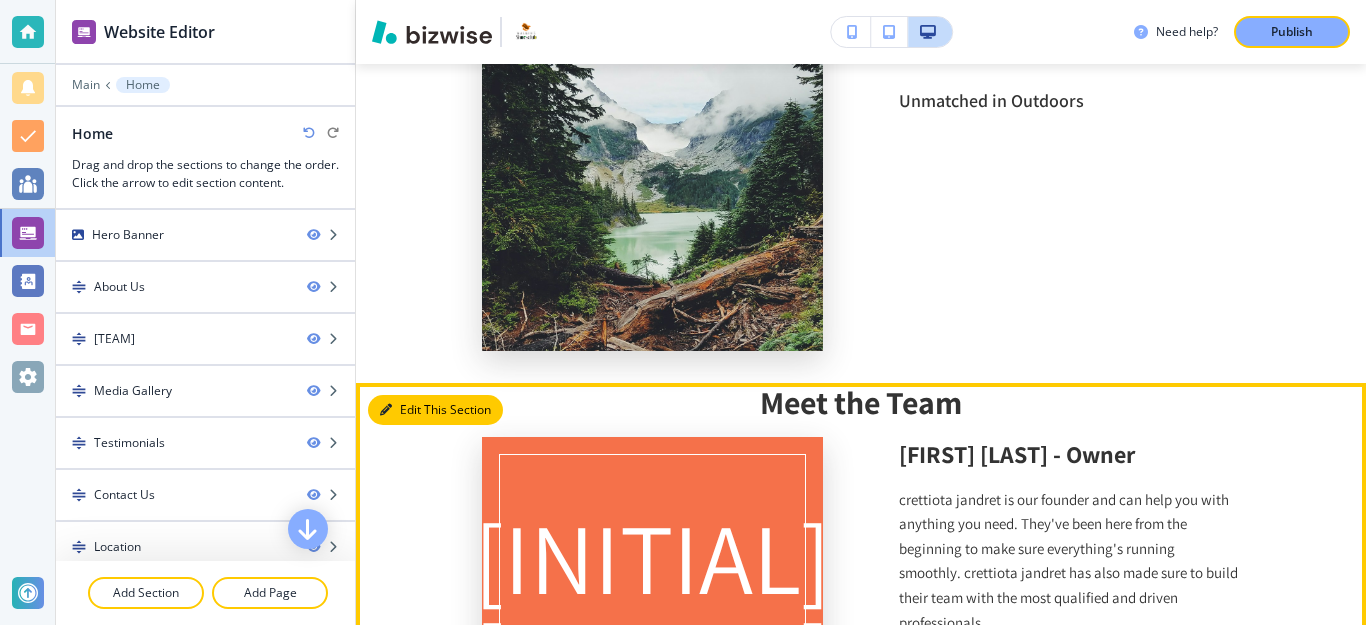 click on "Edit This Section" at bounding box center (435, 410) 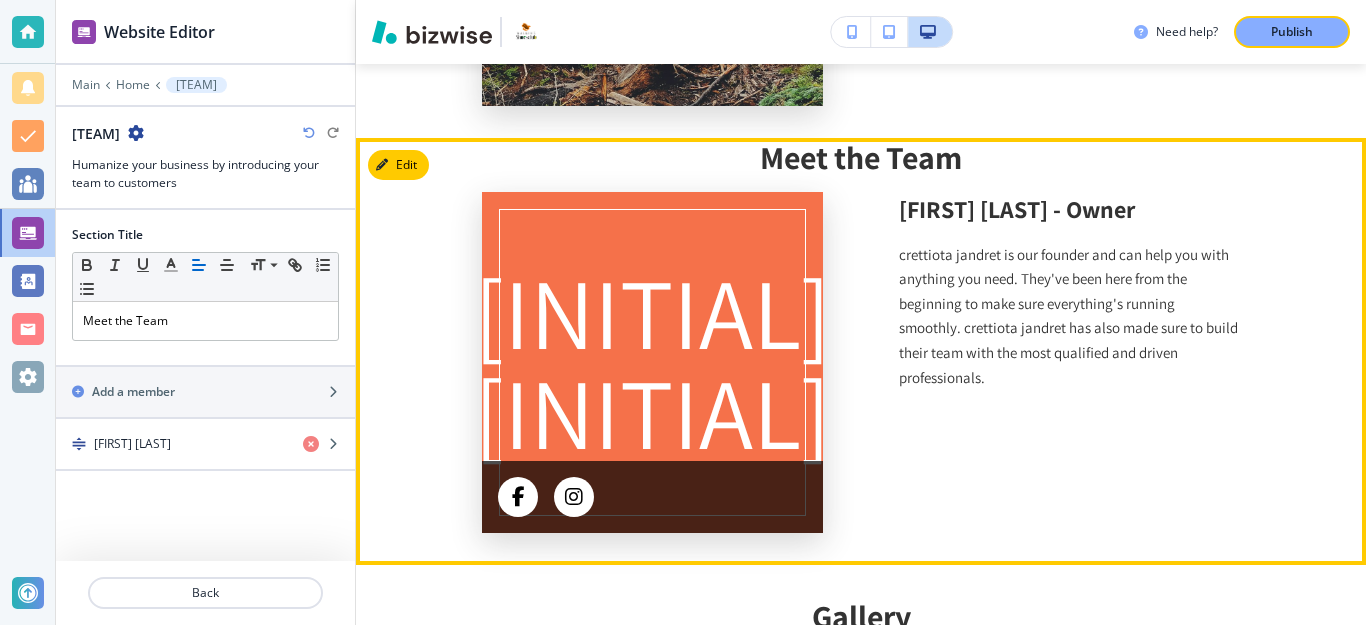 scroll, scrollTop: 1074, scrollLeft: 0, axis: vertical 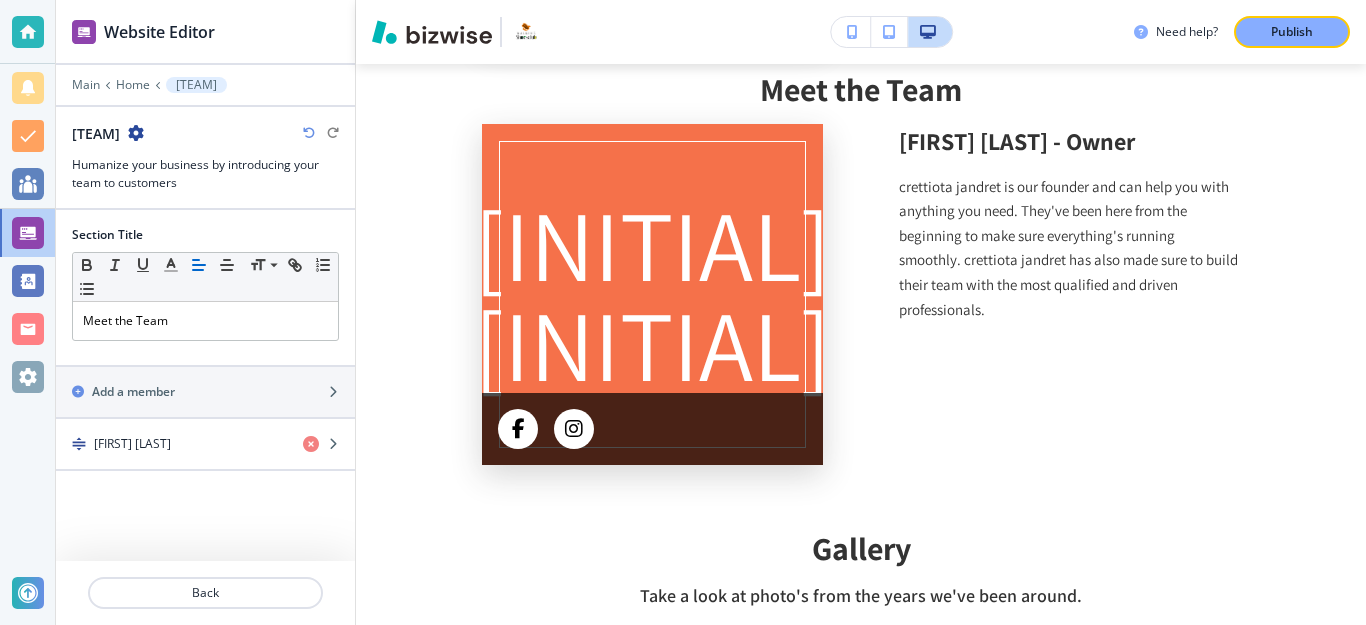 click at bounding box center (136, 133) 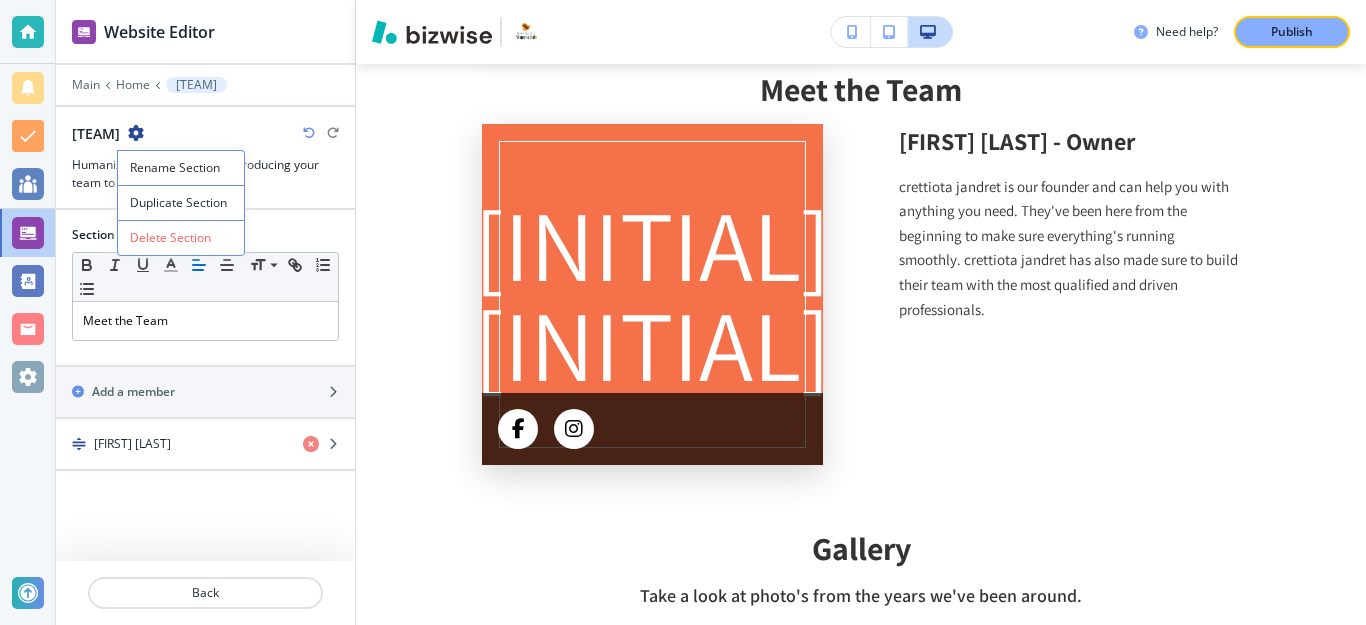 click on "Delete Section" at bounding box center (181, 238) 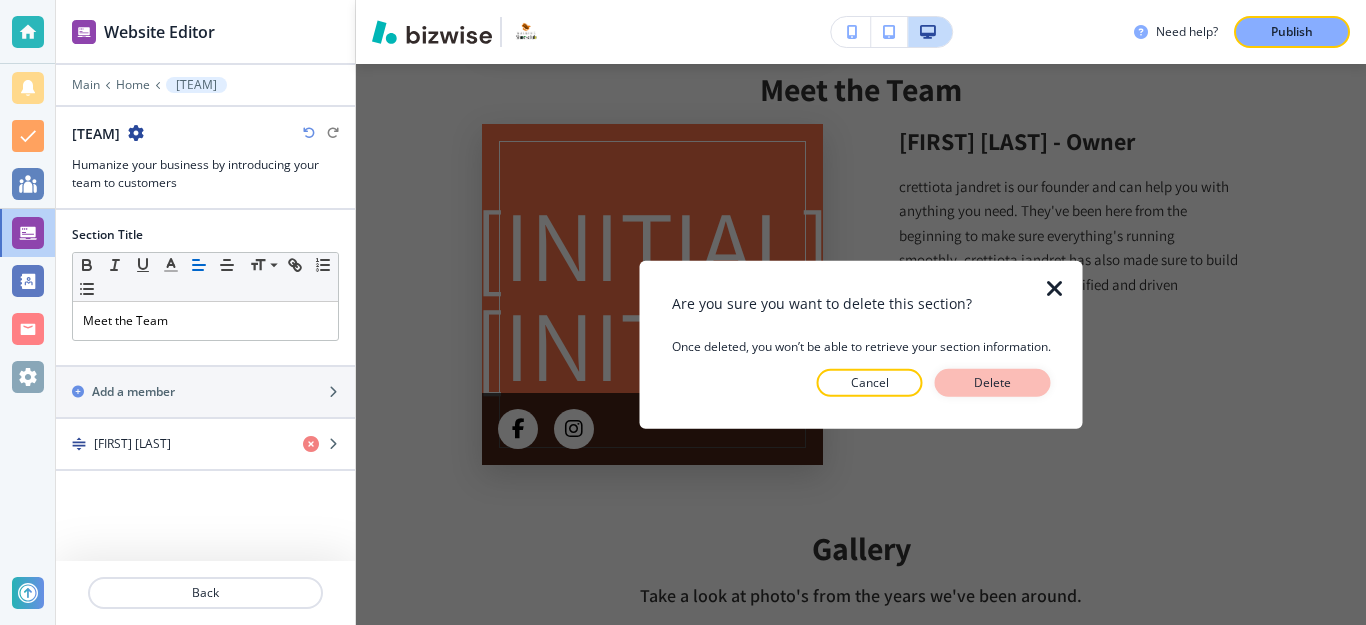 click on "Delete" at bounding box center [993, 383] 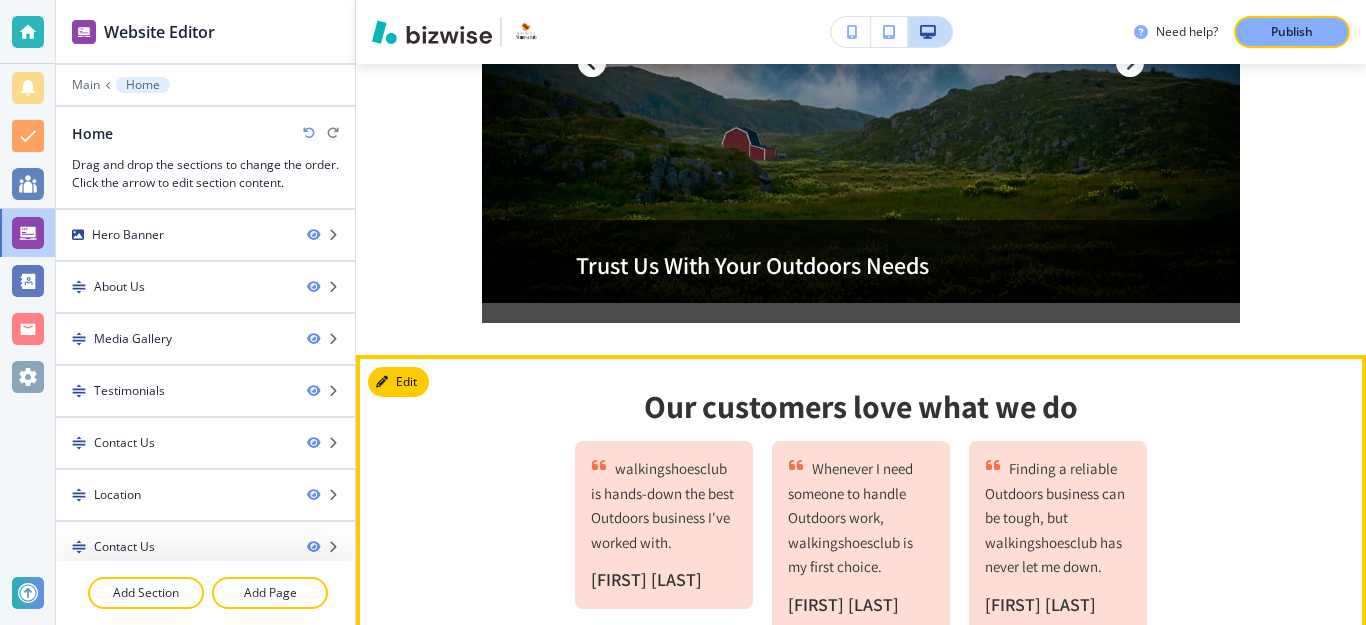 scroll, scrollTop: 1674, scrollLeft: 0, axis: vertical 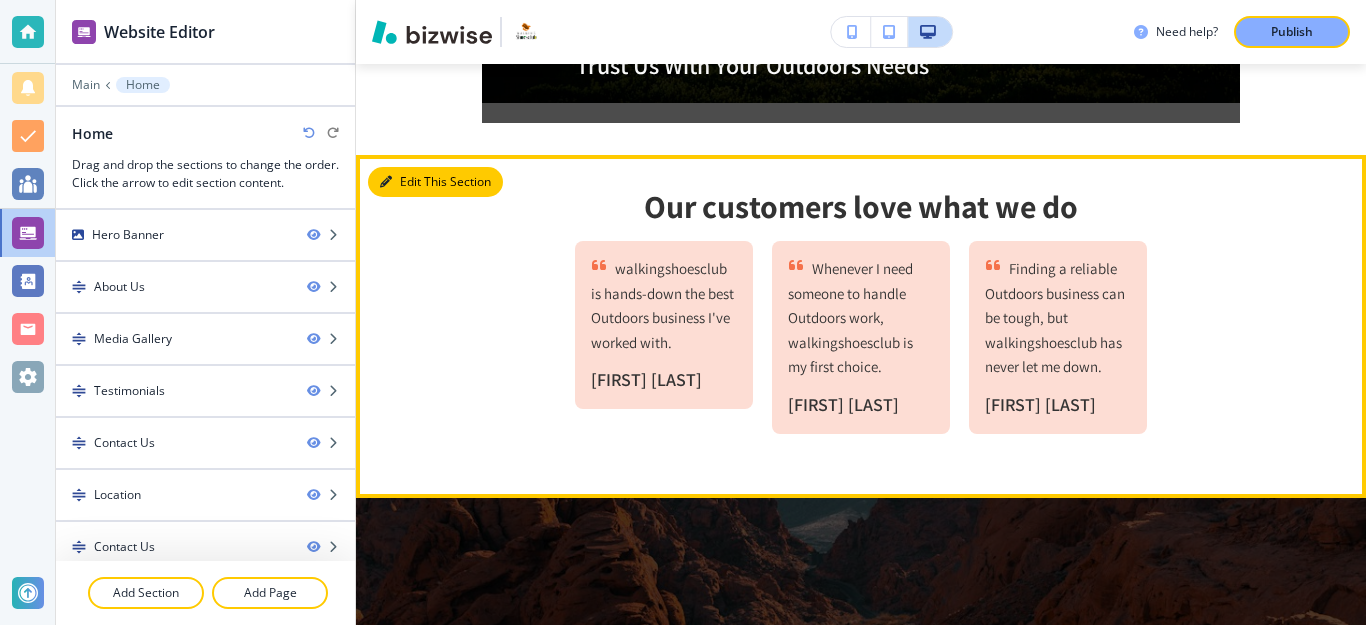 click on "Edit This Section" at bounding box center (435, 182) 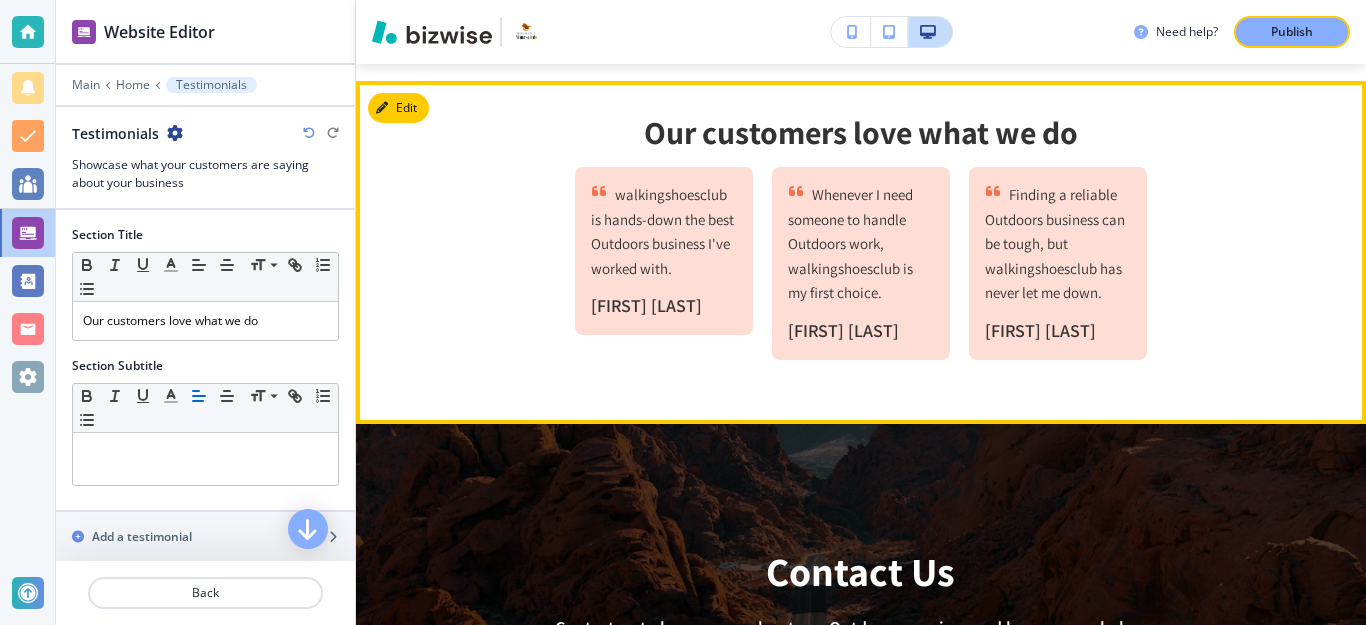 scroll, scrollTop: 1759, scrollLeft: 0, axis: vertical 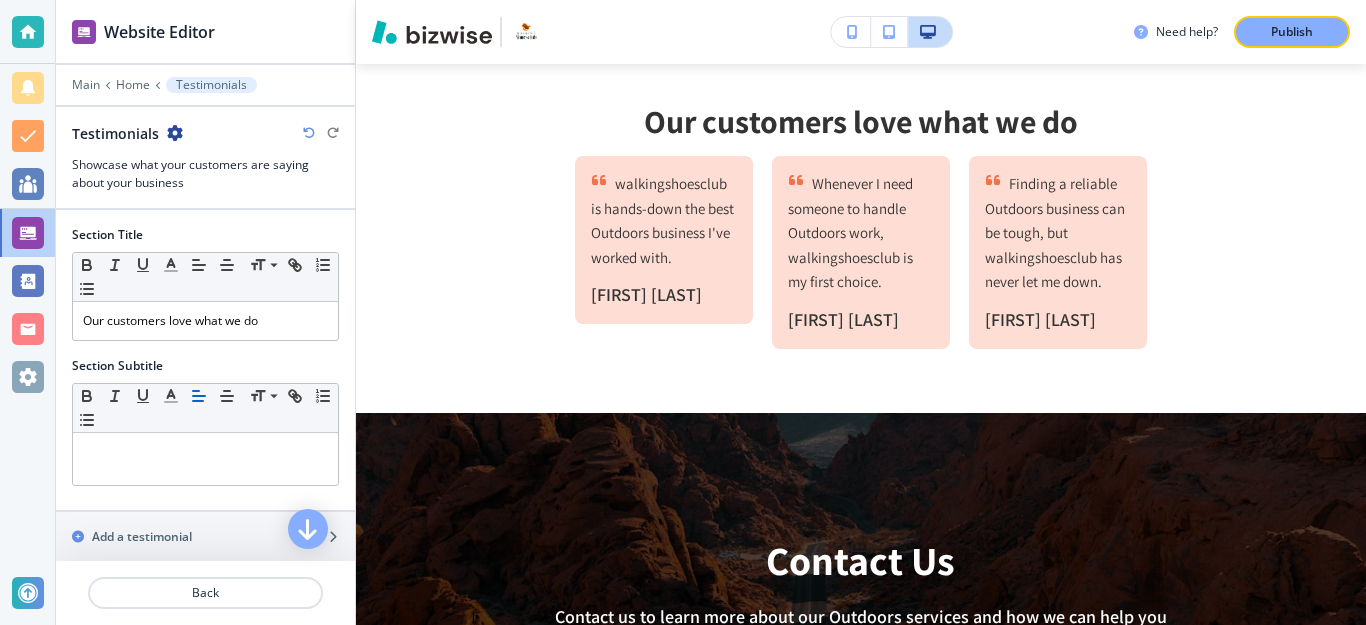click at bounding box center [175, 133] 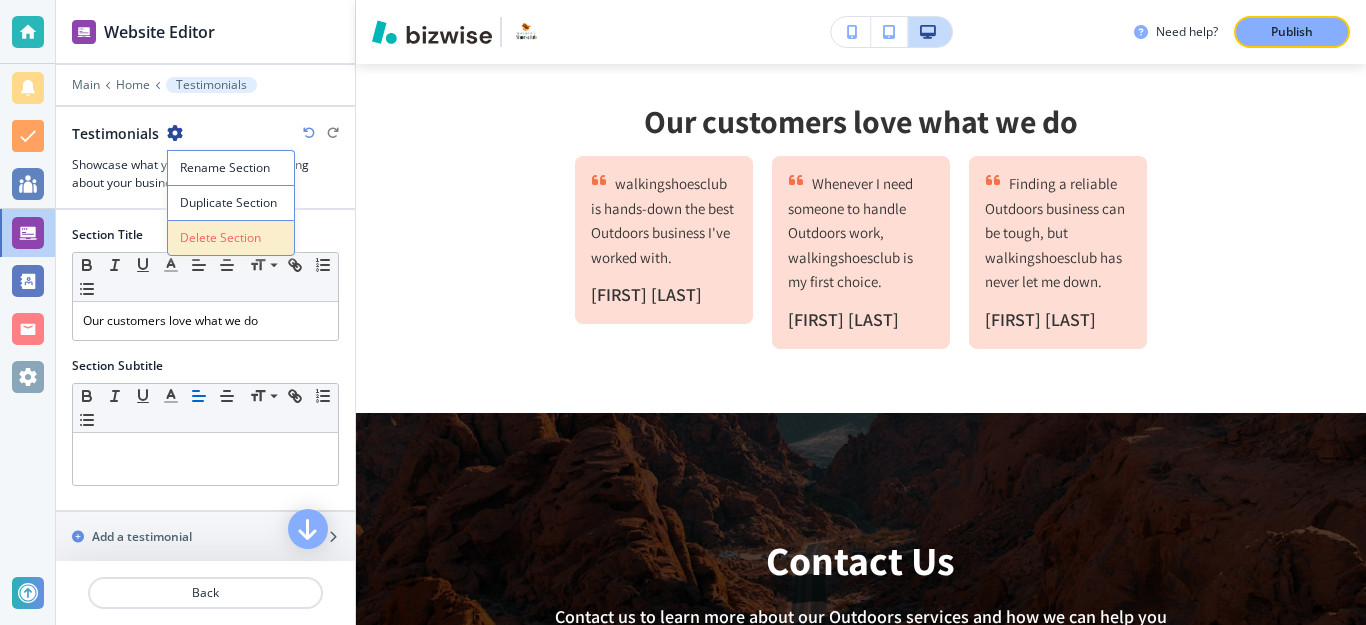 click on "Delete Section" at bounding box center [231, 238] 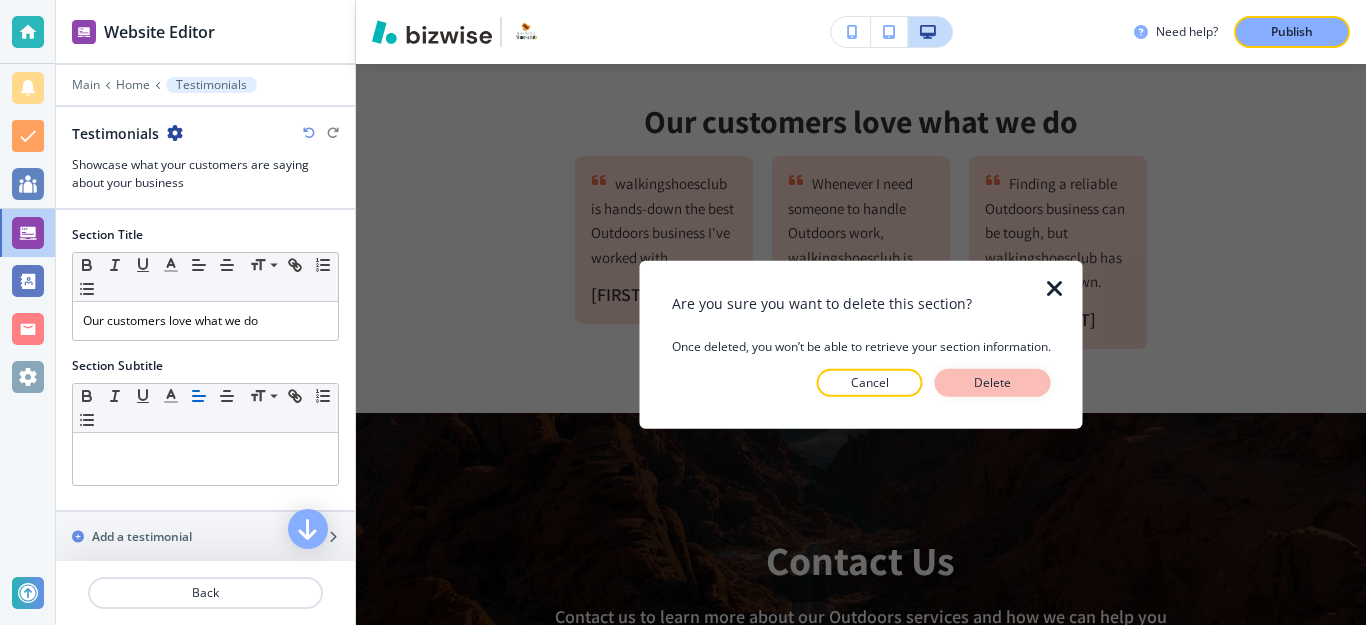 click on "Delete" at bounding box center [993, 383] 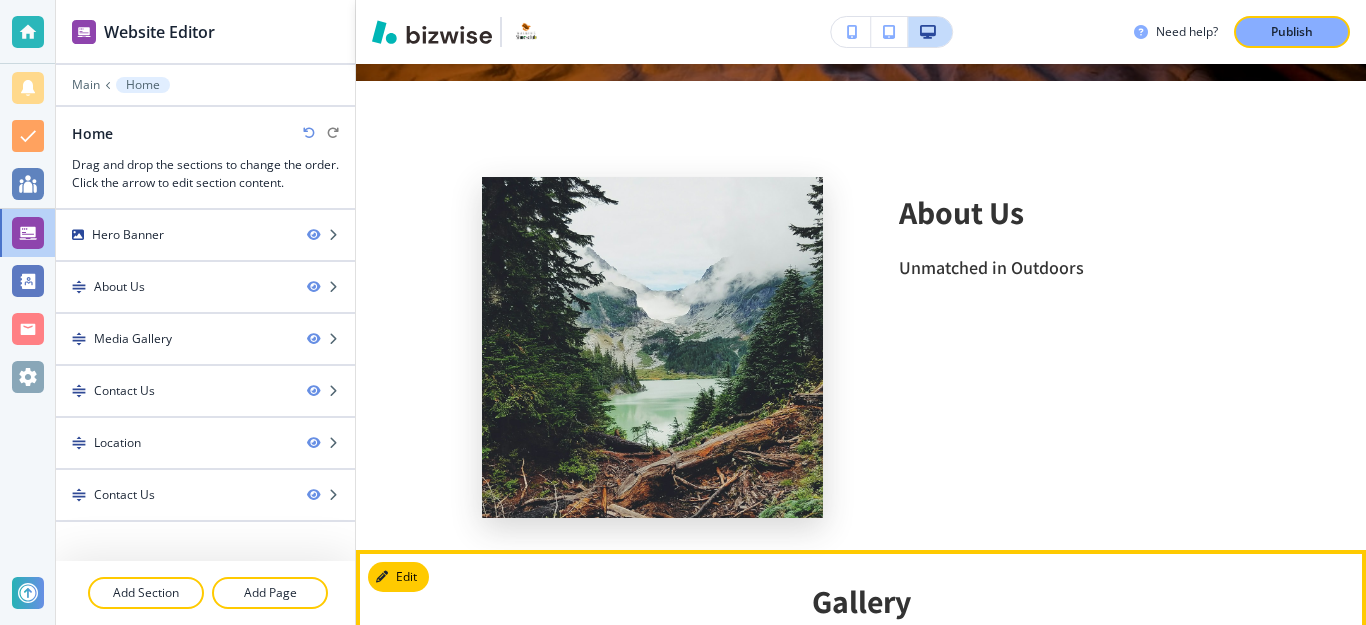 scroll, scrollTop: 559, scrollLeft: 0, axis: vertical 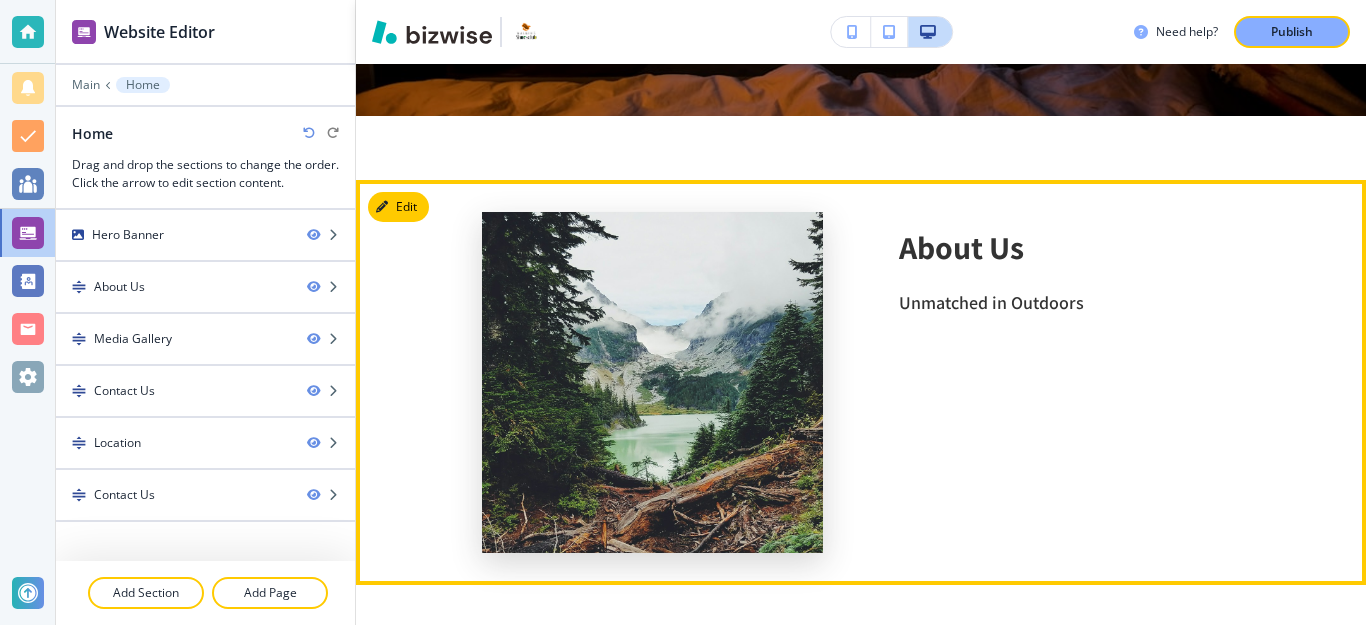 click on "Unmatched in Outdoors" at bounding box center [1069, 303] 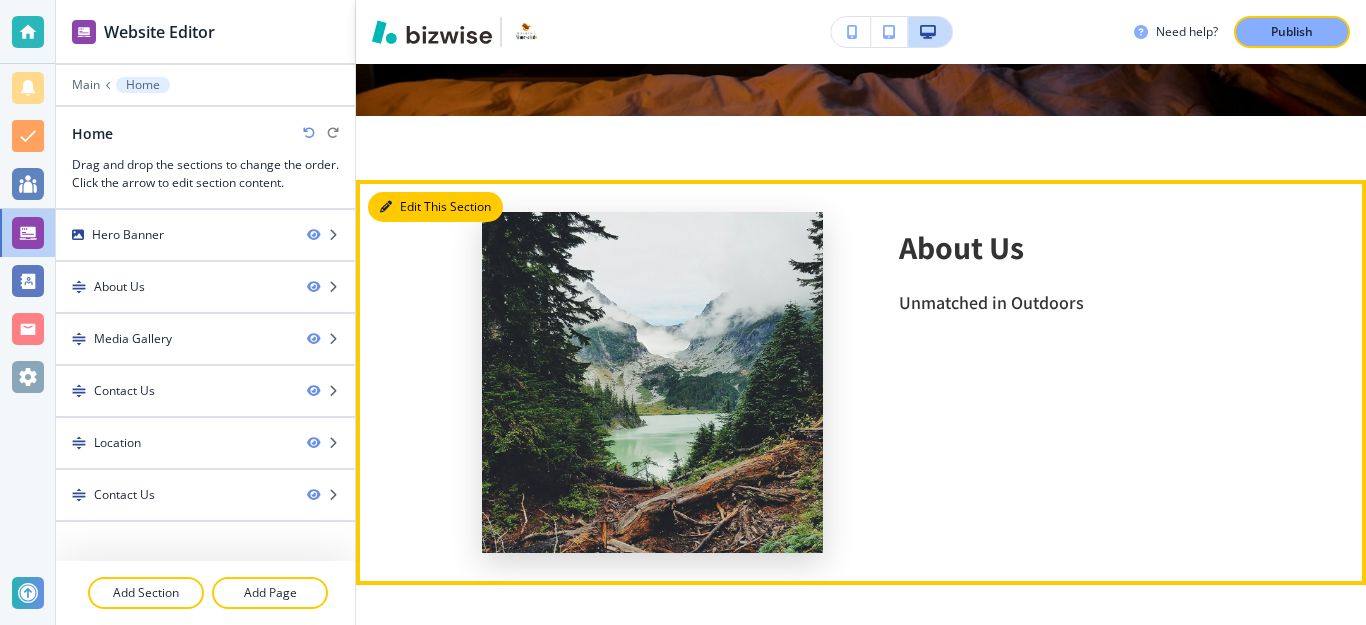 click on "Edit This Section" at bounding box center [435, 207] 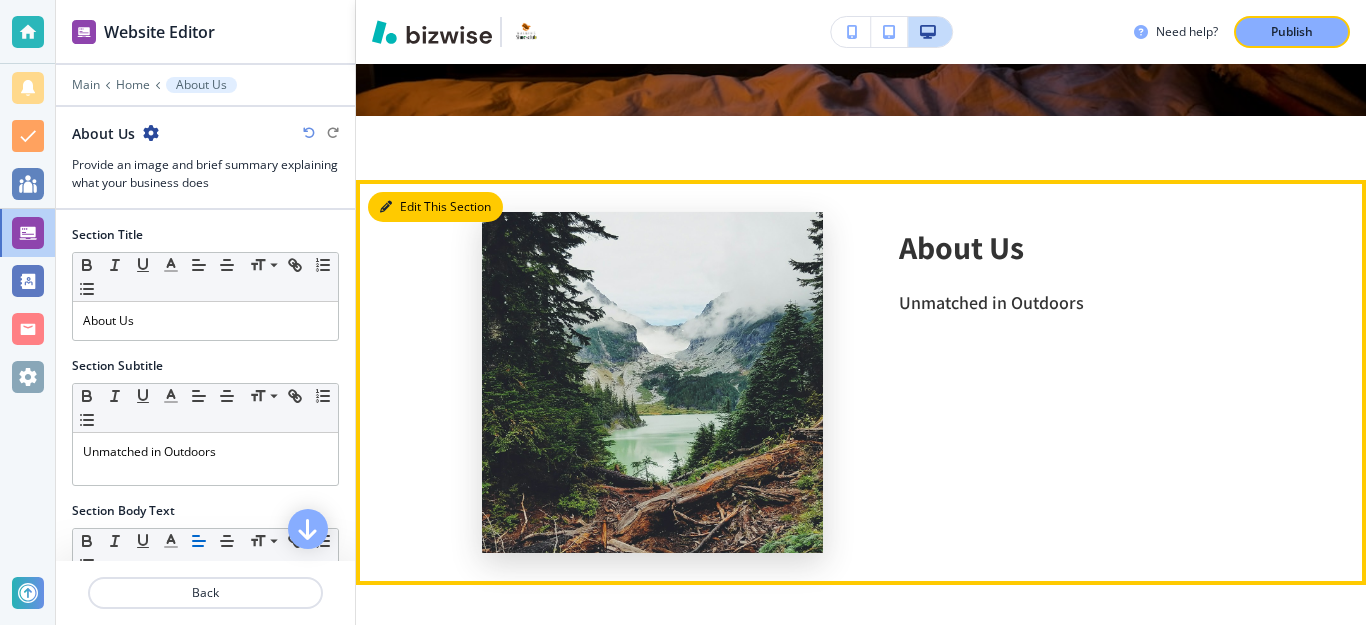 scroll, scrollTop: 675, scrollLeft: 0, axis: vertical 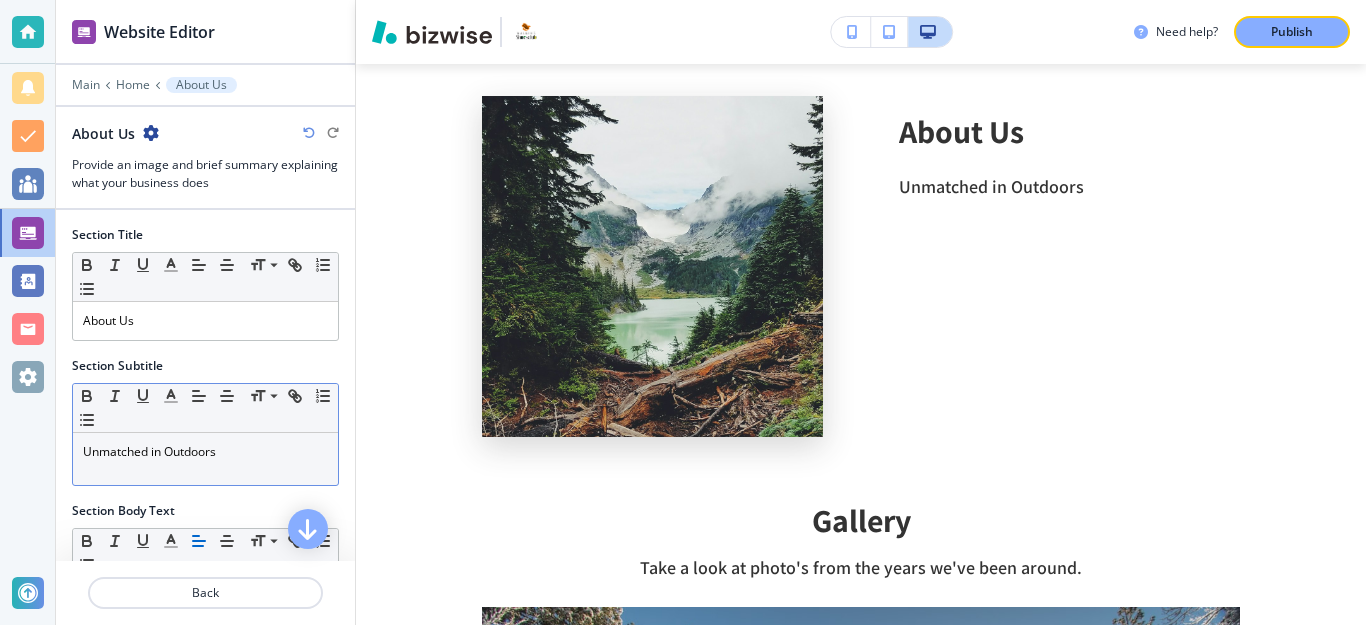 click on "Unmatched in Outdoors" at bounding box center [205, 452] 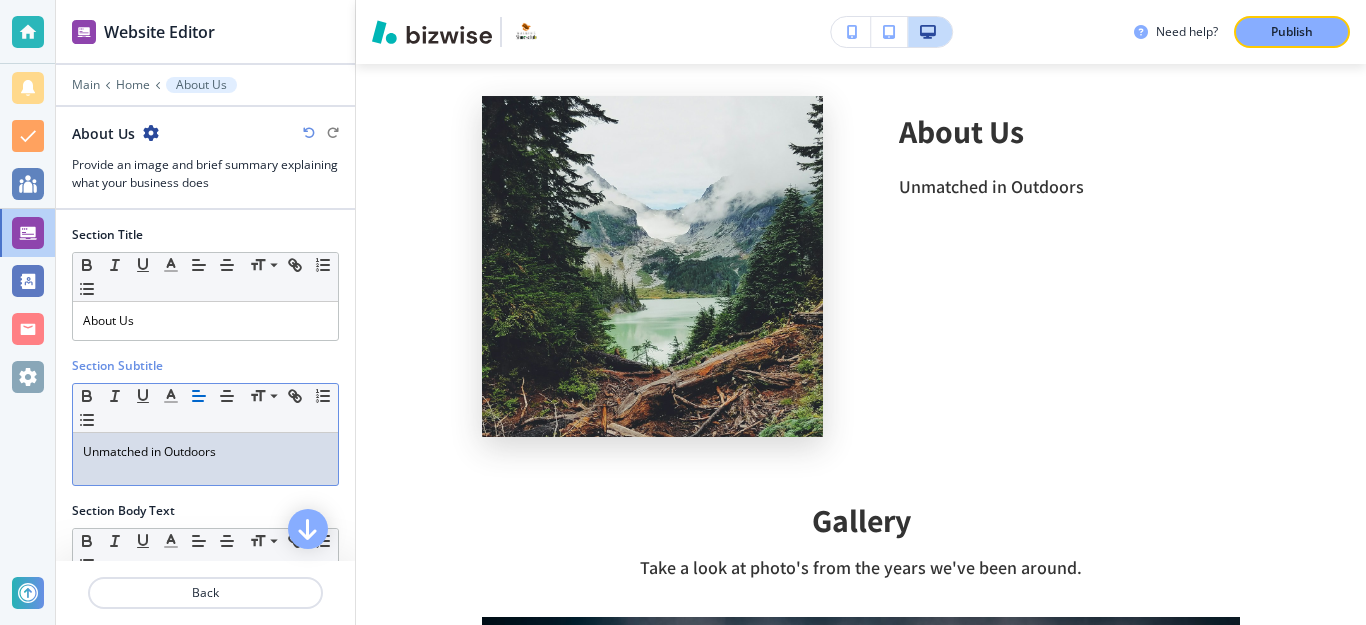scroll, scrollTop: 100, scrollLeft: 0, axis: vertical 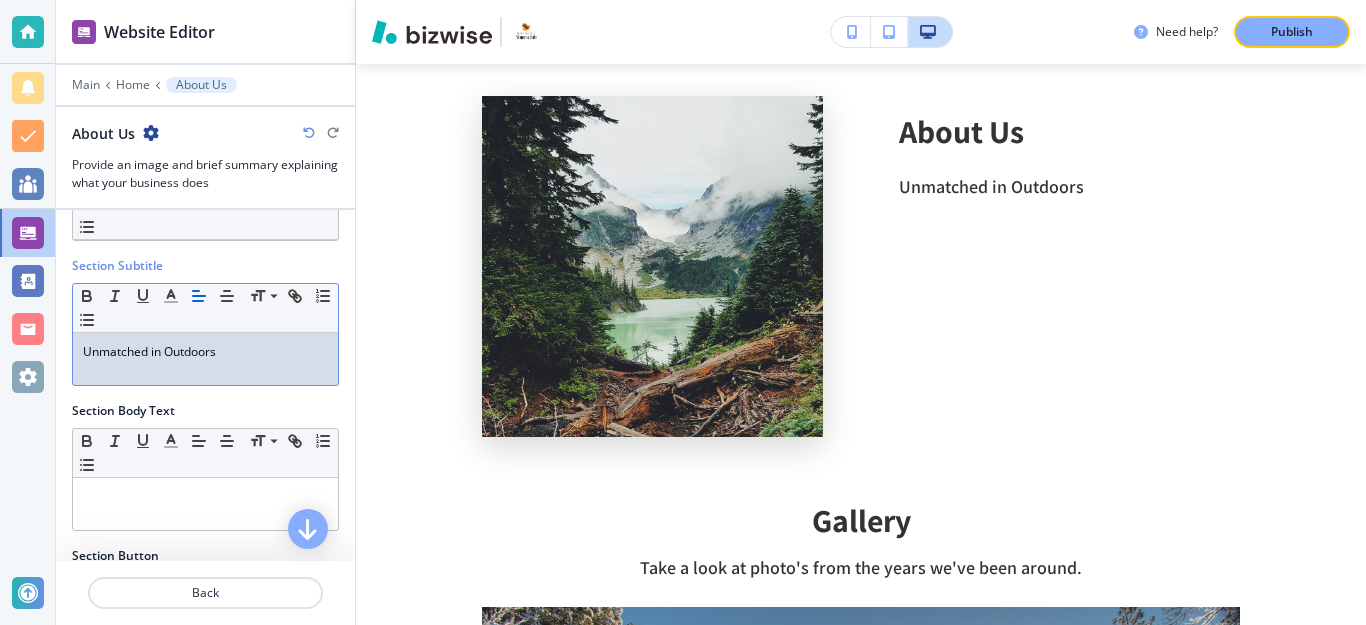 click on "Unmatched in Outdoors" at bounding box center (205, 359) 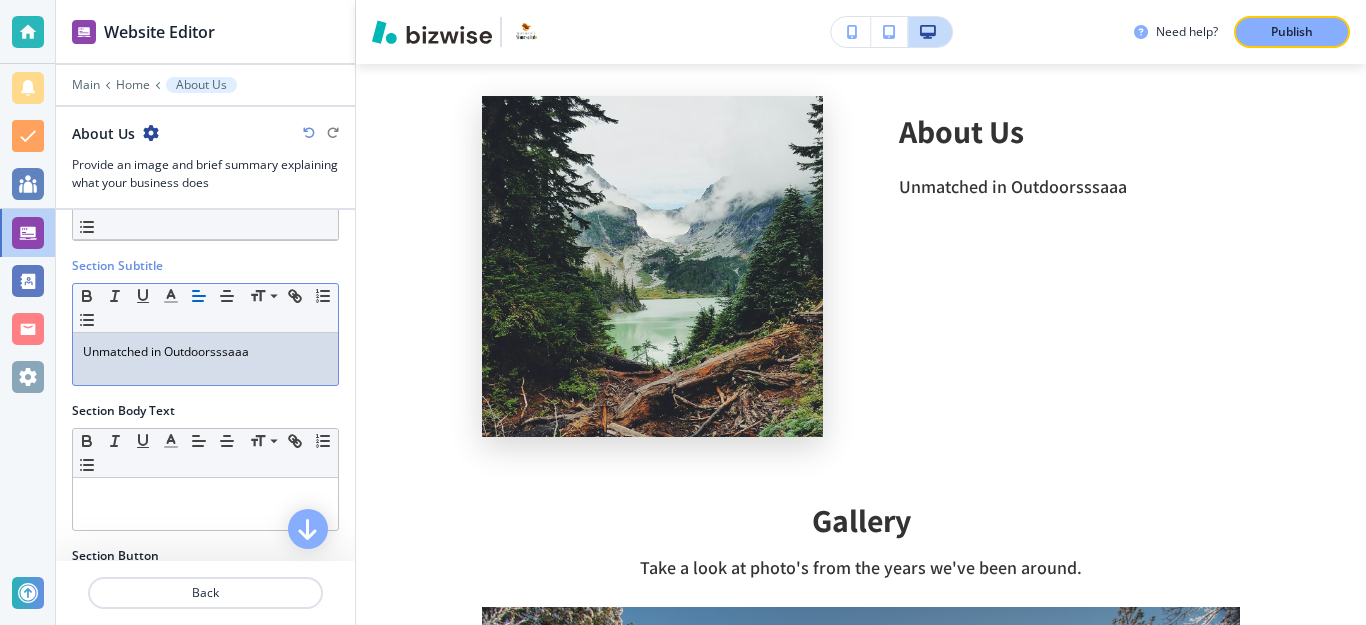 click on "Unmatched in Outdoorsssaaa" at bounding box center (205, 352) 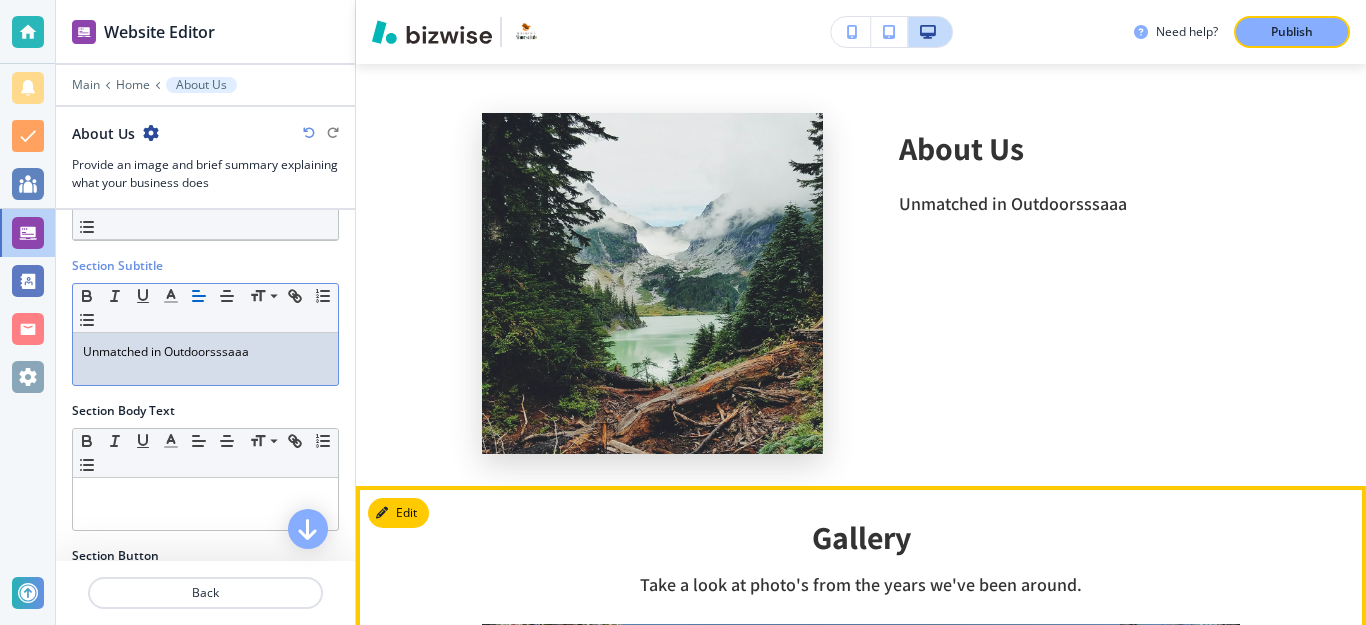 scroll, scrollTop: 575, scrollLeft: 0, axis: vertical 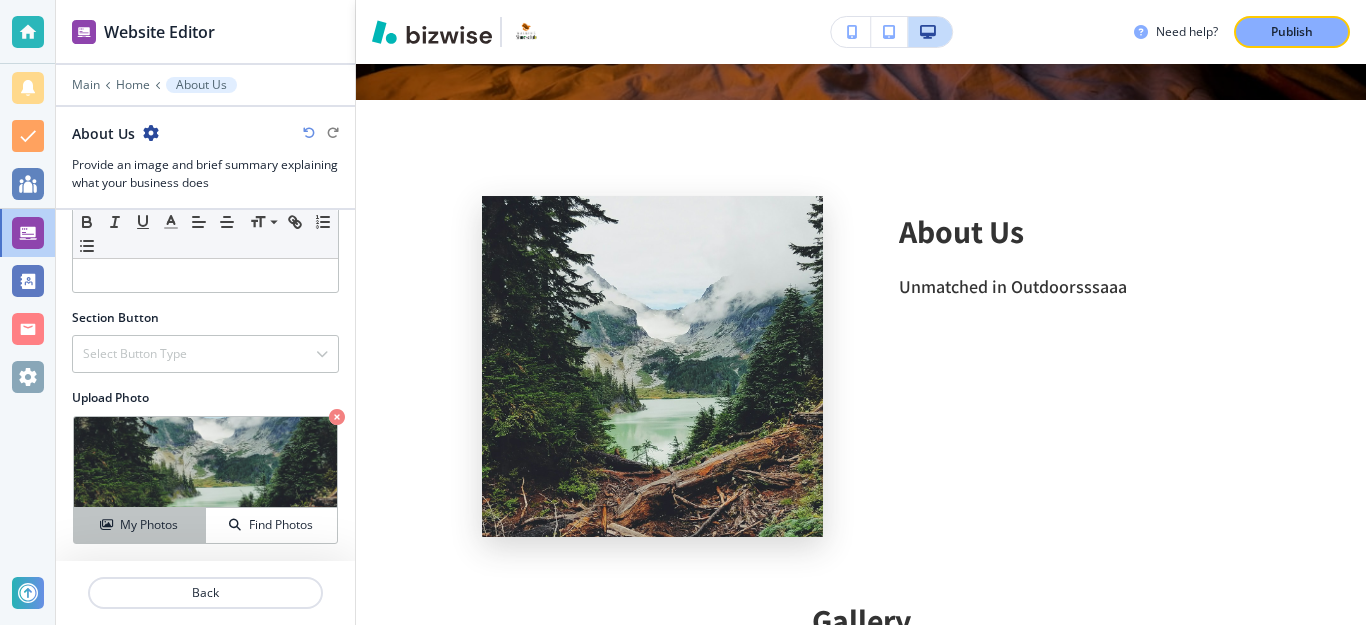 click on "My Photos" at bounding box center (149, 525) 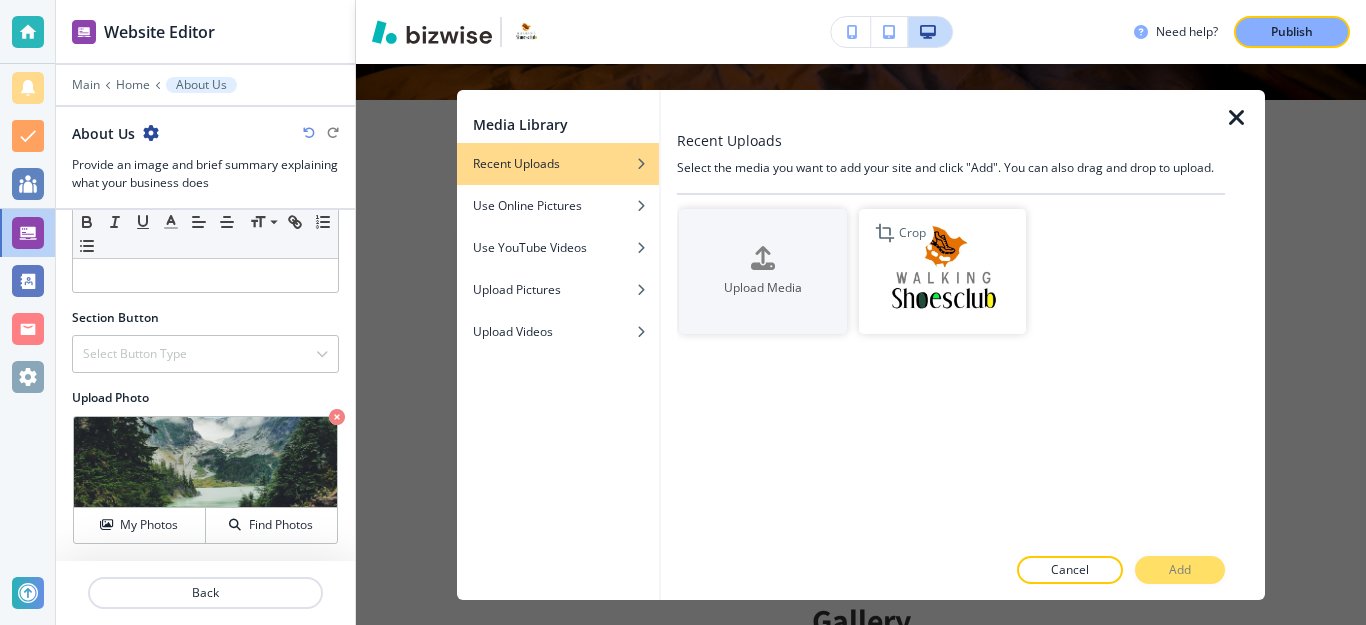click at bounding box center (943, 272) 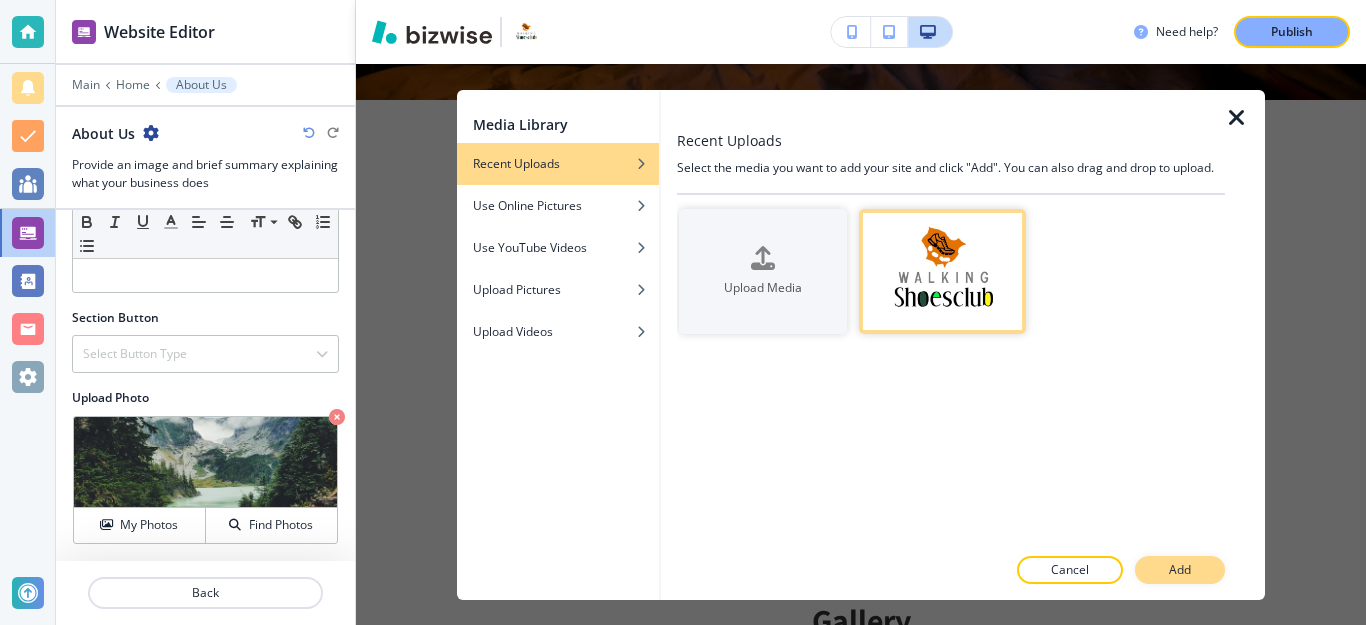 click on "Add" at bounding box center [1180, 570] 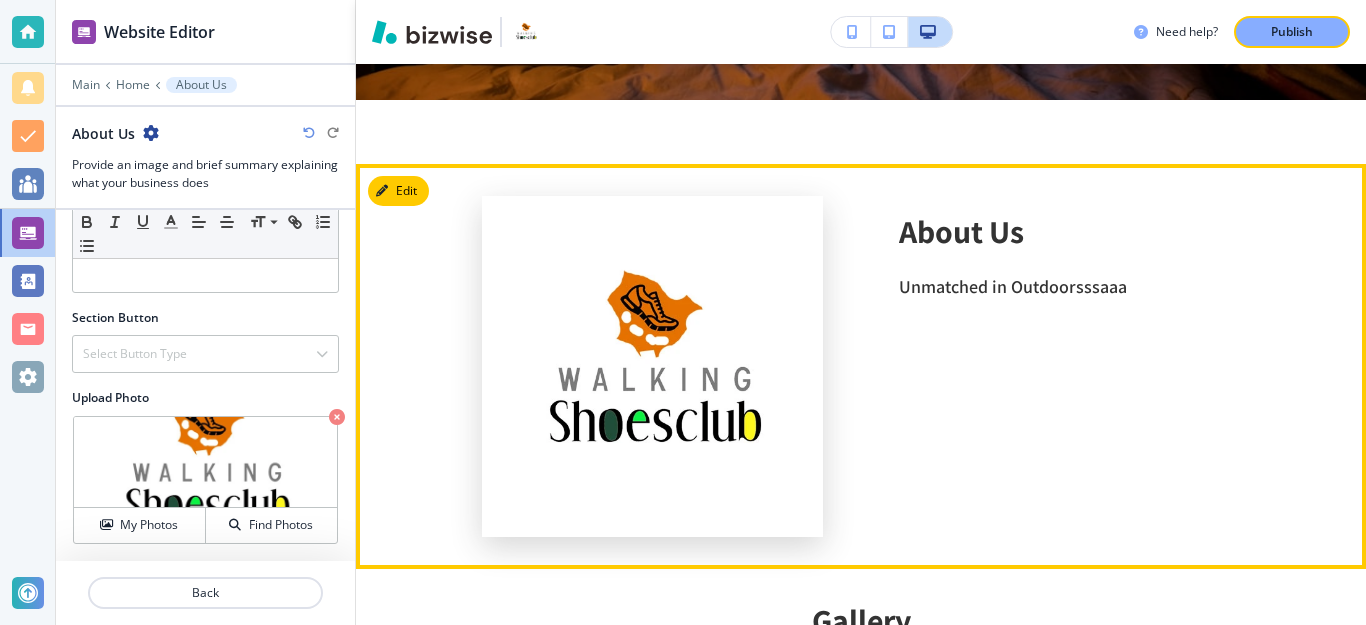 scroll, scrollTop: 475, scrollLeft: 0, axis: vertical 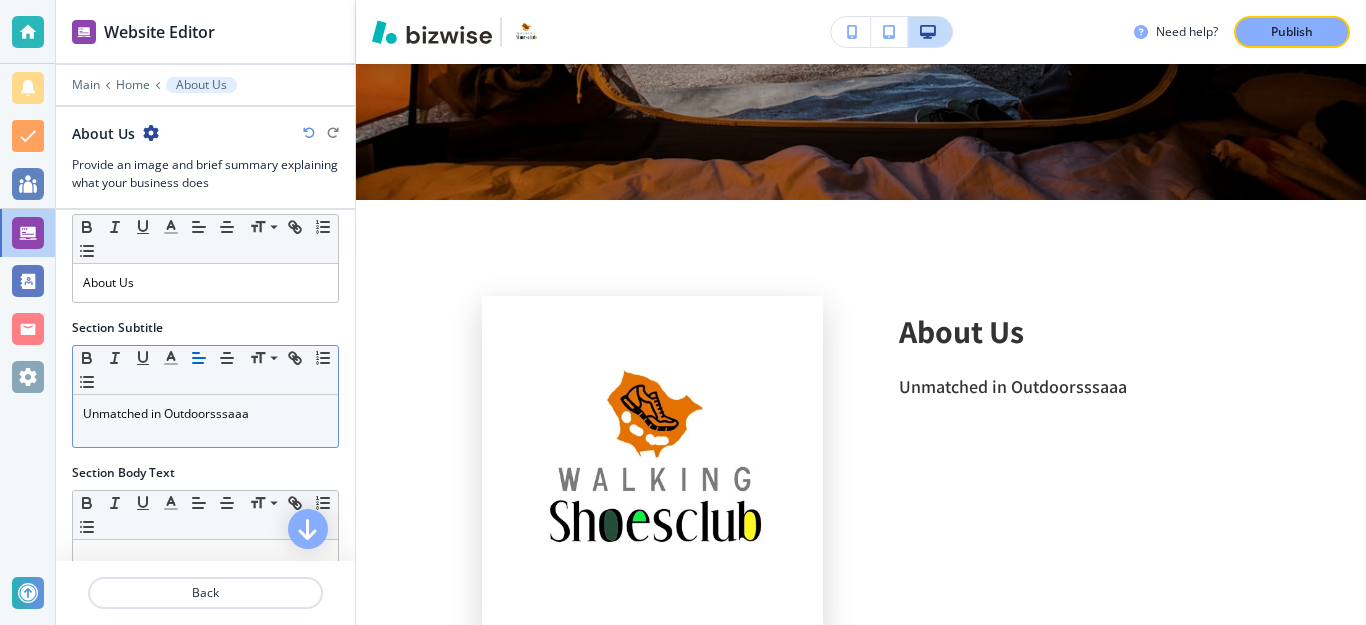 click on "Unmatched in Outdoorsssaaa" at bounding box center [205, 414] 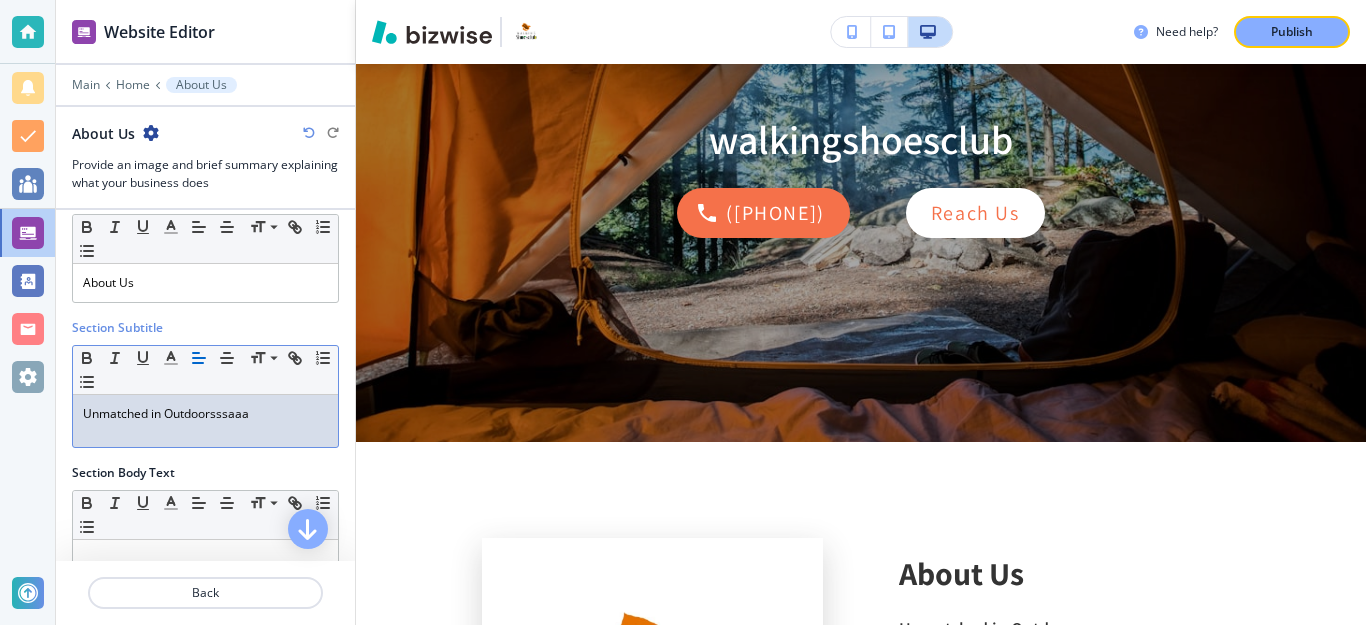 scroll, scrollTop: 175, scrollLeft: 0, axis: vertical 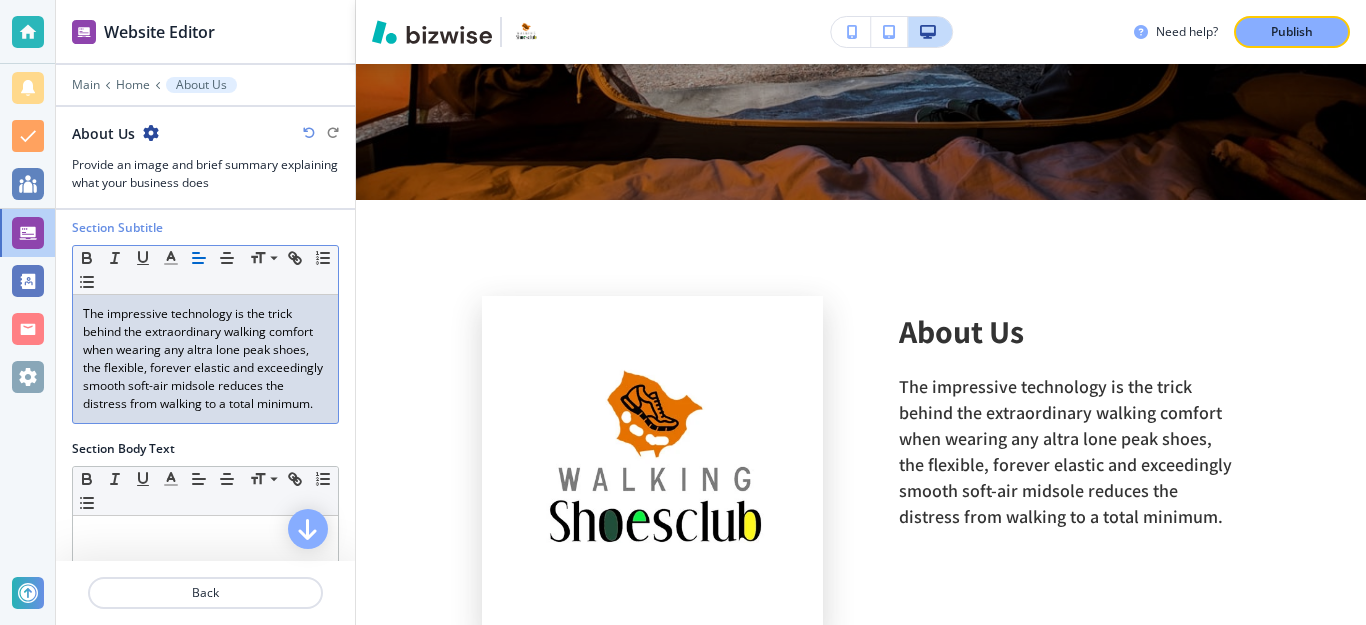 click on "The impressive technology is the trick behind the extraordinary walking comfort when wearing any altra lone peak shoes, the flexible, forever elastic and exceedingly smooth soft-air midsole reduces the distress from walking to a total minimum." at bounding box center [205, 359] 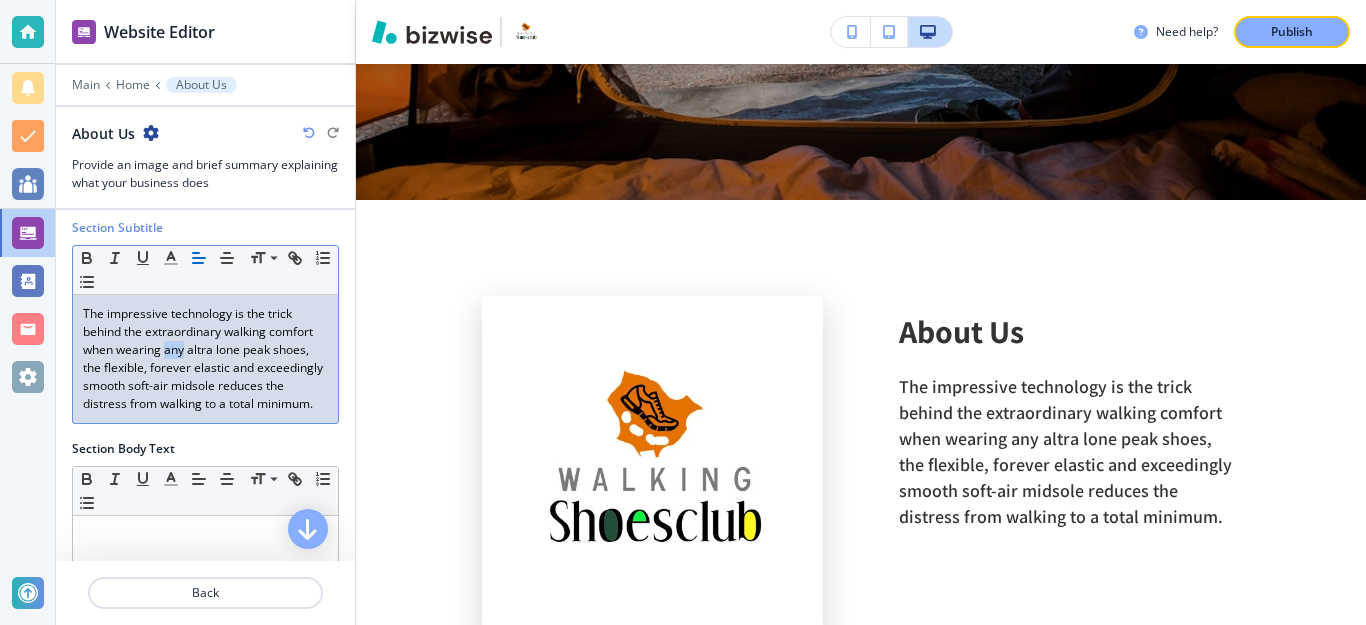 drag, startPoint x: 211, startPoint y: 350, endPoint x: 229, endPoint y: 350, distance: 18 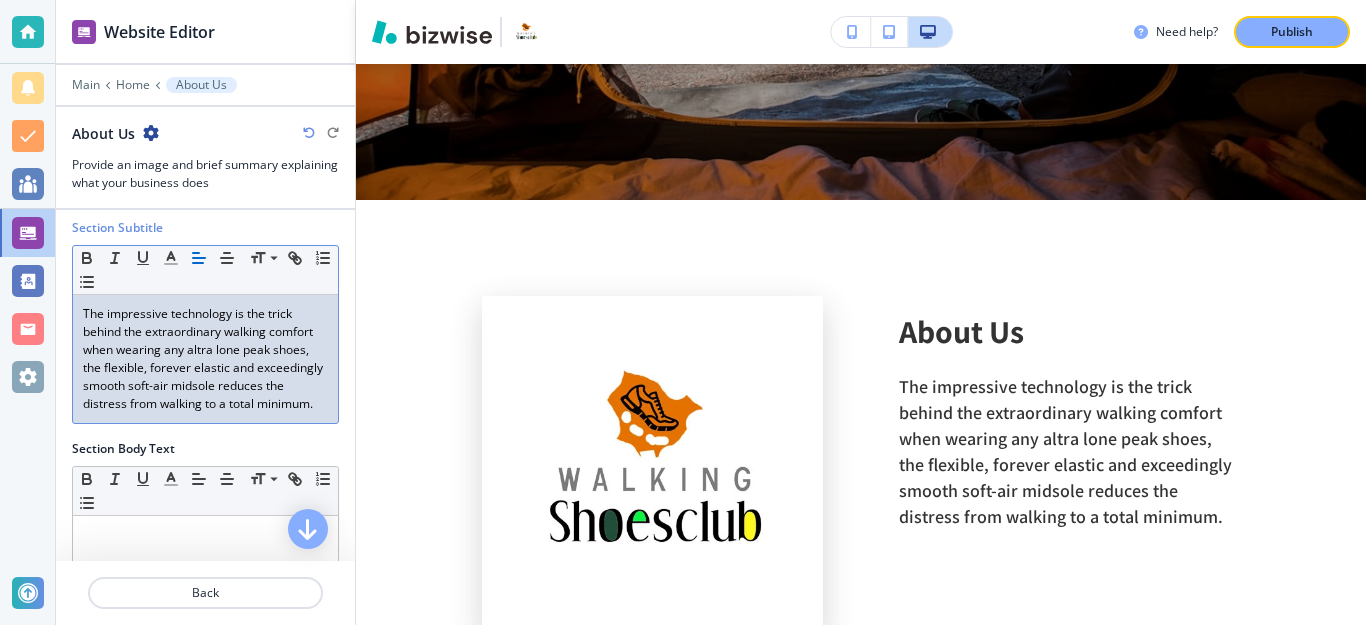 click on "The impressive technology is the trick behind the extraordinary walking comfort when wearing any altra lone peak shoes, the flexible, forever elastic and exceedingly smooth soft-air midsole reduces the distress from walking to a total minimum." at bounding box center (205, 359) 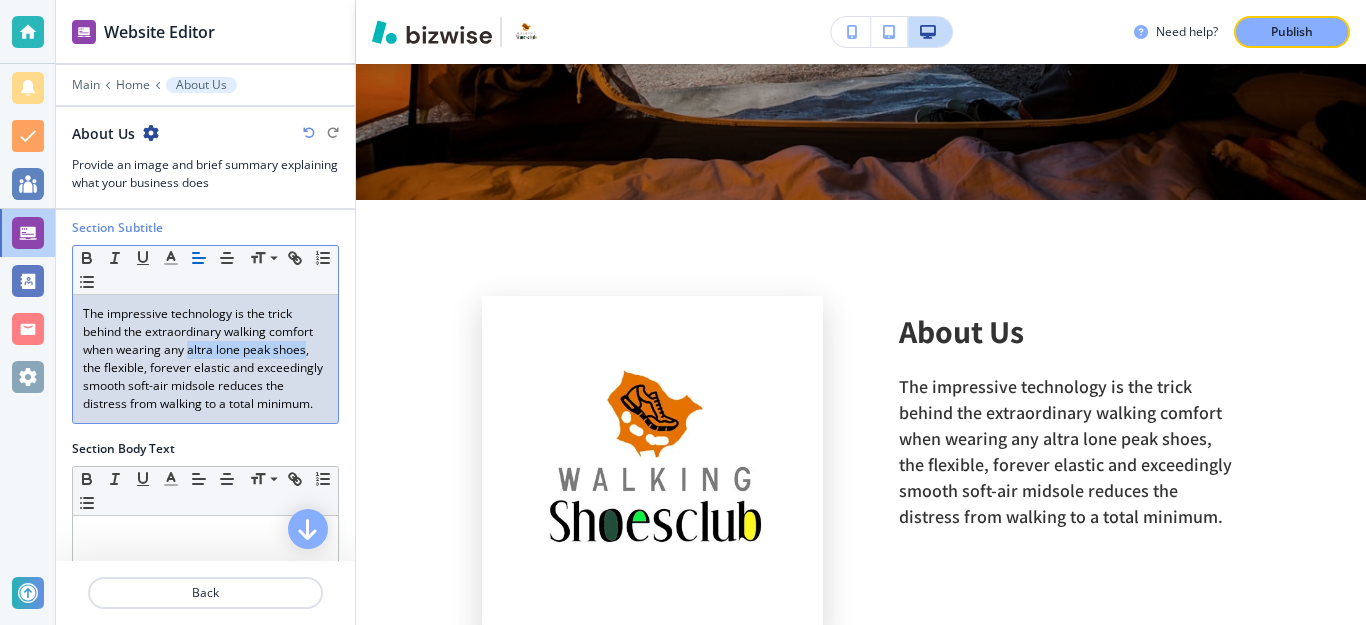 drag, startPoint x: 235, startPoint y: 350, endPoint x: 144, endPoint y: 367, distance: 92.574295 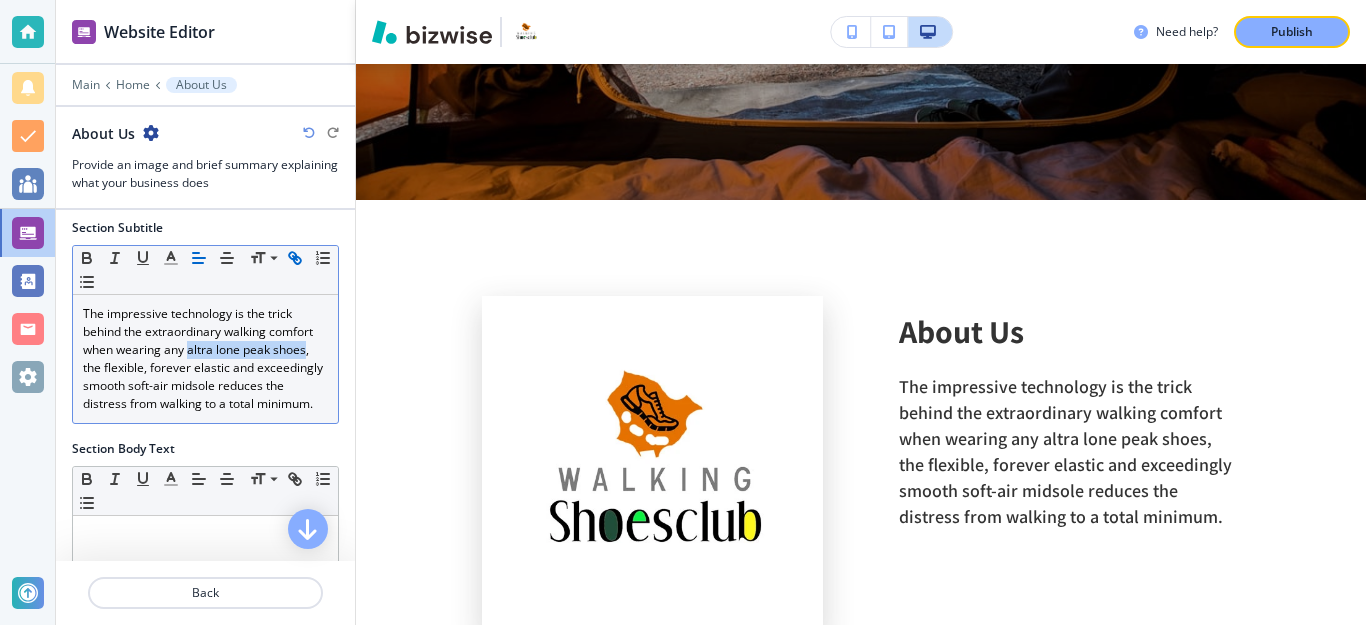click 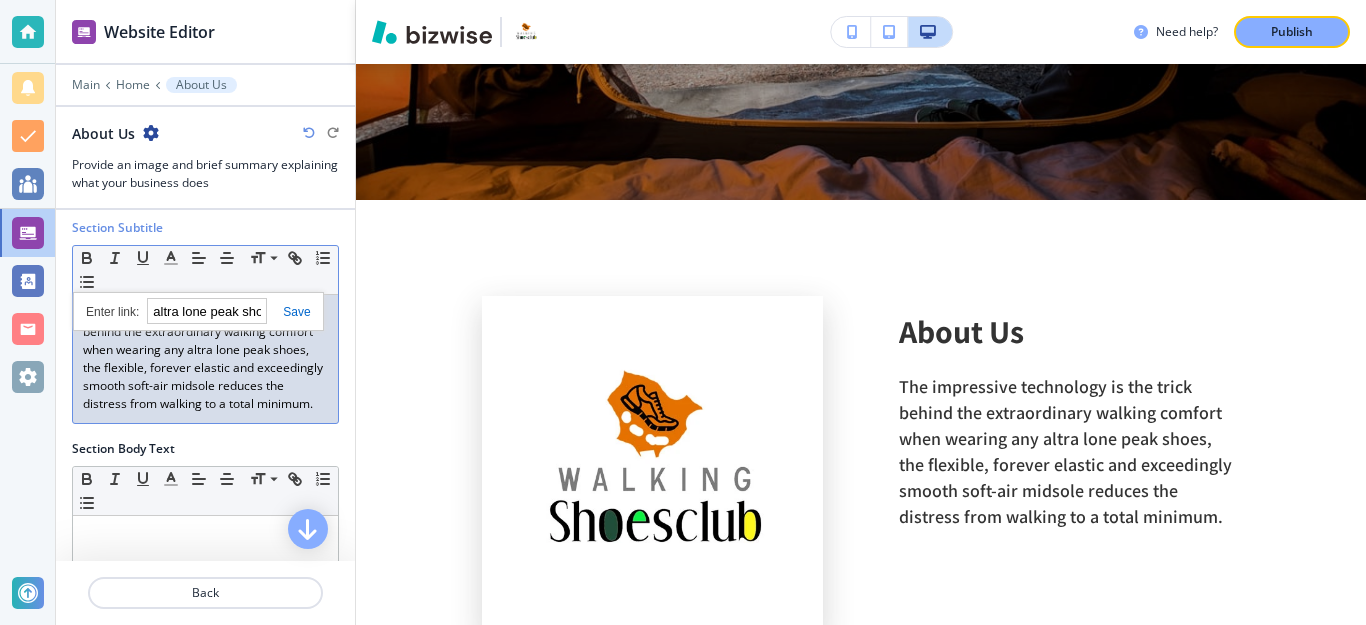 paste on "https://www.walkingshoesclub.com/altra-shoes/altra-lone-peak" 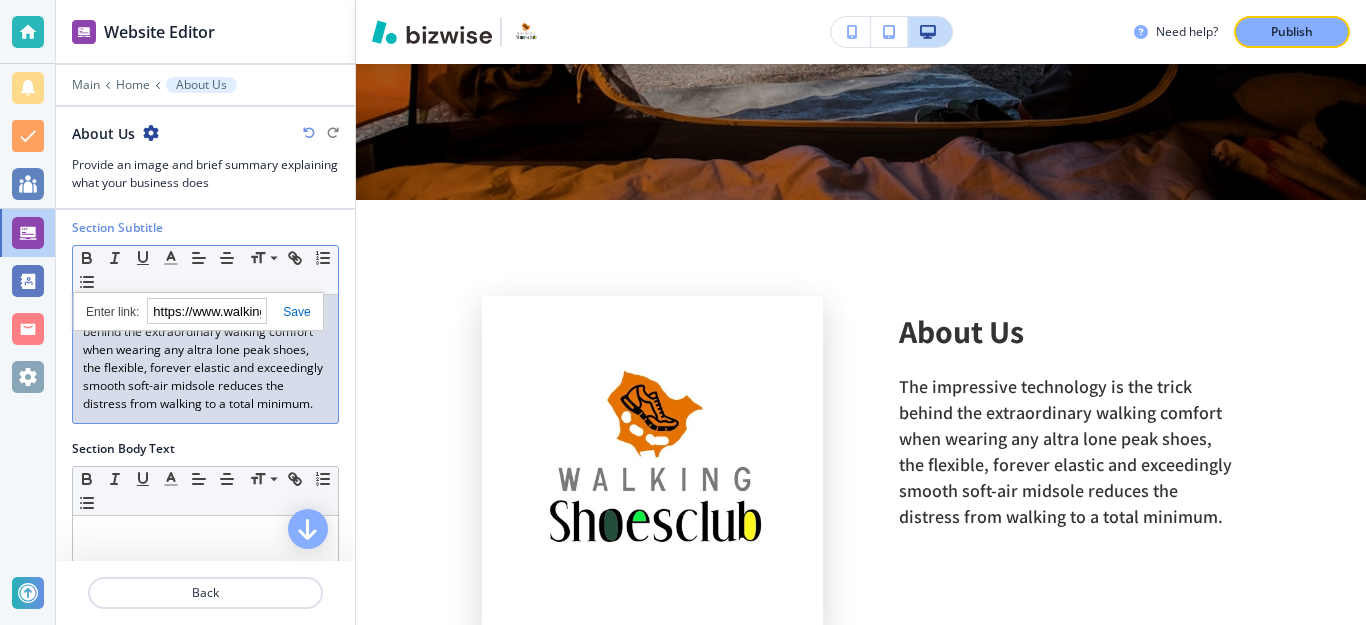 scroll, scrollTop: 0, scrollLeft: 250, axis: horizontal 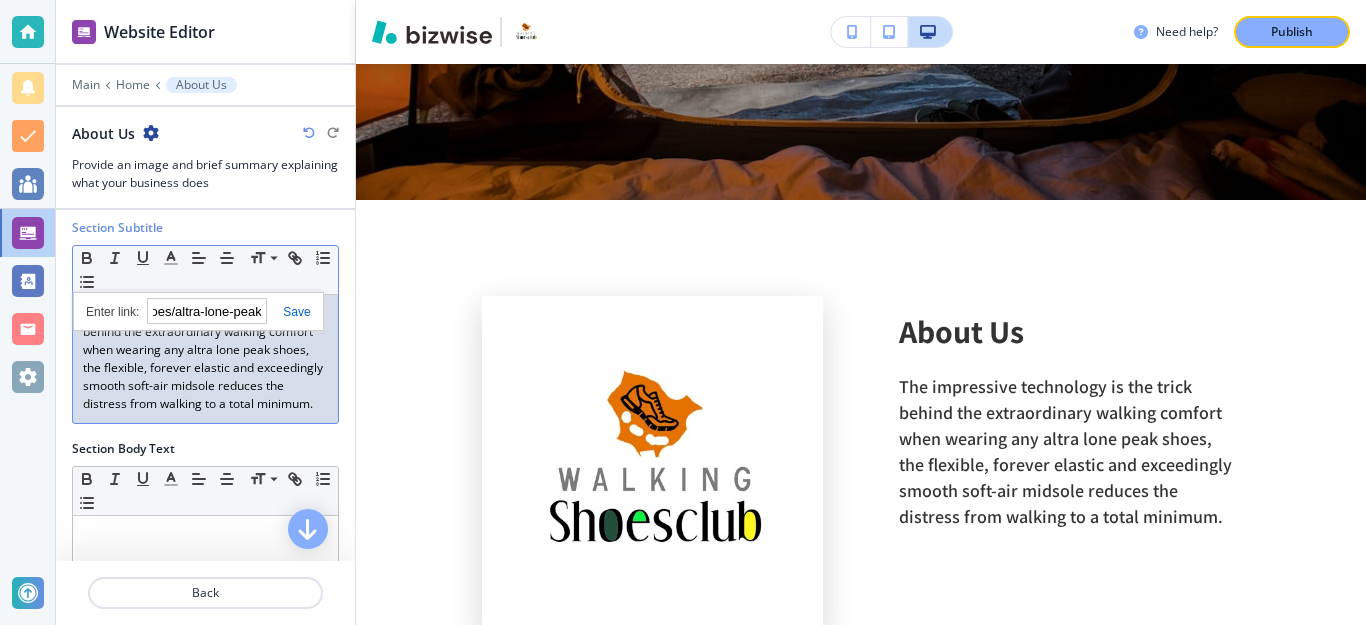 type on "https://www.walkingshoesclub.com/altra-shoes/altra-lone-peak" 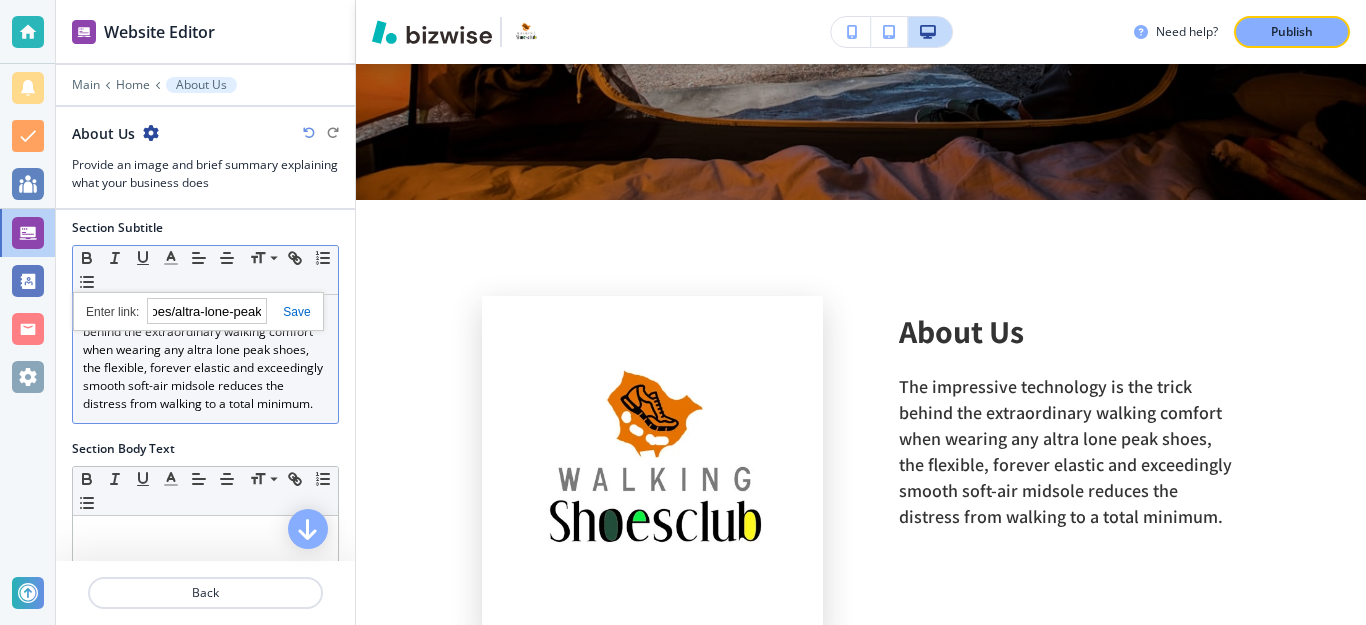 scroll, scrollTop: 0, scrollLeft: 0, axis: both 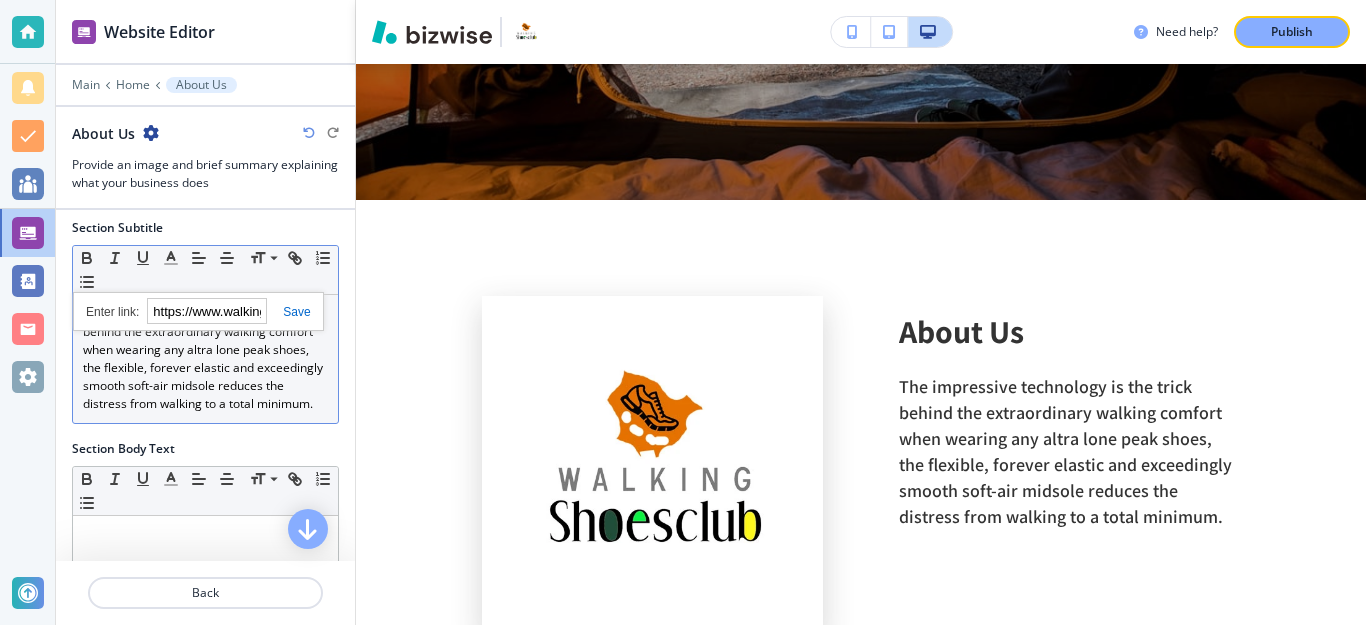 click at bounding box center (288, 312) 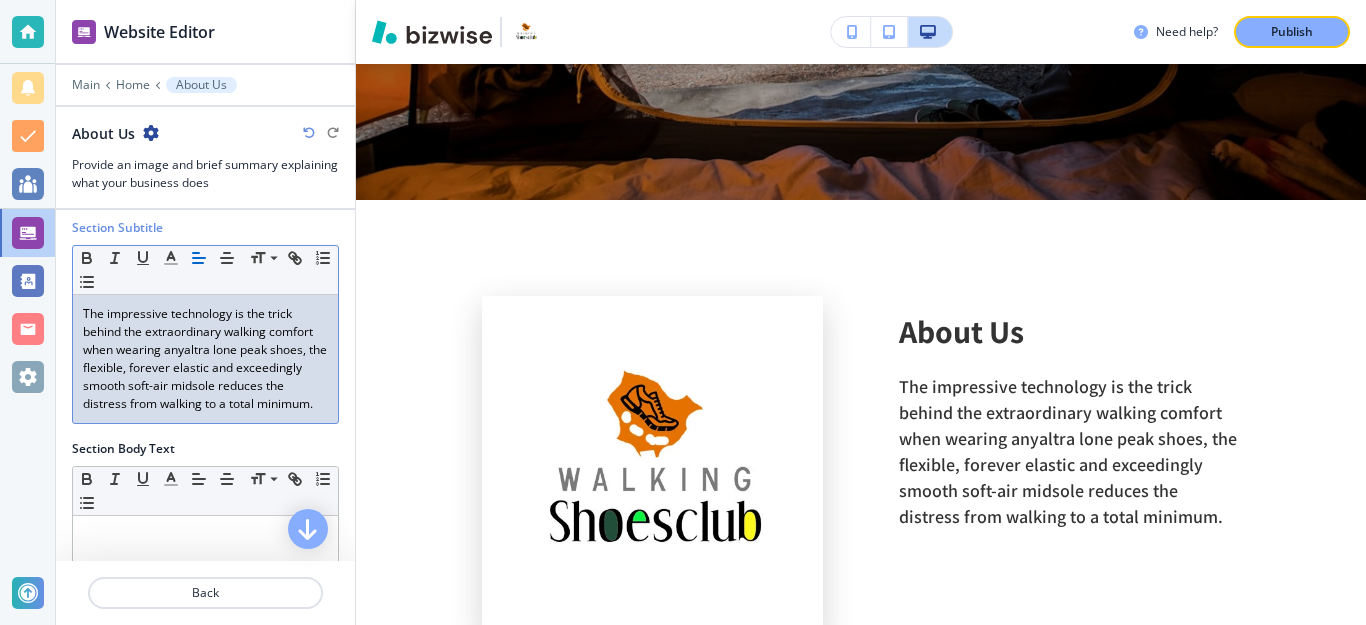 click on "The impressive technology is the trick behind the extraordinary walking comfort when wearing any  altra lone peak shoes , the flexible, forever elastic and exceedingly smooth soft-air midsole reduces the distress from walking to a total minimum." at bounding box center (205, 359) 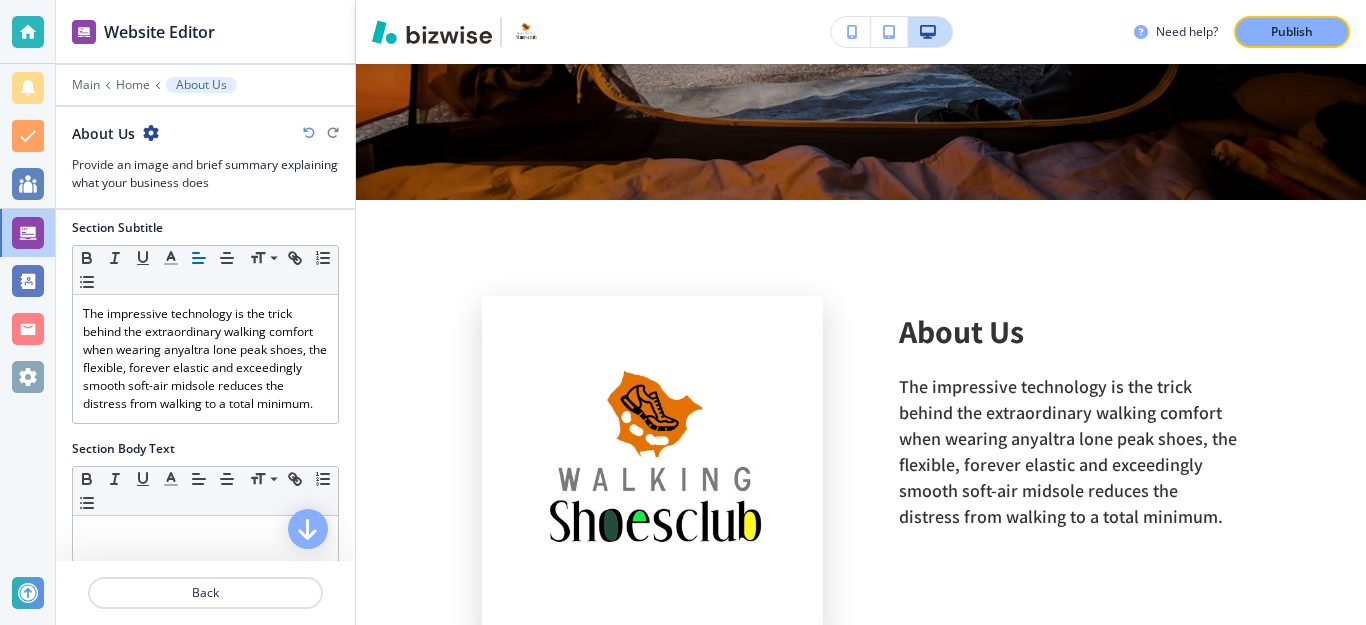 click on "Edit walkingshoesclub ([PHONE]) Reach Us Edit About Us The impressive technology is the trick behind the extraordinary walking comfort when wearing any  altra lone peak shoes , the flexible, forever elastic and exceedingly smooth soft-air midsole reduces the distress from walking to a total minimum.  Edit Gallery Take a look at photo's from the years we've been around. Unmatched Service in Local Outdoors Taking care of Outdoors so that you don't have to Trust Us With Your Outdoors Needs Edit Contact Us Contact us to learn more about our Outdoors services and how we can help you Reach Us Edit Our Location service area Details Options States New York Service Area #1 NYC, NY, USA Currently:  Closed ([PHONE]) Hours of Operation sunday 9:00 AM - 5:00 PM monday 9:00 AM - 5:00 PM tuesday 9:00 AM - 5:00 PM wednesday 9:00 AM - 5:00 PM thursday 9:00 AM - 5:00 PM friday 9:00 AM - 5:00 PM saturday Closed ← Move left → Move right ↑ Move up ↓ Move down + Zoom in - Zoom out Home Jump left by 75% End Page Up Map Data" at bounding box center [861, 1379] 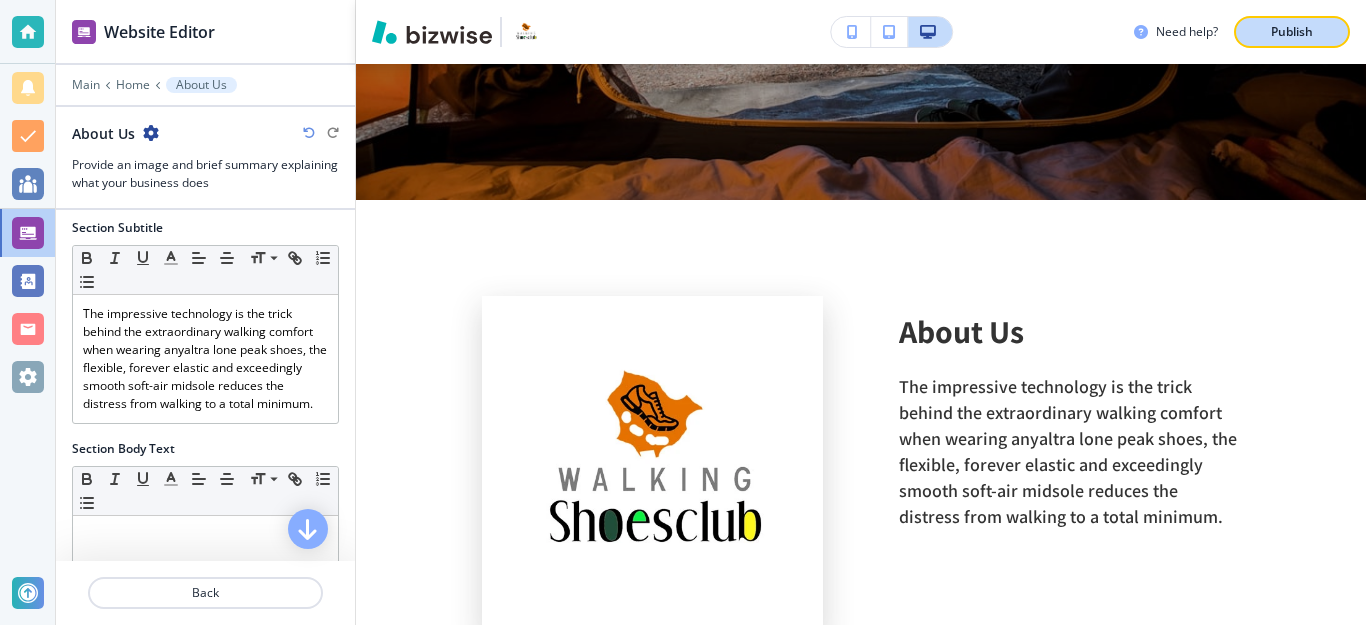 click on "Publish" at bounding box center [1292, 32] 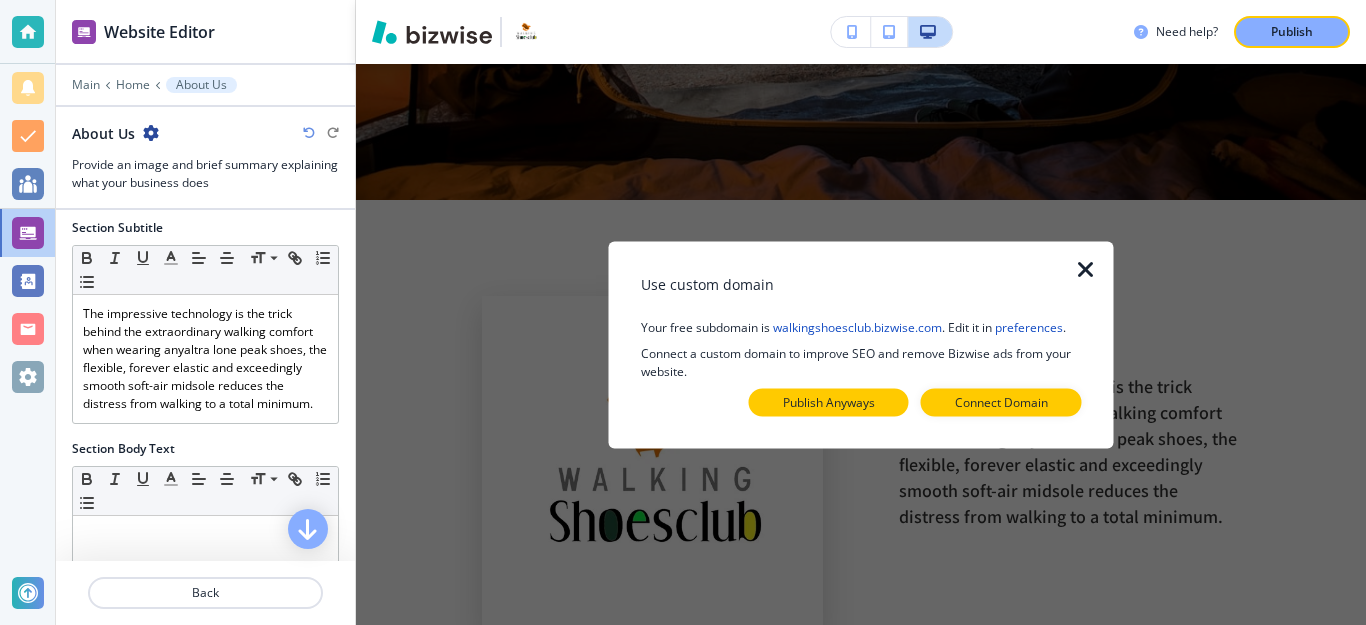 click on "Publish Anyways" at bounding box center [829, 402] 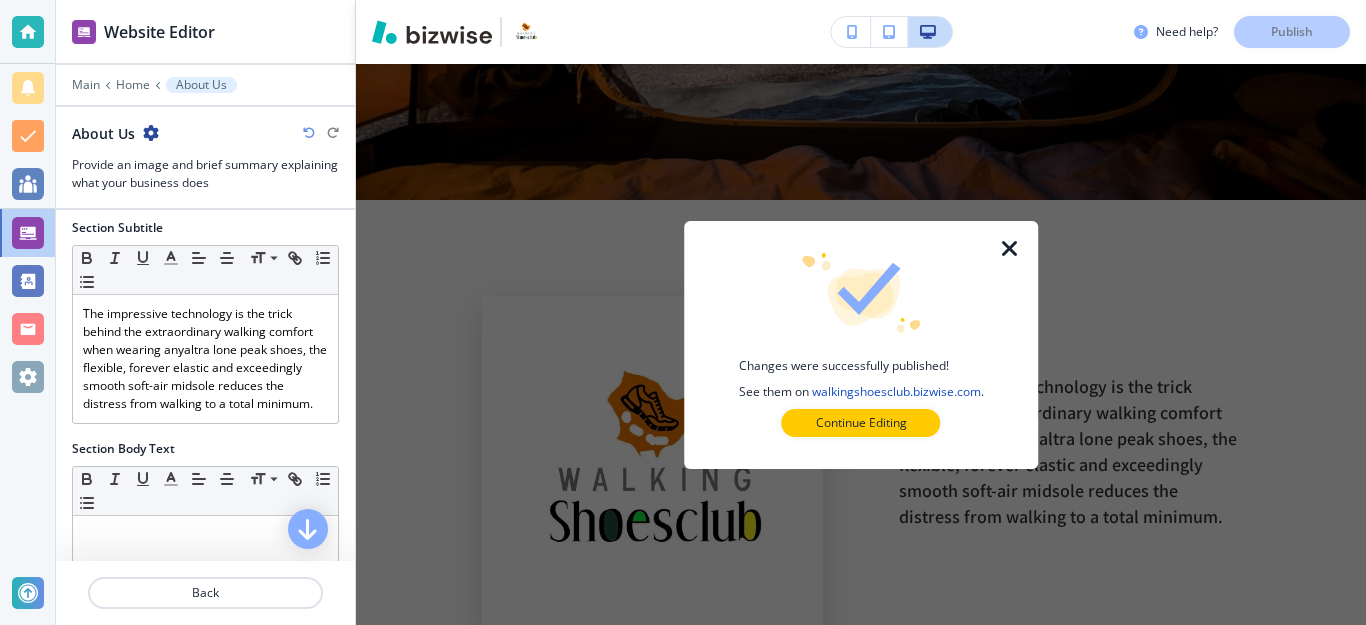 click on "walkingshoesclub.bizwise.com" at bounding box center (896, 391) 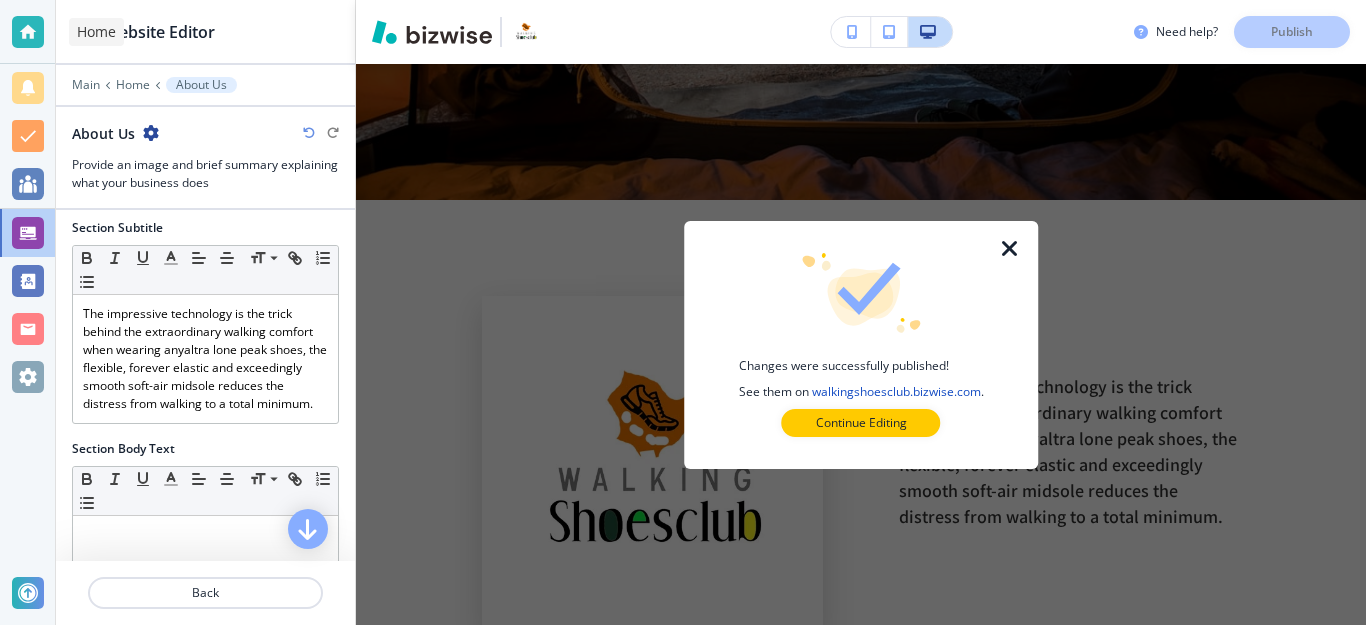 click at bounding box center [28, 32] 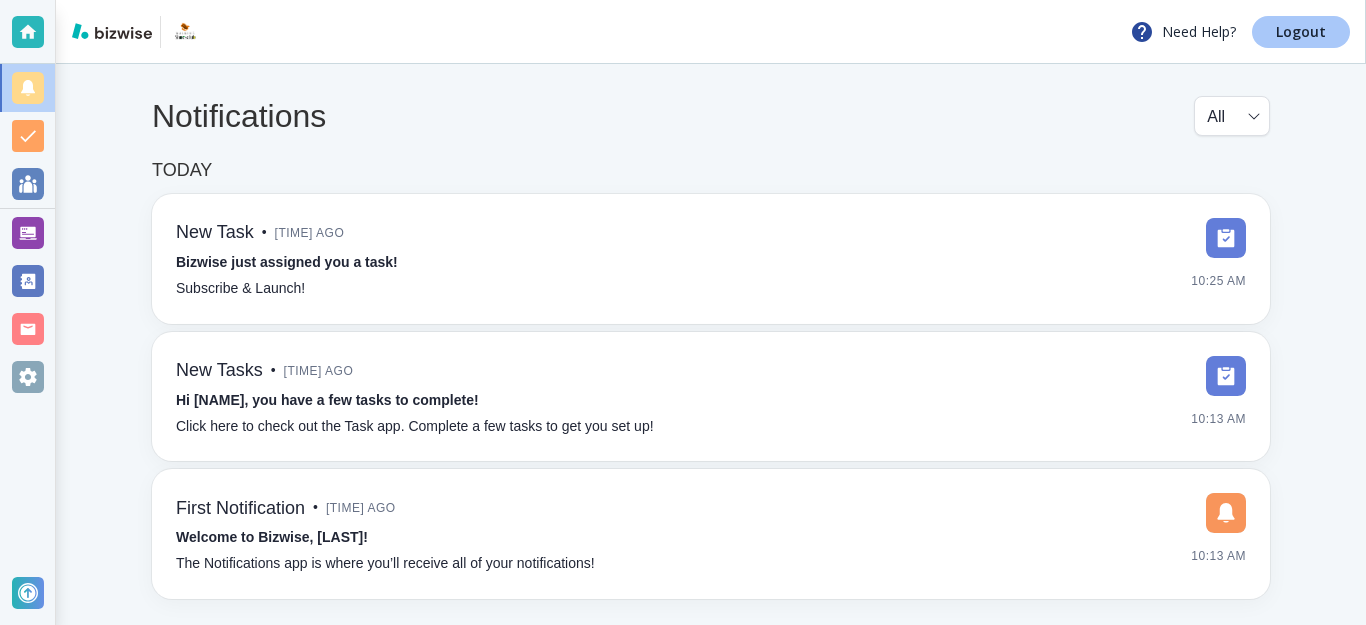 click on "Logout" at bounding box center [1301, 32] 